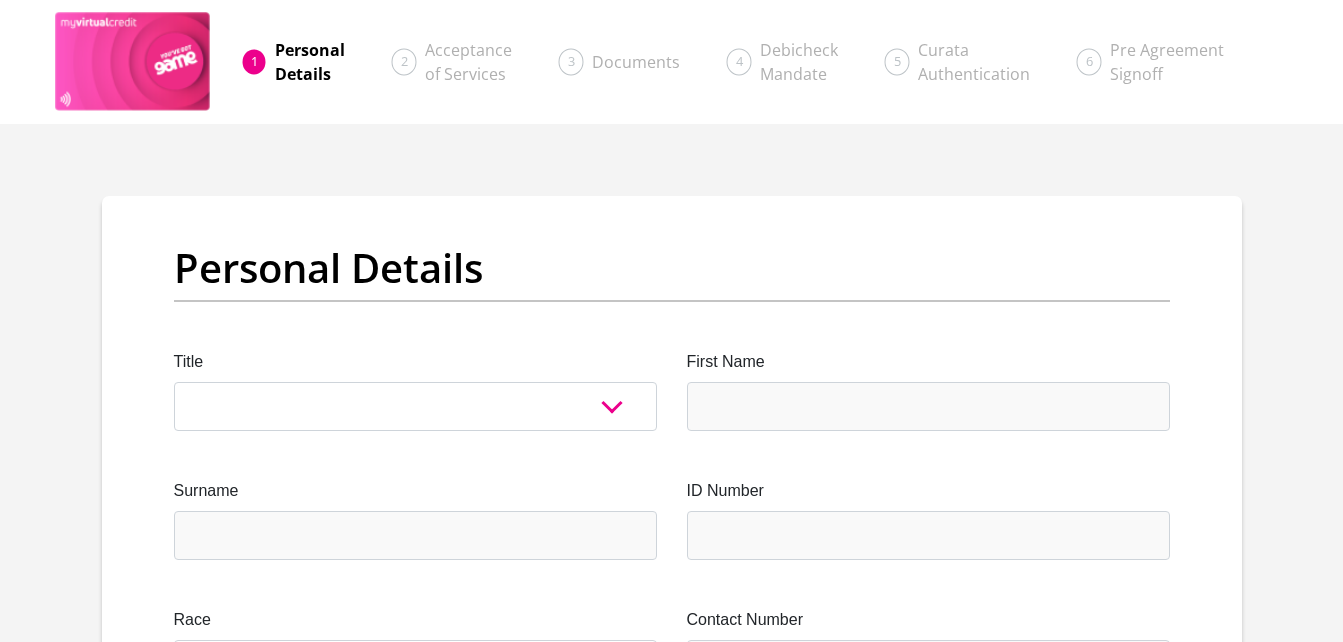 scroll, scrollTop: 0, scrollLeft: 0, axis: both 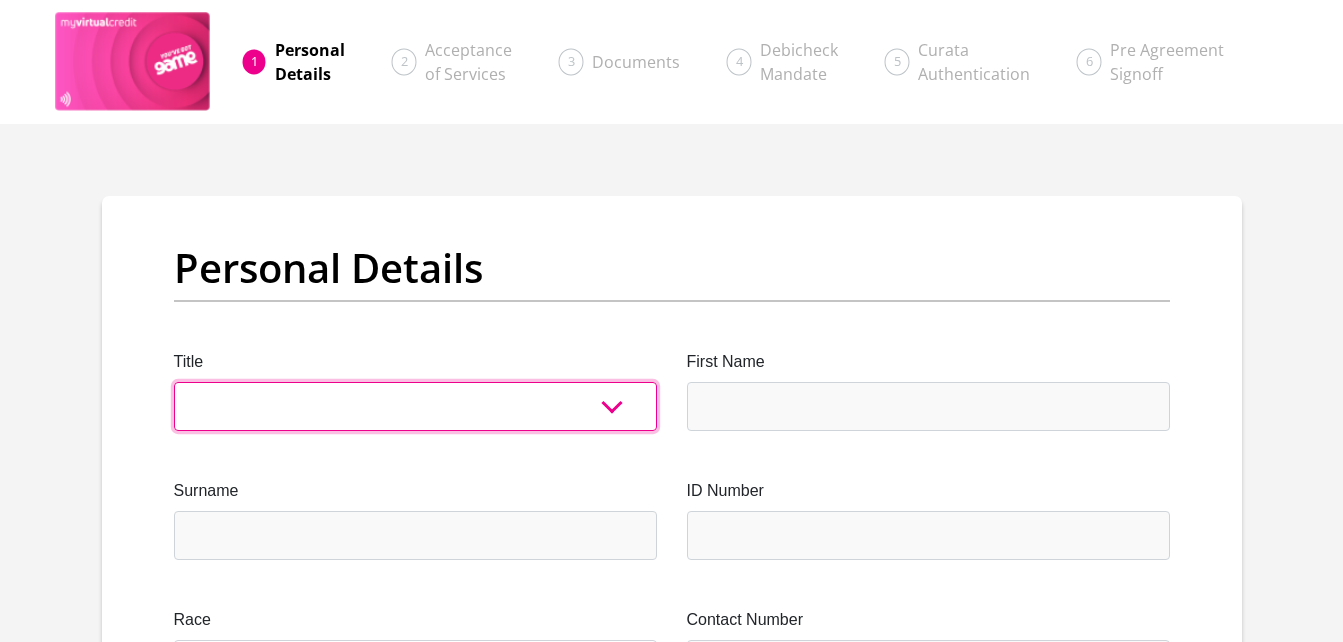 click on "Mr
Ms
Mrs
Dr
Other" at bounding box center (415, 406) 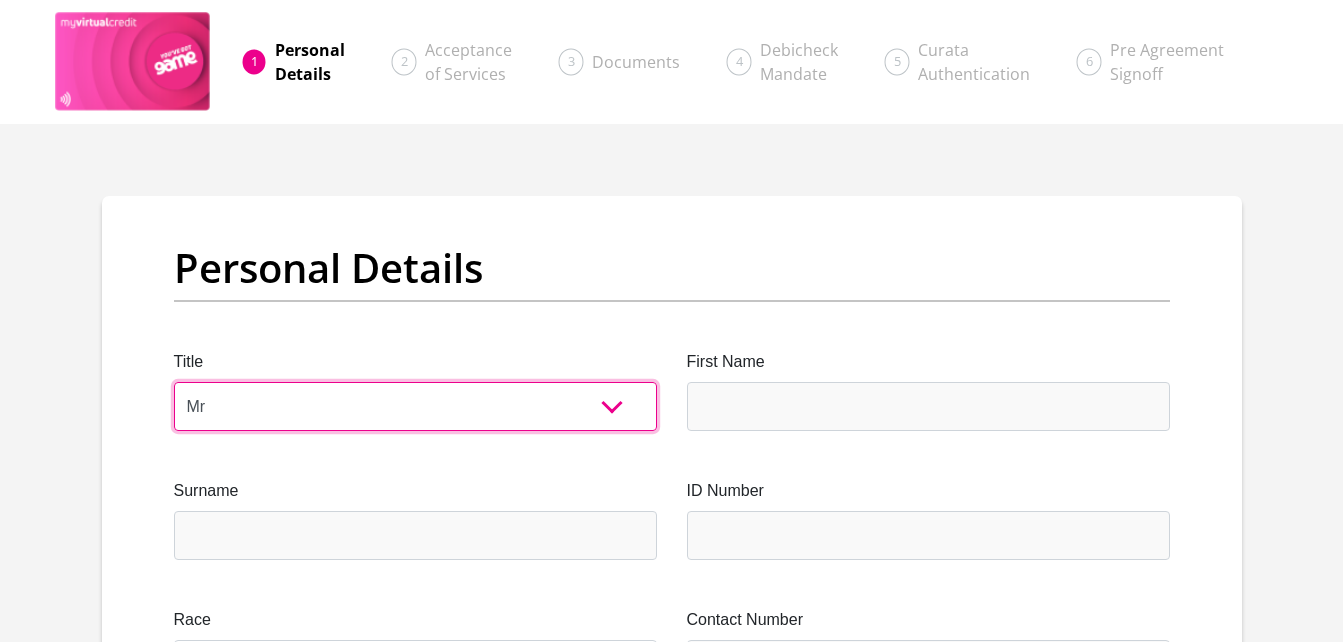 click on "Mr
Ms
Mrs
Dr
Other" at bounding box center (415, 406) 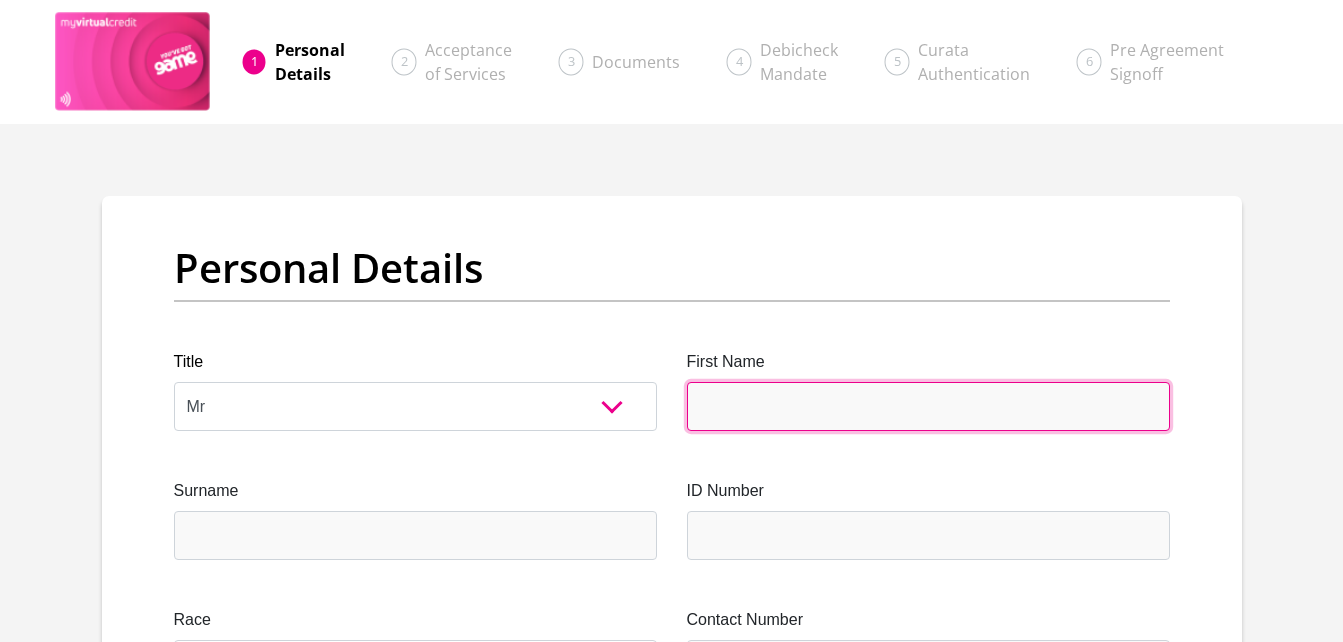 click on "First Name" at bounding box center [928, 406] 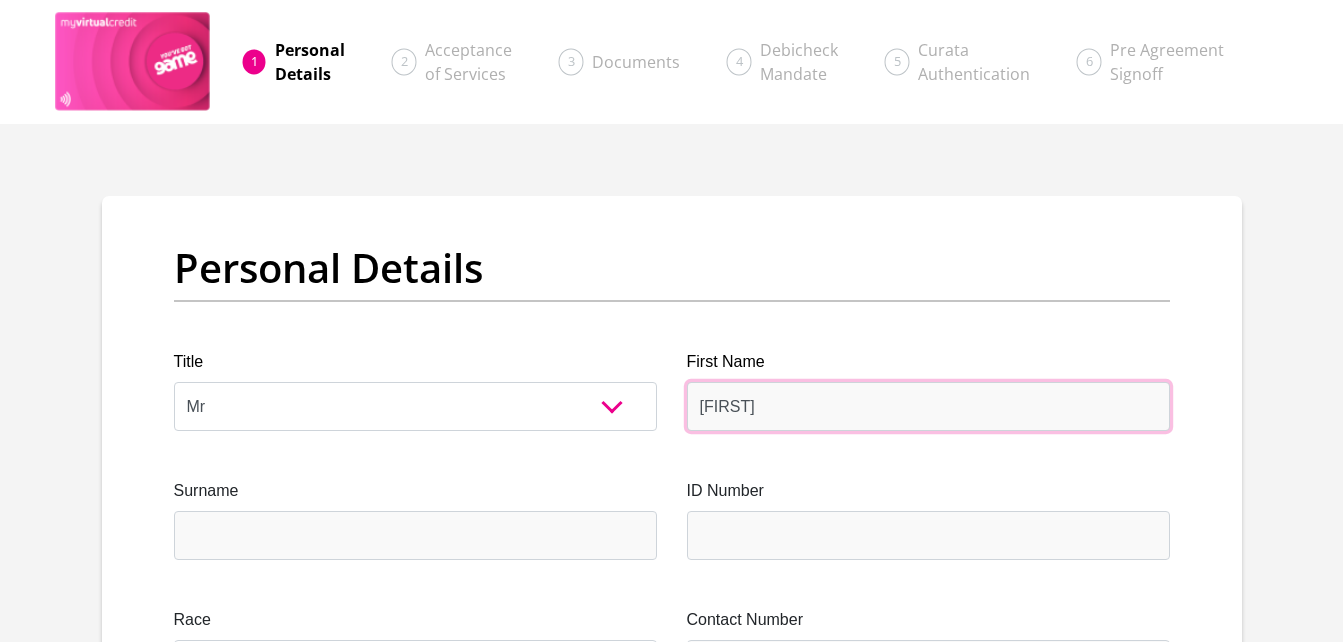 type on "Sipho" 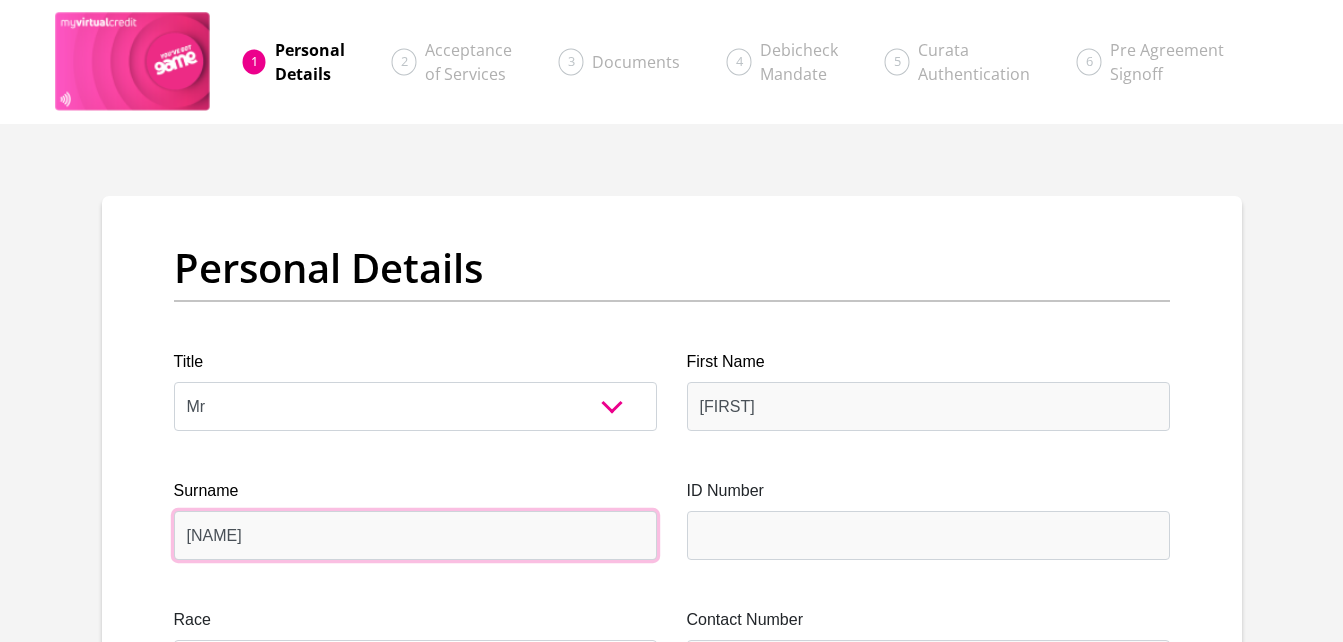 type on "Nyaka" 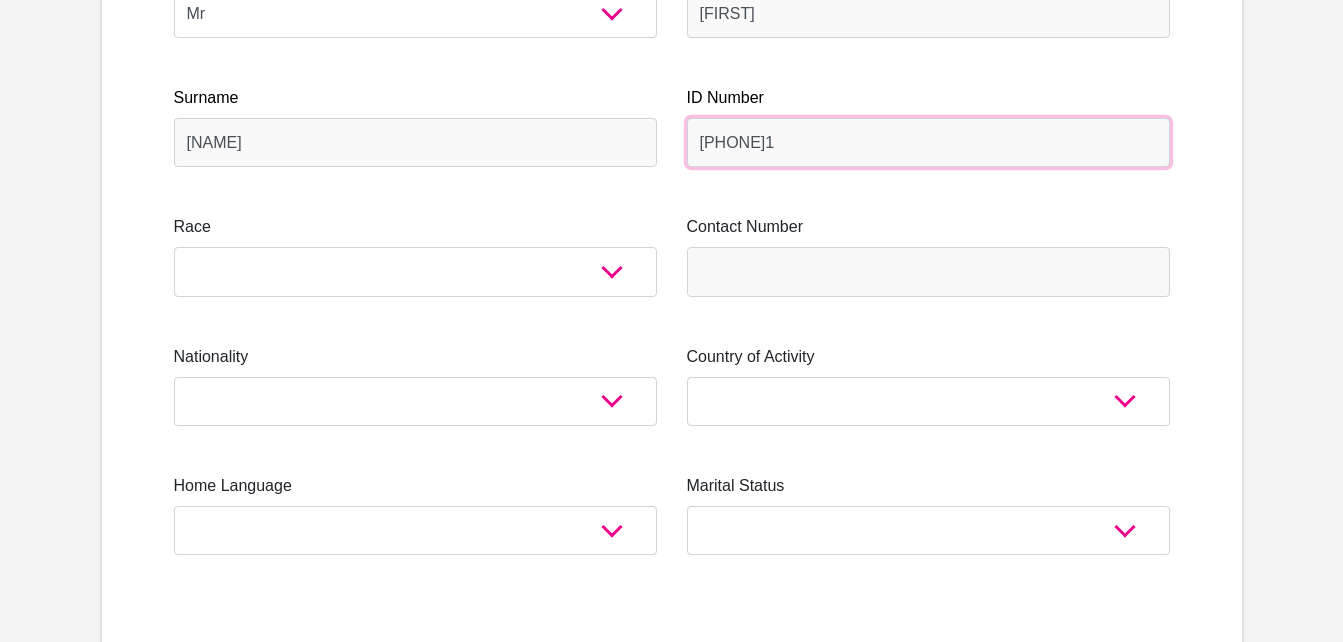 scroll, scrollTop: 400, scrollLeft: 0, axis: vertical 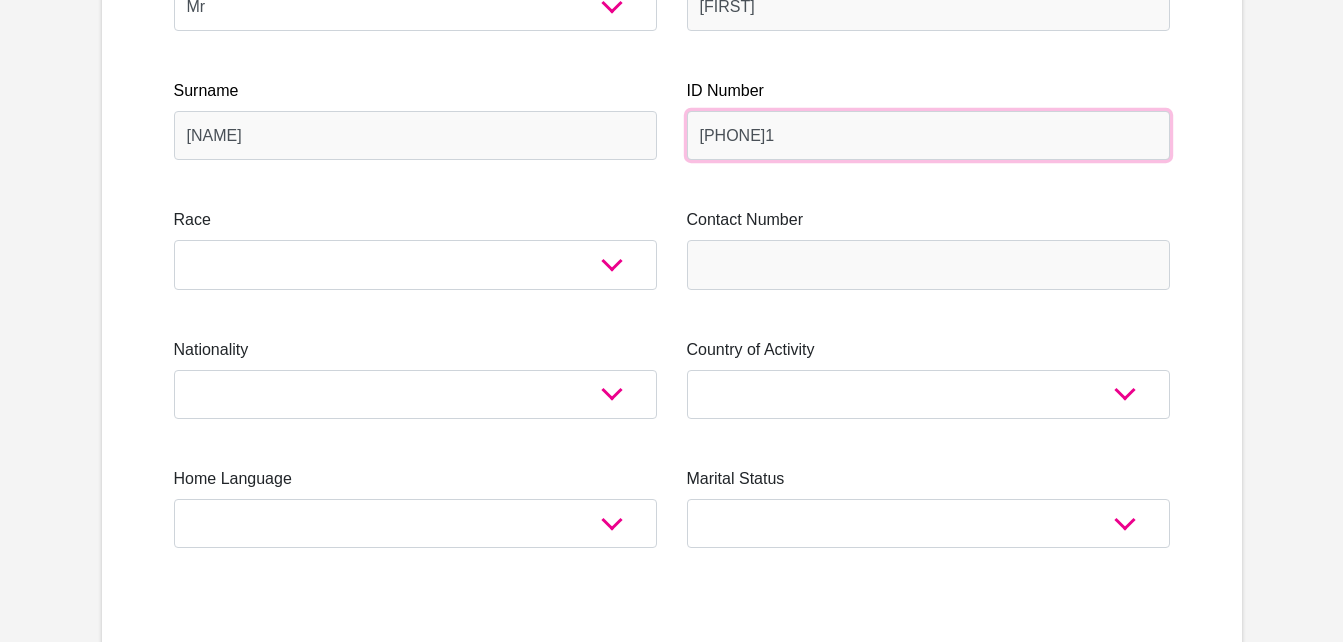type on "7401255348081" 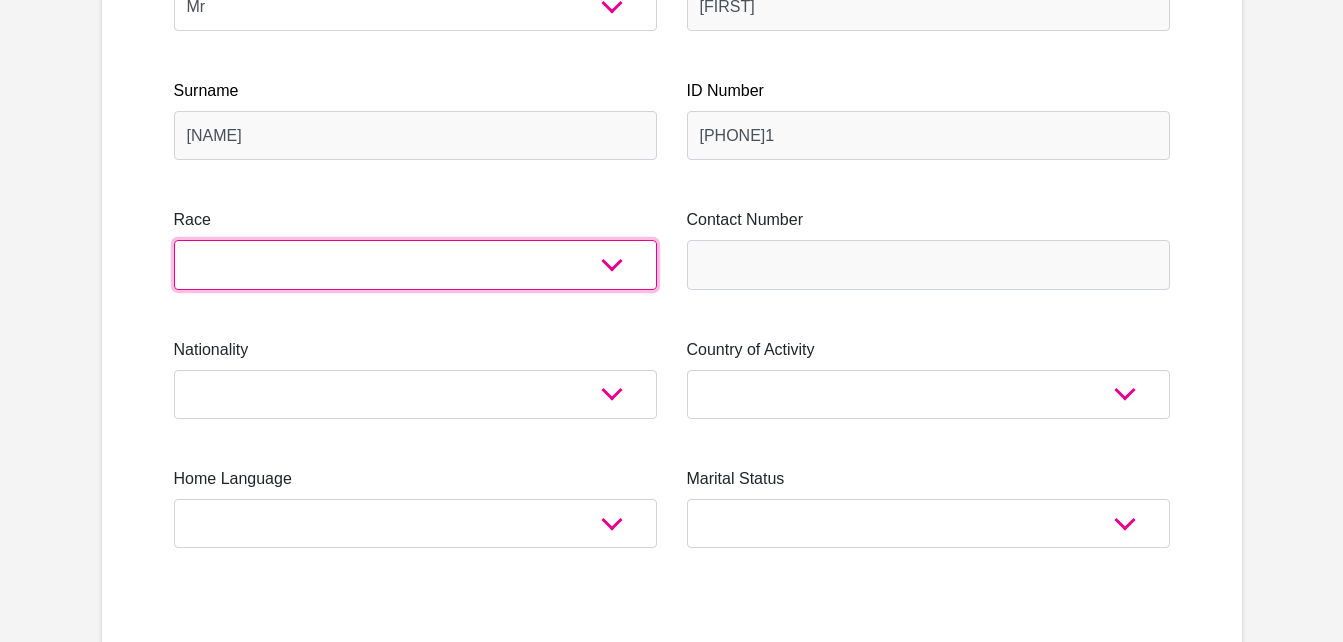 click on "Black
Coloured
Indian
White
Other" at bounding box center [415, 264] 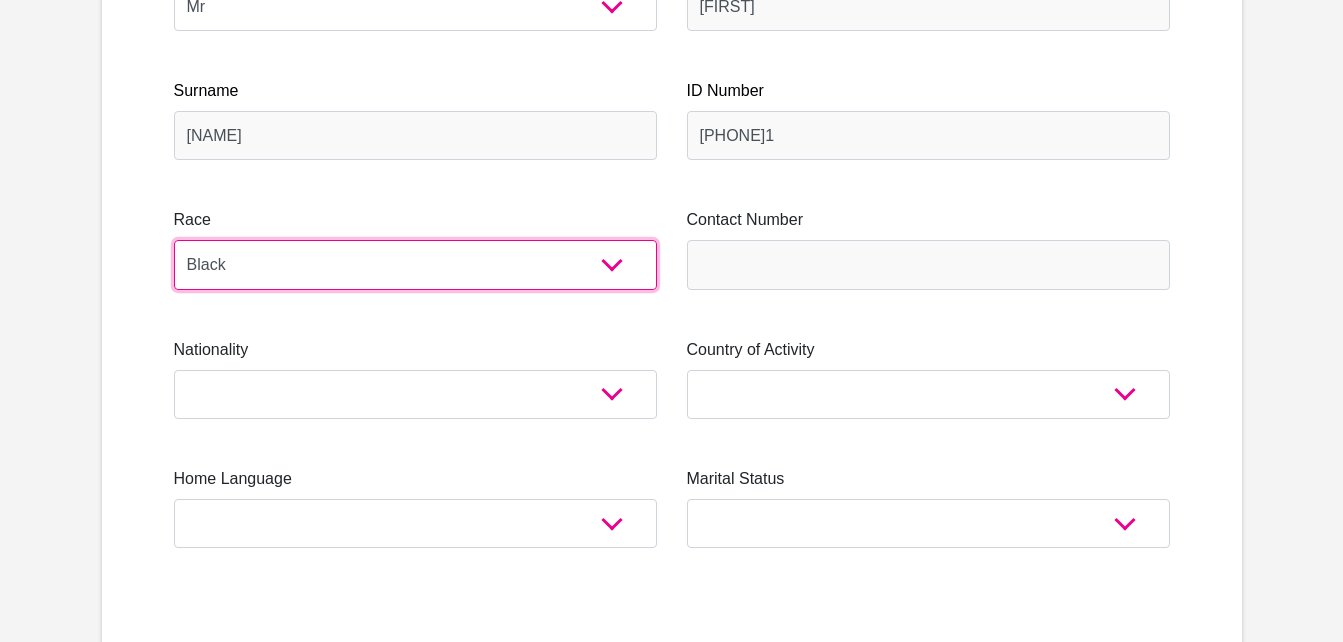 click on "Black
Coloured
Indian
White
Other" at bounding box center (415, 264) 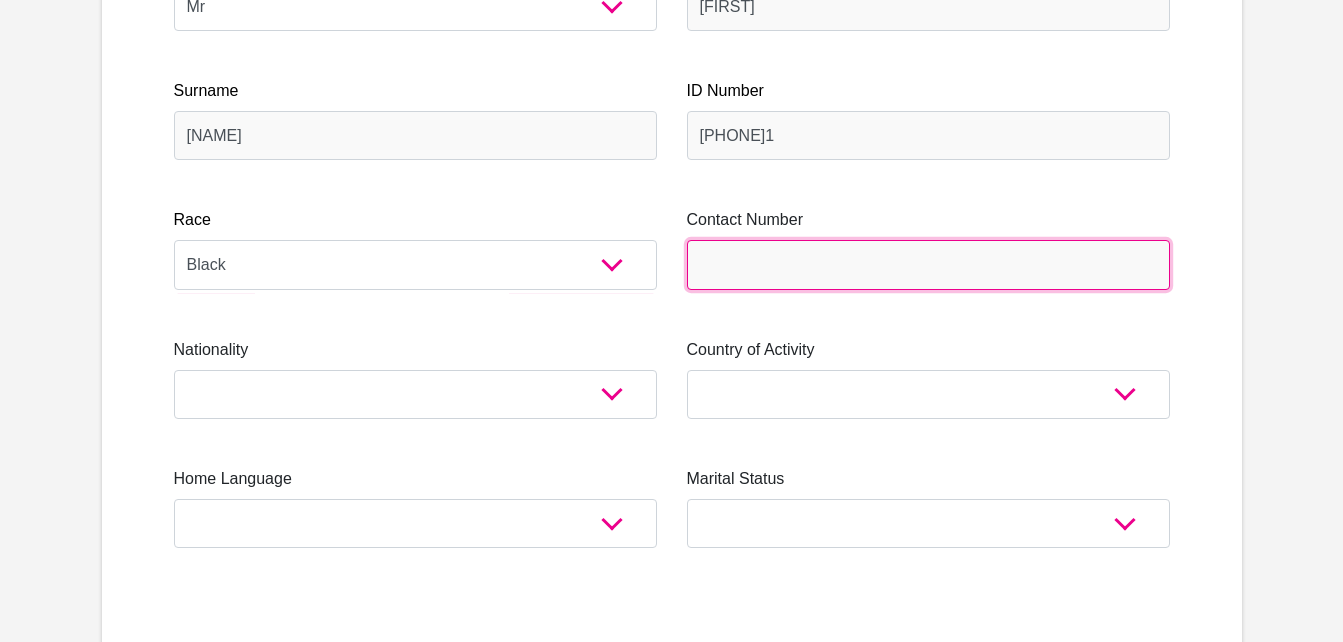 click on "Contact Number" at bounding box center (928, 264) 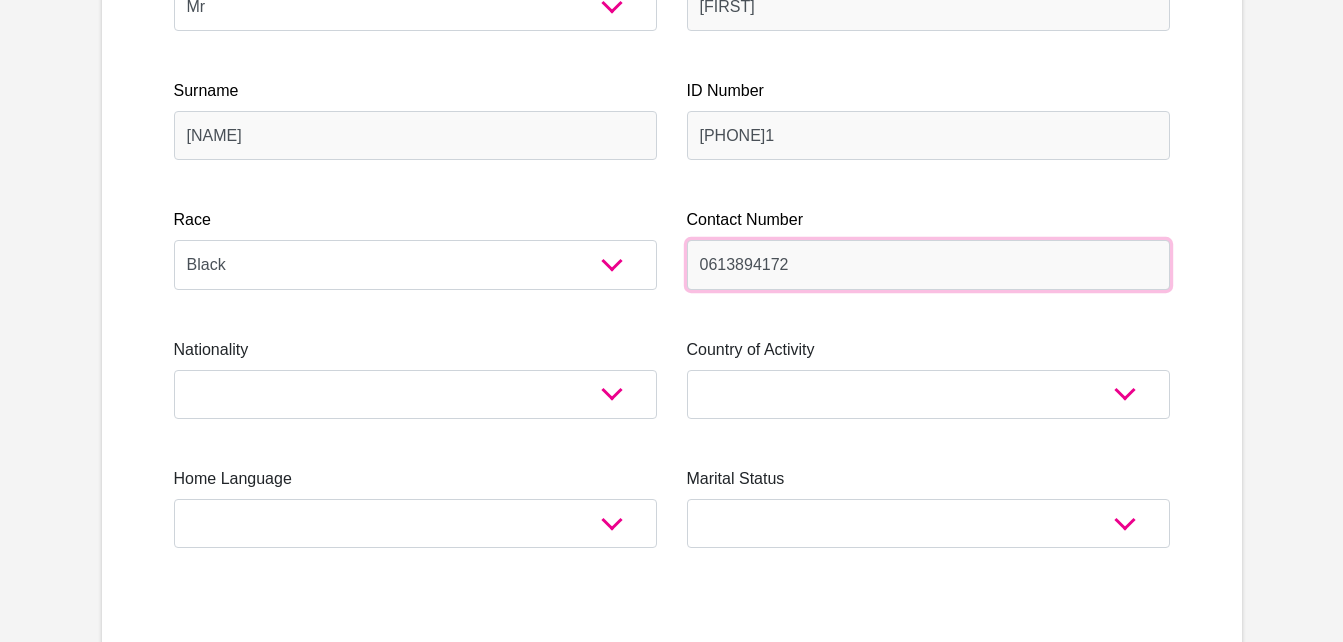 type on "0613894172" 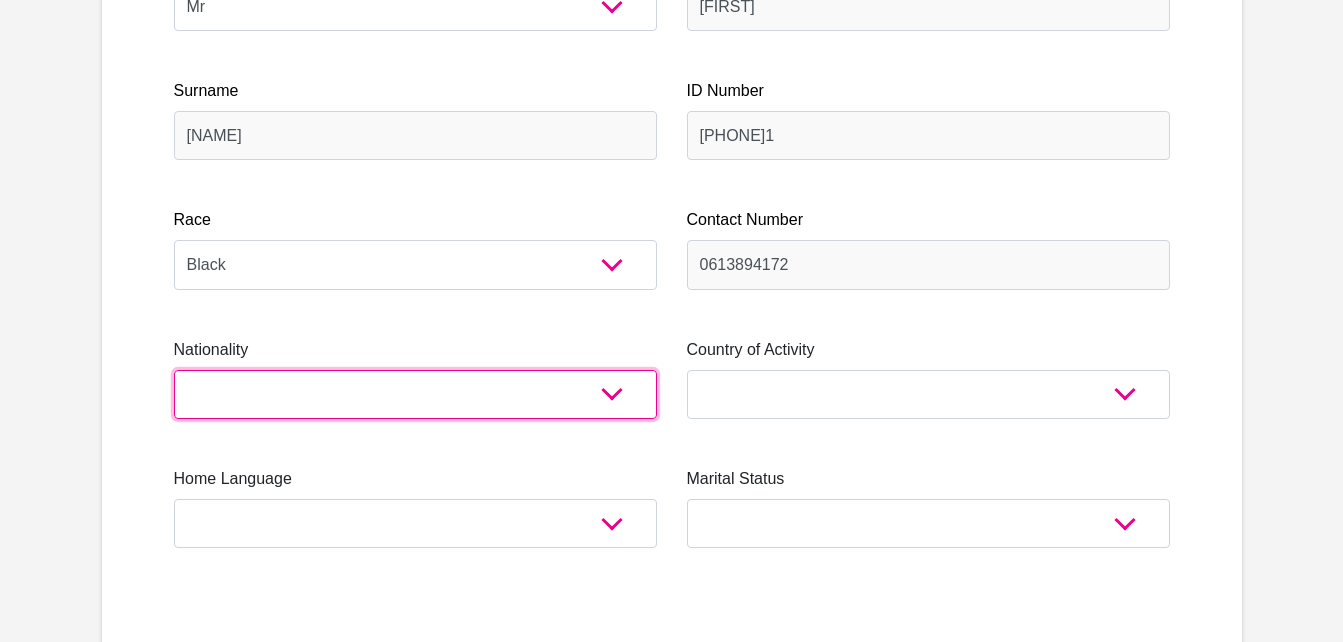click on "South Africa
Afghanistan
Aland Islands
Albania
Algeria
America Samoa
American Virgin Islands
Andorra
Angola
Anguilla
Antarctica
Antigua and Barbuda
Argentina
Armenia
Aruba
Ascension Island
Australia
Austria
Azerbaijan
Bahamas
Bahrain
Bangladesh
Barbados
Chad" at bounding box center [415, 394] 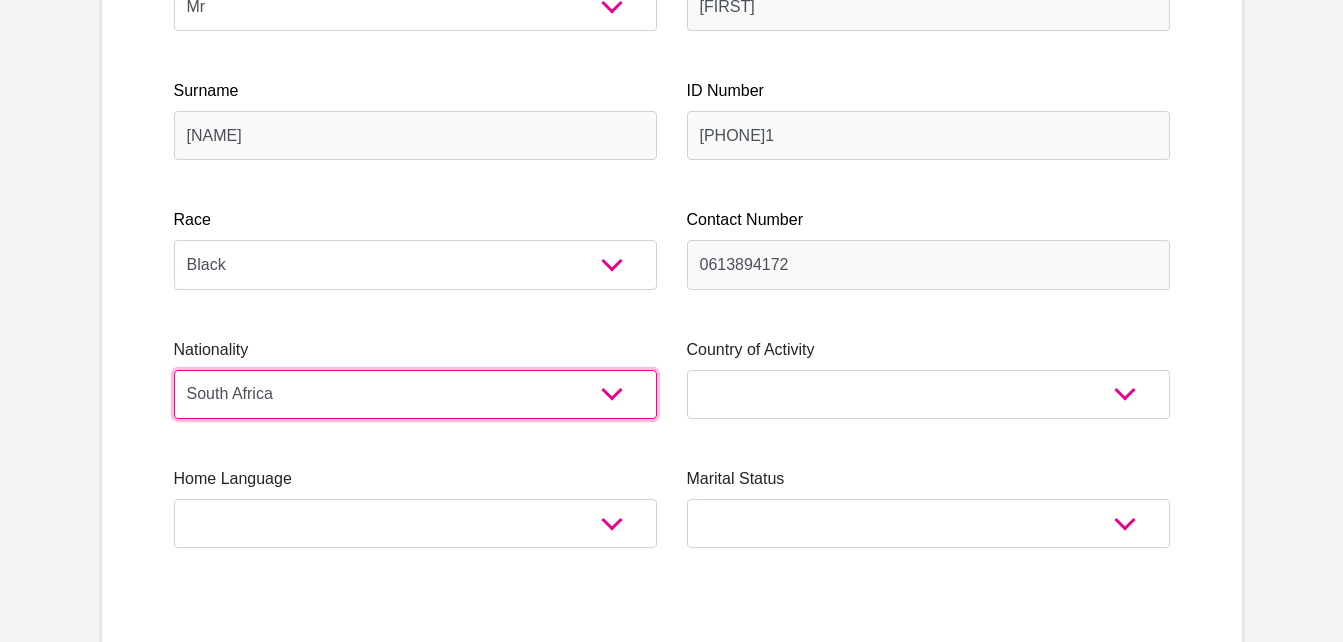 click on "South Africa
Afghanistan
Aland Islands
Albania
Algeria
America Samoa
American Virgin Islands
Andorra
Angola
Anguilla
Antarctica
Antigua and Barbuda
Argentina
Armenia
Aruba
Ascension Island
Australia
Austria
Azerbaijan
Bahamas
Bahrain
Bangladesh
Barbados
Chad" at bounding box center (415, 394) 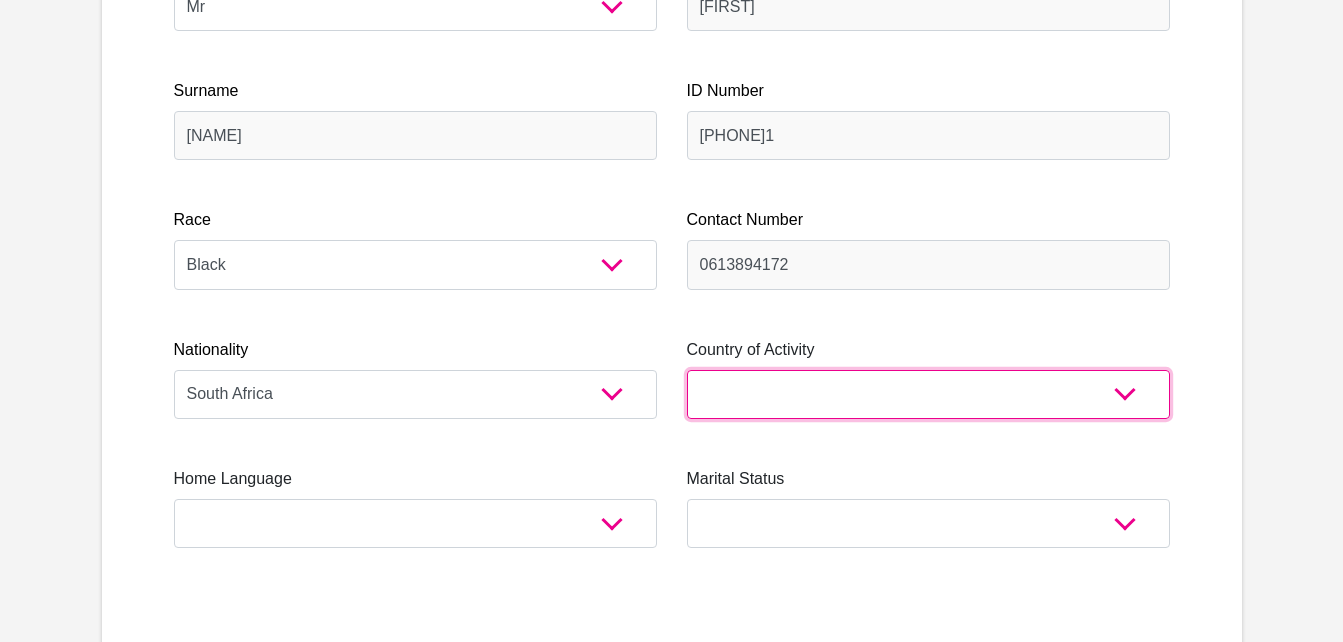 click on "South Africa
Afghanistan
Aland Islands
Albania
Algeria
America Samoa
American Virgin Islands
Andorra
Angola
Anguilla
Antarctica
Antigua and Barbuda
Argentina
Armenia
Aruba
Ascension Island
Australia
Austria
Azerbaijan
Chad" at bounding box center [928, 394] 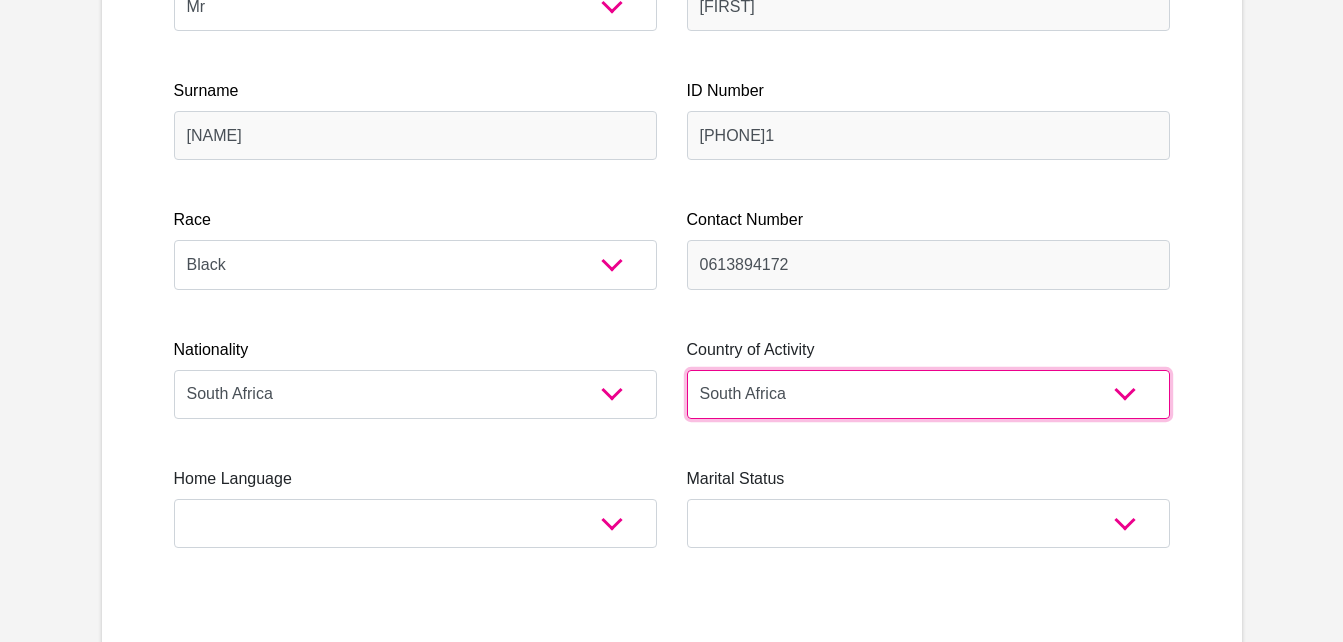 click on "South Africa
Afghanistan
Aland Islands
Albania
Algeria
America Samoa
American Virgin Islands
Andorra
Angola
Anguilla
Antarctica
Antigua and Barbuda
Argentina
Armenia
Aruba
Ascension Island
Australia
Austria
Azerbaijan
Chad" at bounding box center [928, 394] 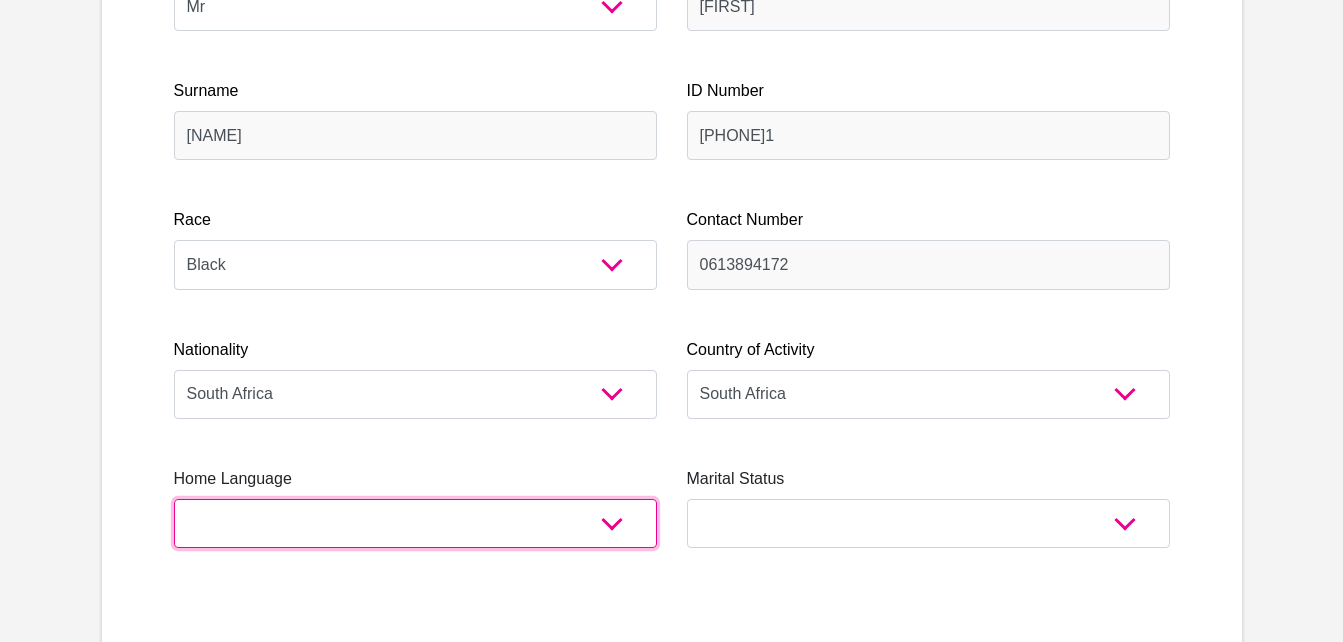 click on "Afrikaans
English
Sepedi
South Ndebele
Southern Sotho
Swati
Tsonga
Tswana
Venda
Xhosa
Zulu
Other" at bounding box center (415, 523) 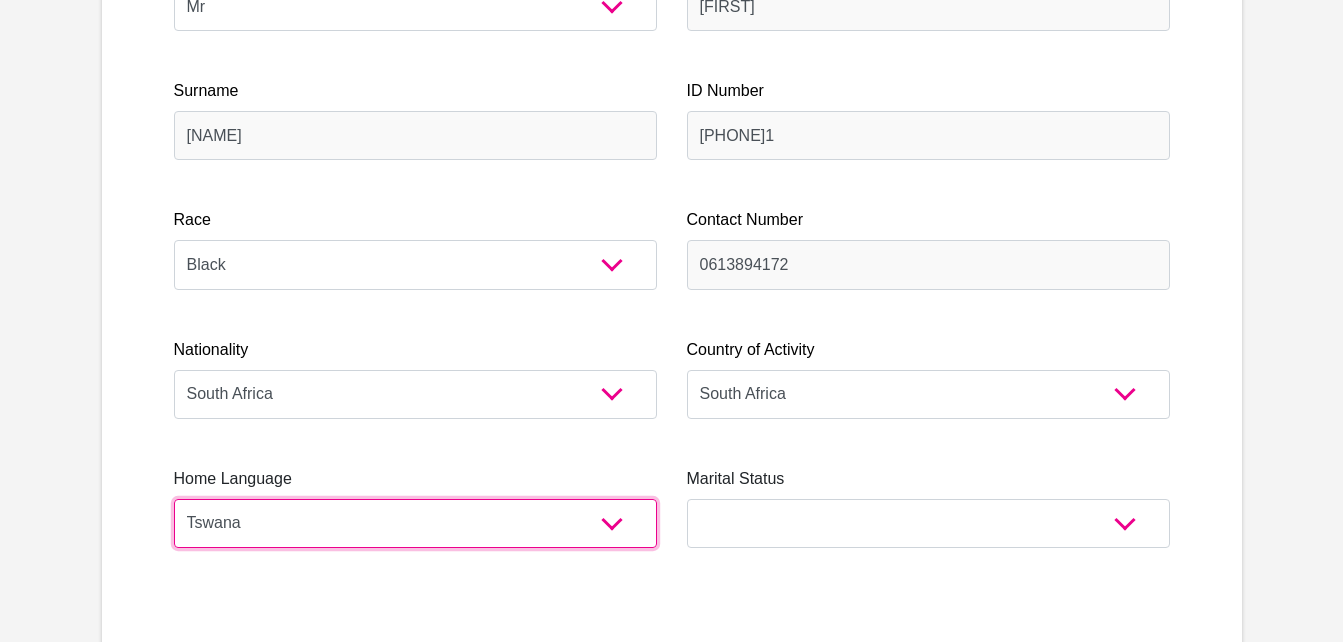 click on "Afrikaans
English
Sepedi
South Ndebele
Southern Sotho
Swati
Tsonga
Tswana
Venda
Xhosa
Zulu
Other" at bounding box center [415, 523] 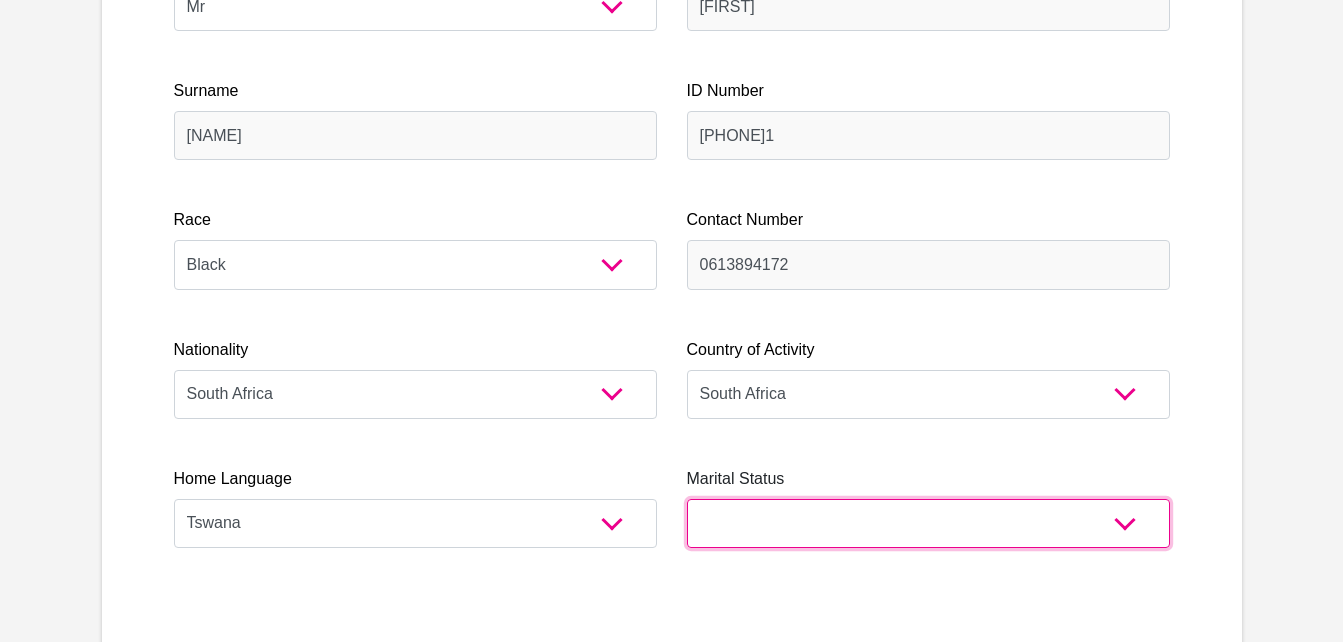 click on "Married ANC
Single
Divorced
Widowed
Married COP or Customary Law" at bounding box center (928, 523) 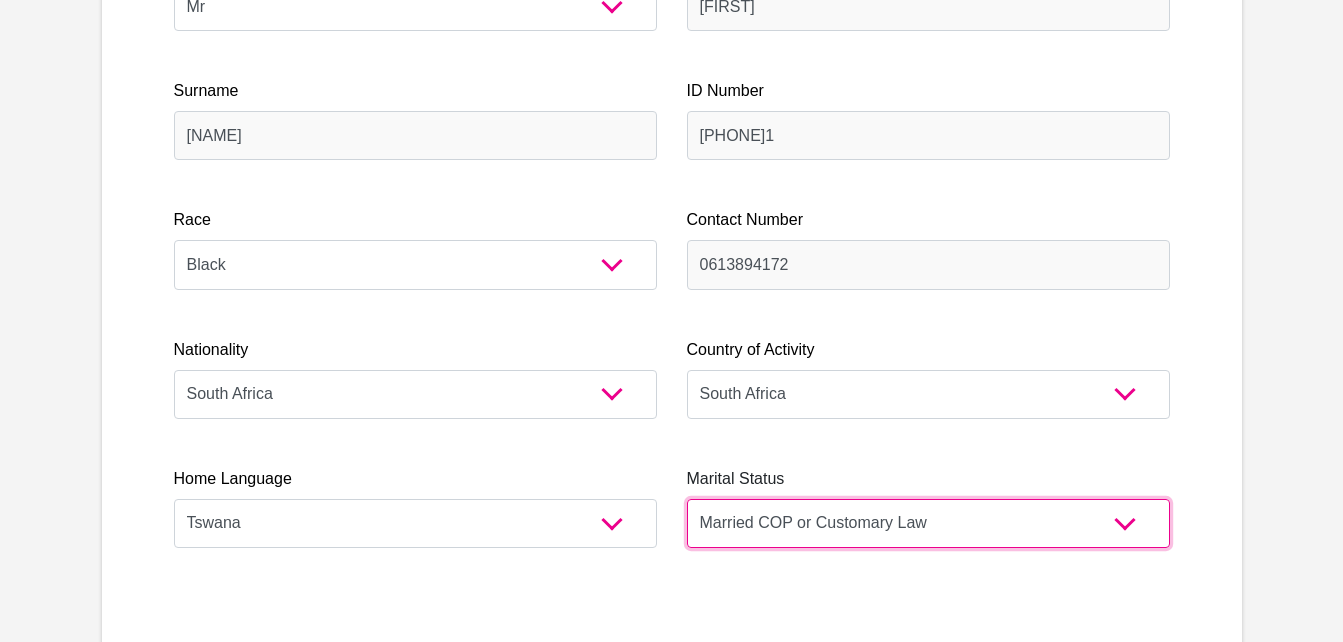 click on "Married ANC
Single
Divorced
Widowed
Married COP or Customary Law" at bounding box center [928, 523] 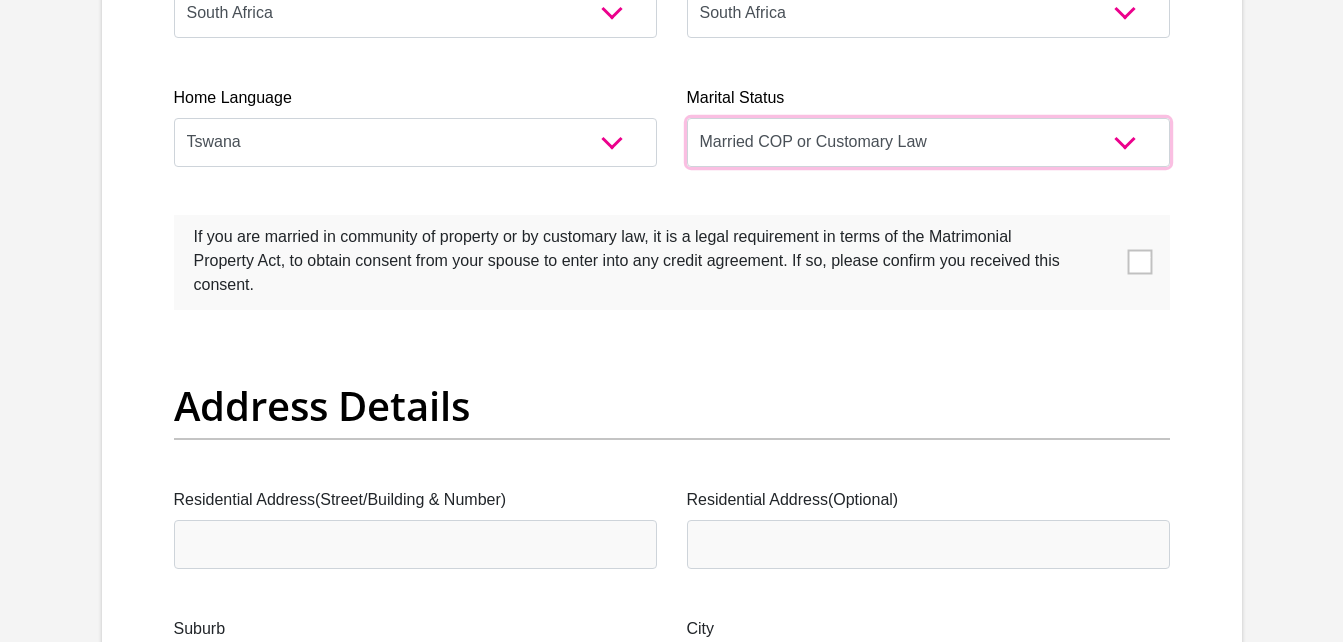 scroll, scrollTop: 800, scrollLeft: 0, axis: vertical 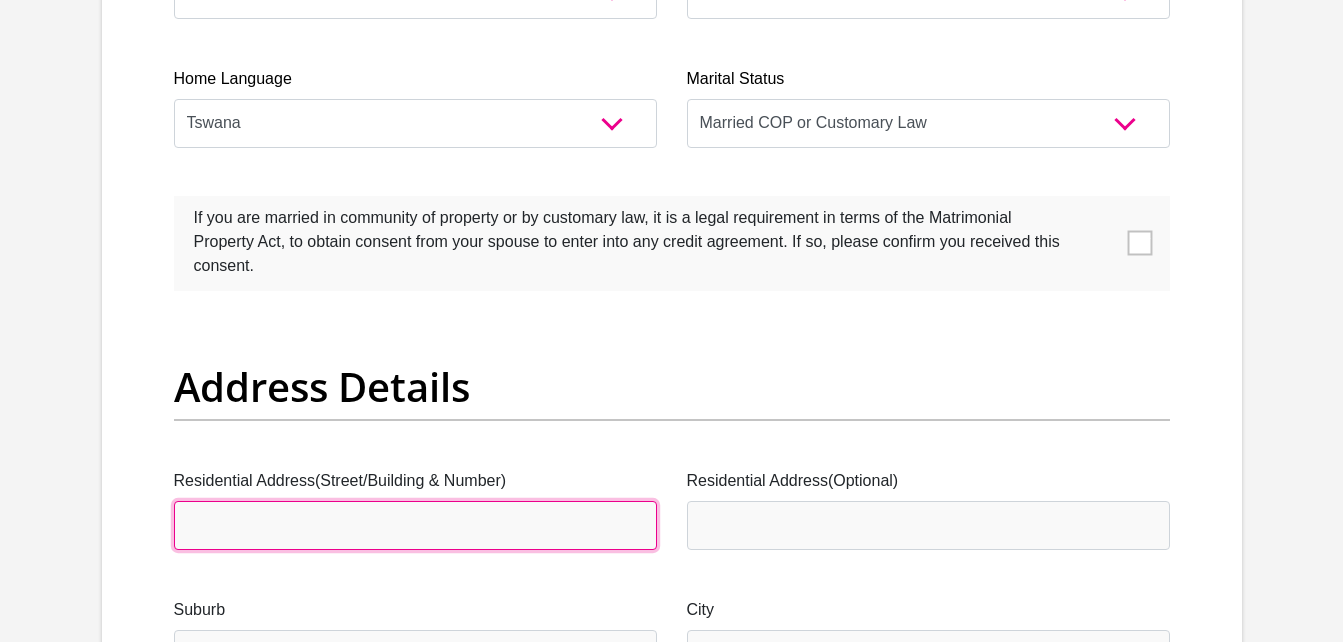 click on "Residential Address(Street/Building & Number)" at bounding box center [415, 525] 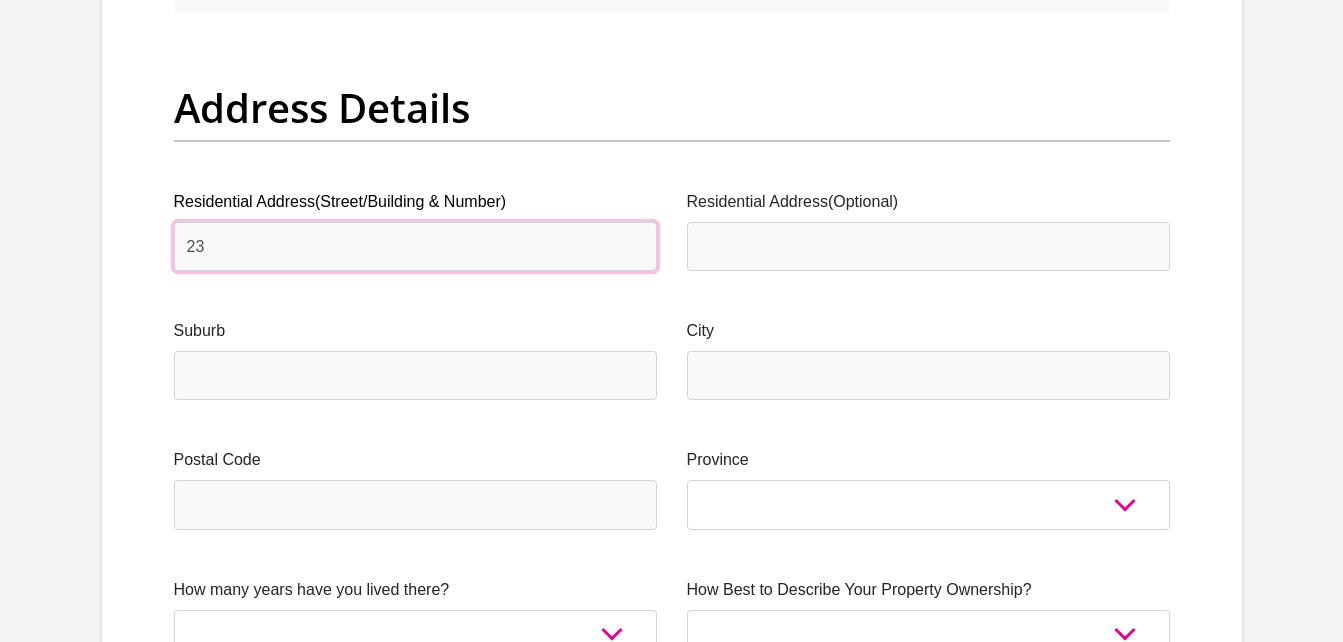scroll, scrollTop: 1080, scrollLeft: 0, axis: vertical 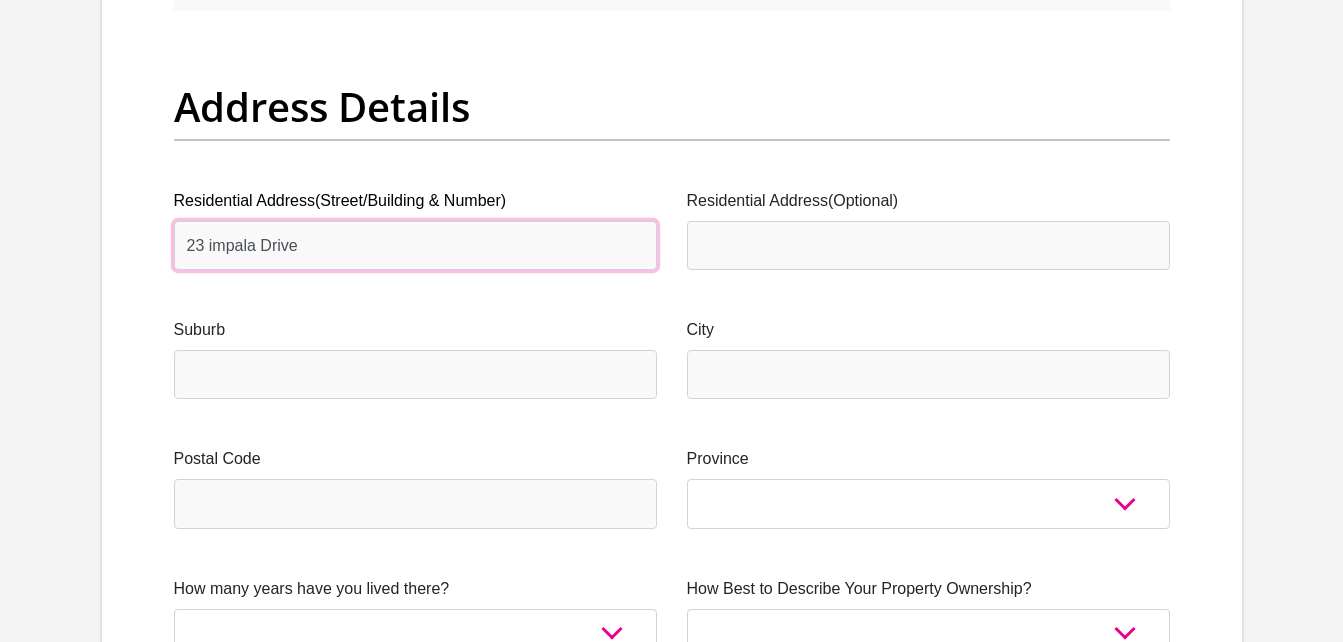 click on "23 impala Drive" at bounding box center (415, 245) 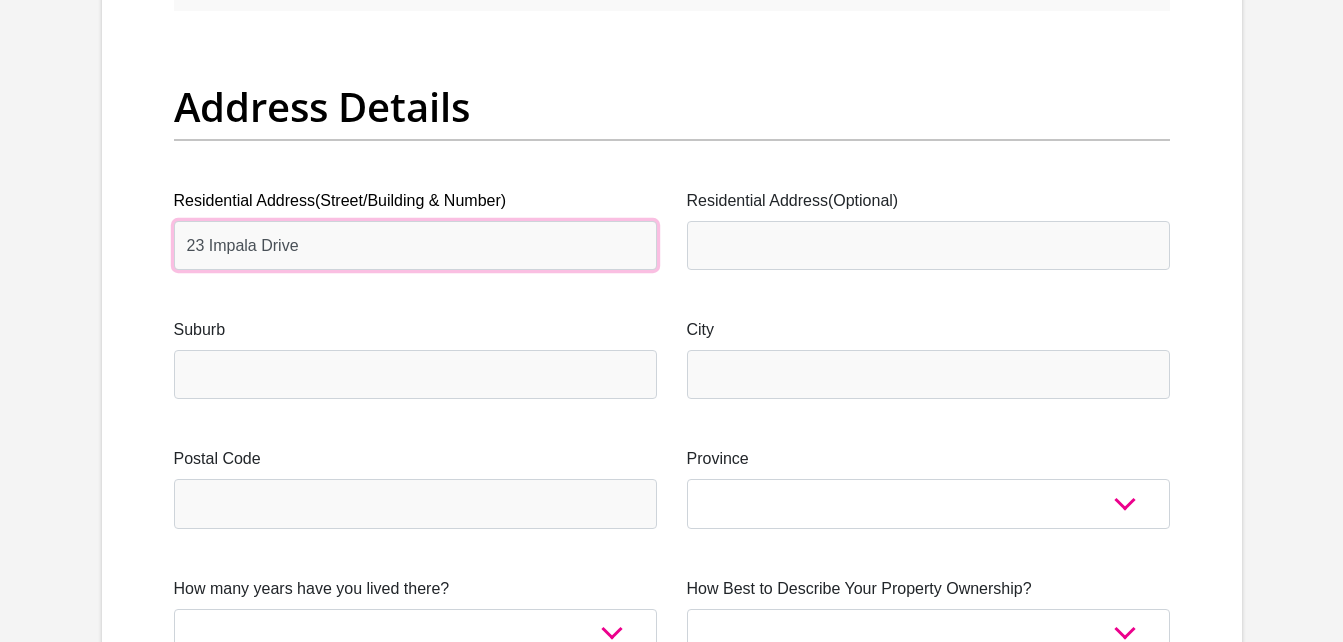 type on "23 Impala Drive" 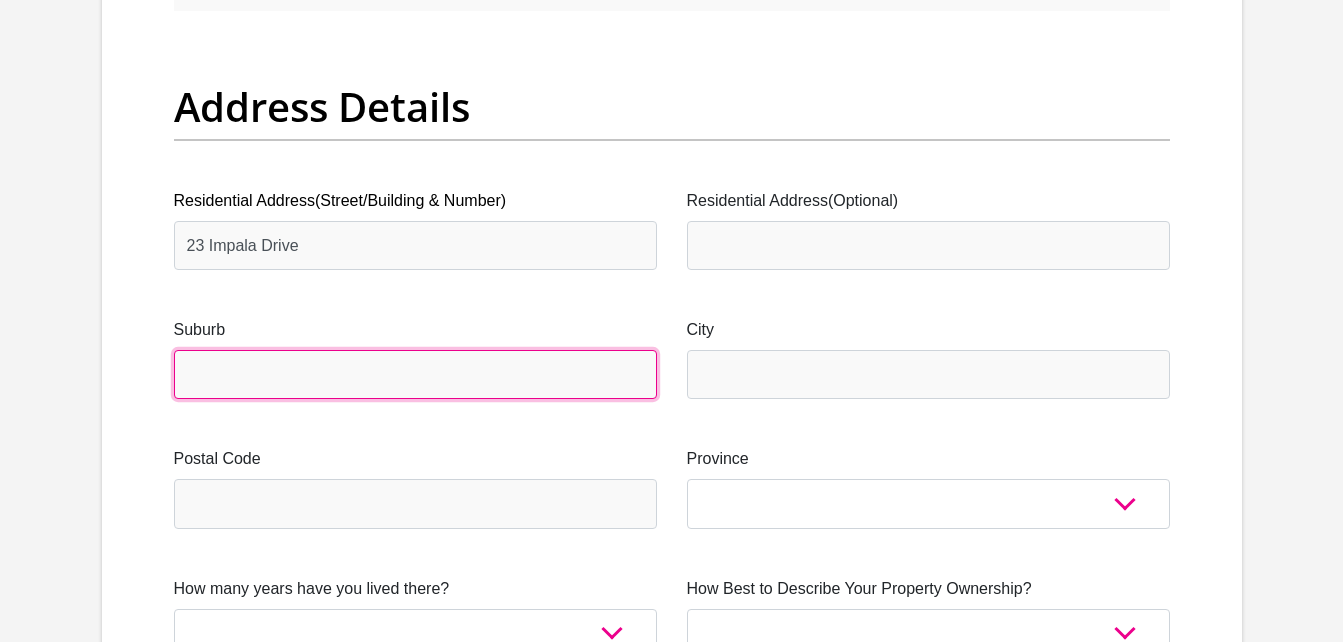 click on "Suburb" at bounding box center [415, 374] 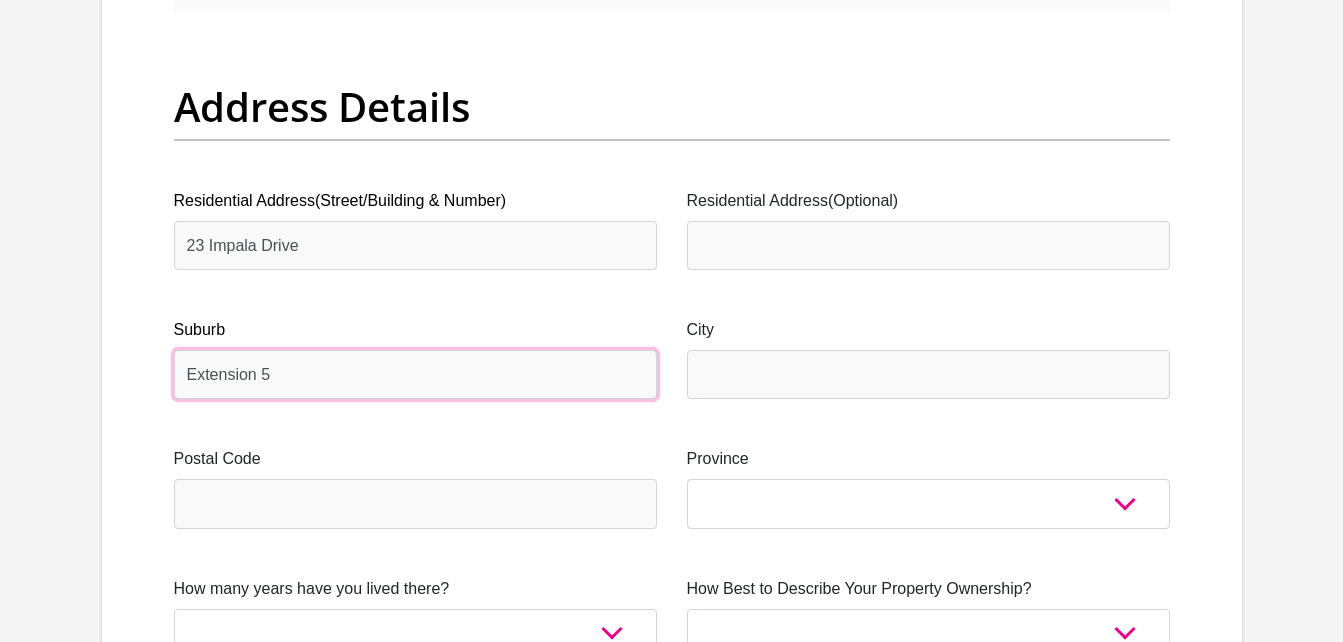 type on "Extension 5" 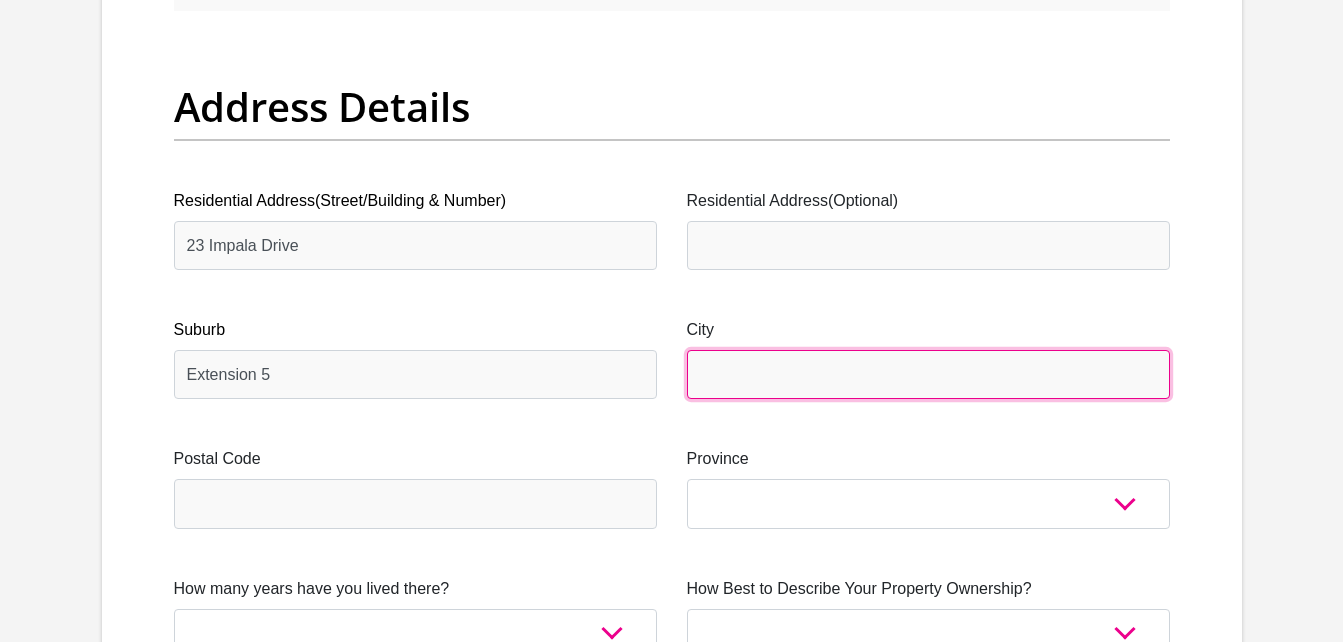 click on "City" at bounding box center (928, 374) 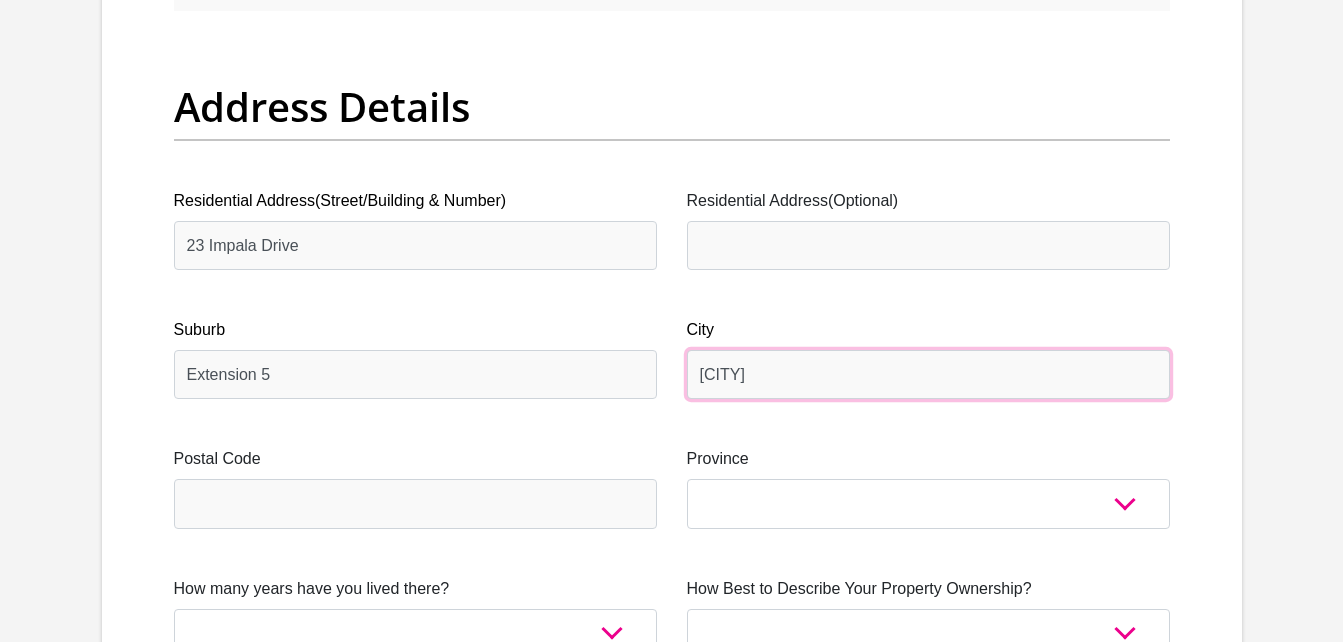 type on "Carletonville" 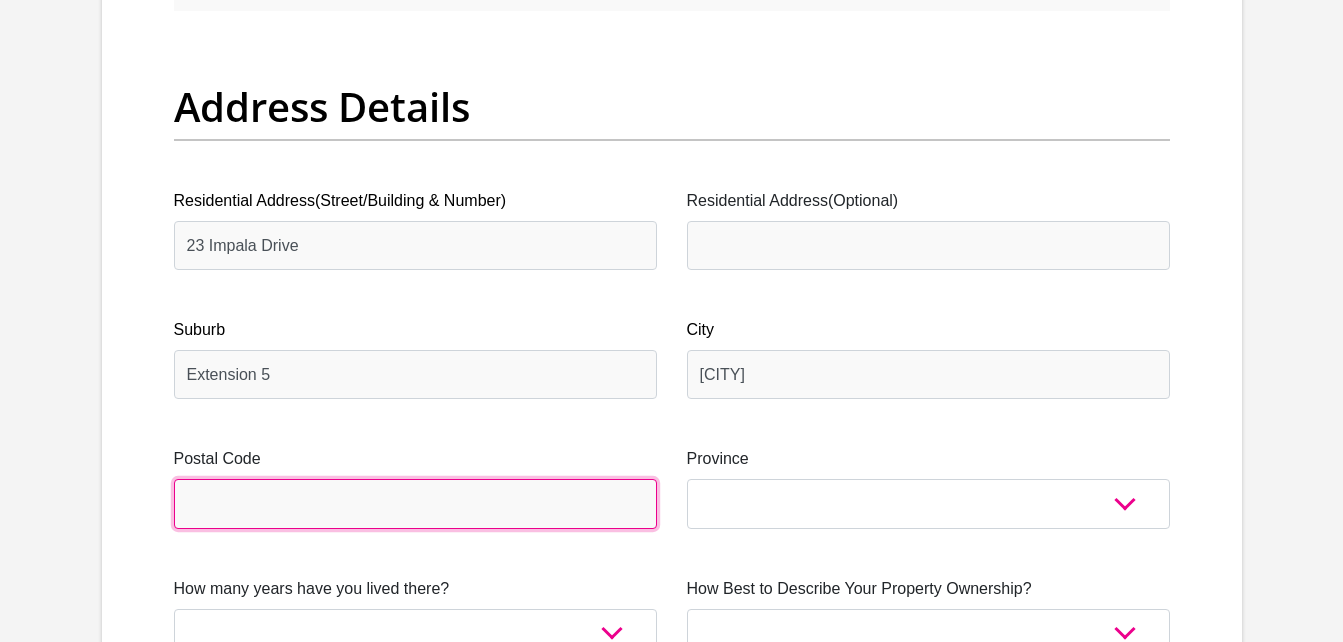 click on "Postal Code" at bounding box center [415, 503] 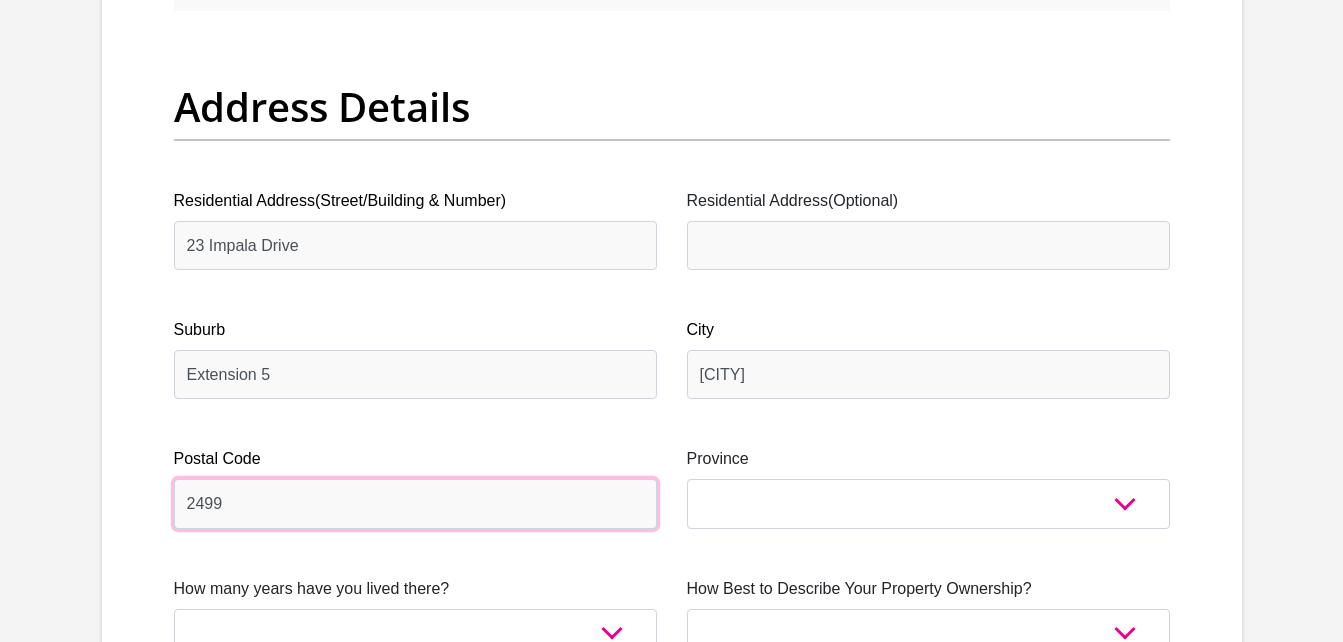 type on "2499" 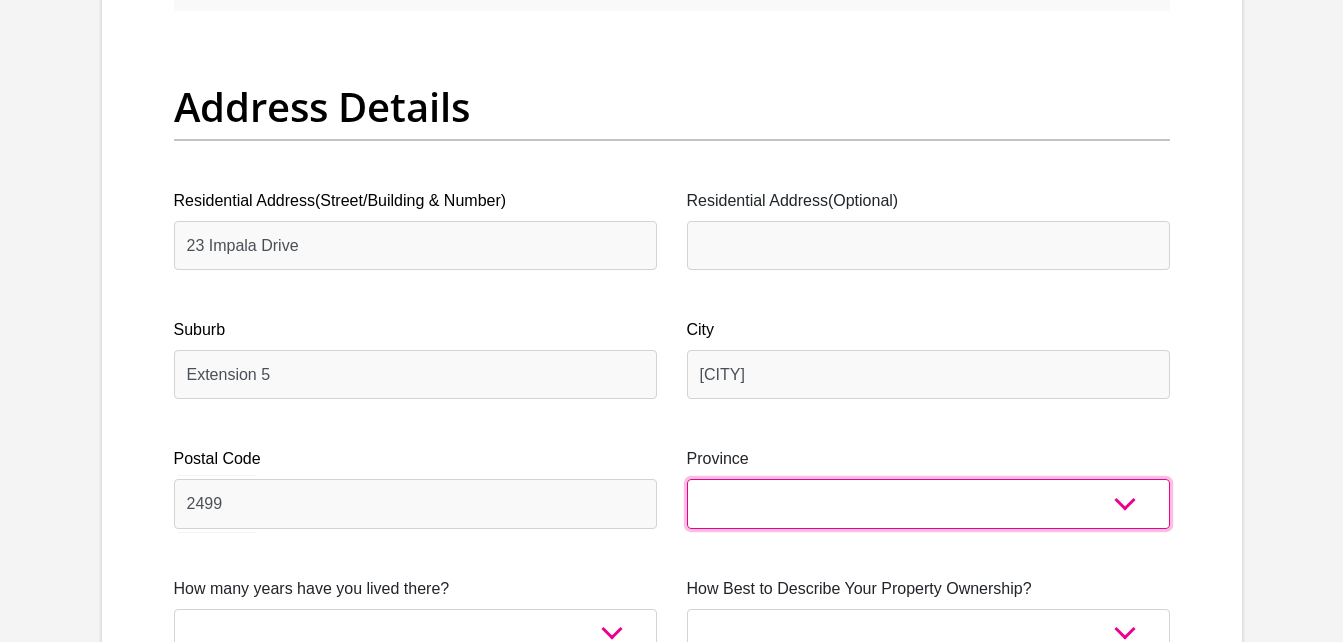 click on "Eastern Cape
Free State
Gauteng
KwaZulu-Natal
Limpopo
Mpumalanga
Northern Cape
North West
Western Cape" at bounding box center (928, 503) 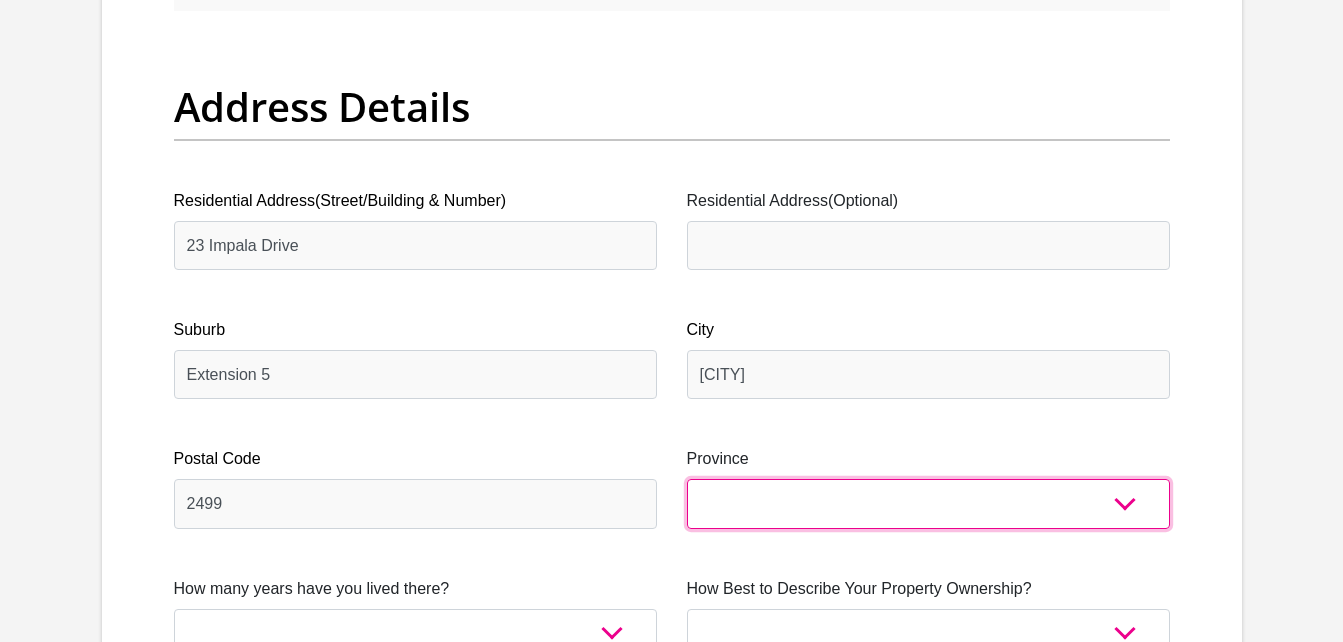select on "Gauteng" 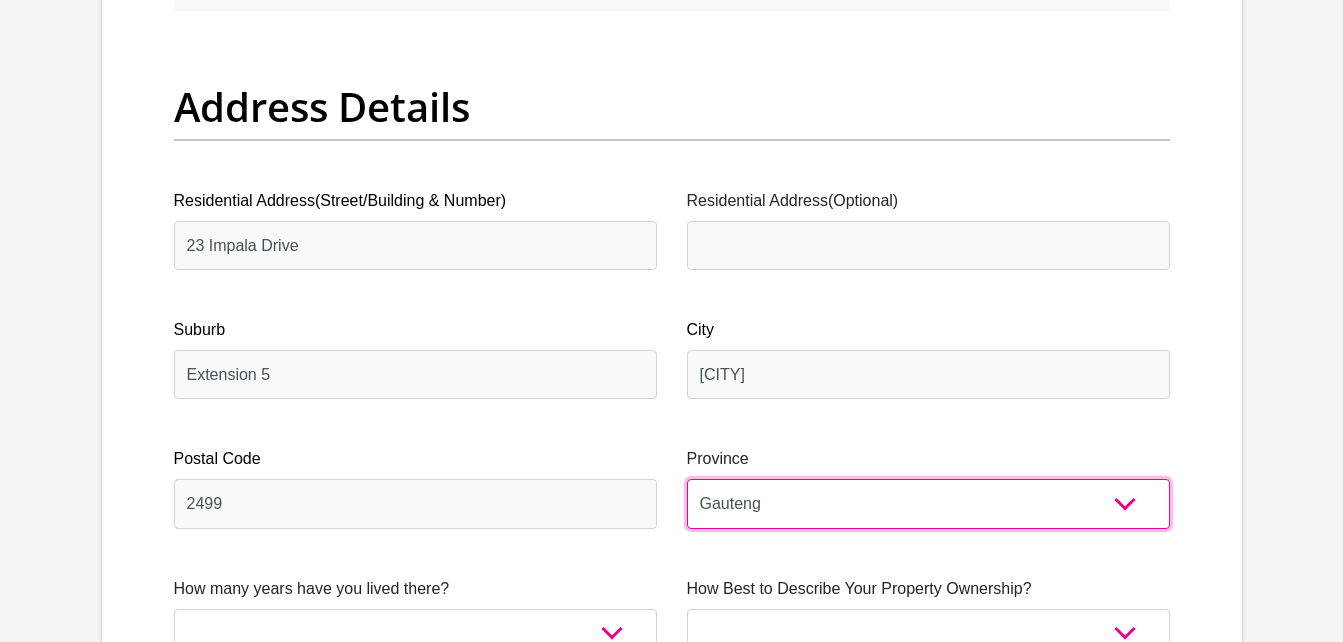 click on "Eastern Cape
Free State
Gauteng
KwaZulu-Natal
Limpopo
Mpumalanga
Northern Cape
North West
Western Cape" at bounding box center [928, 503] 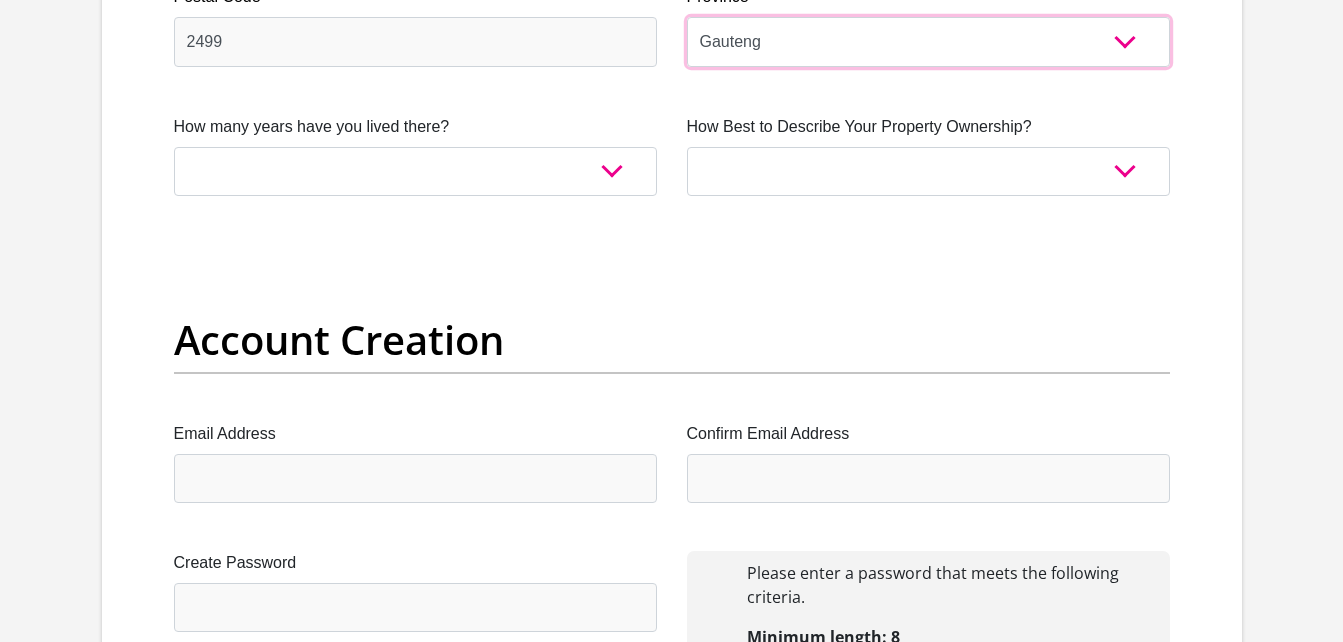 scroll, scrollTop: 1560, scrollLeft: 0, axis: vertical 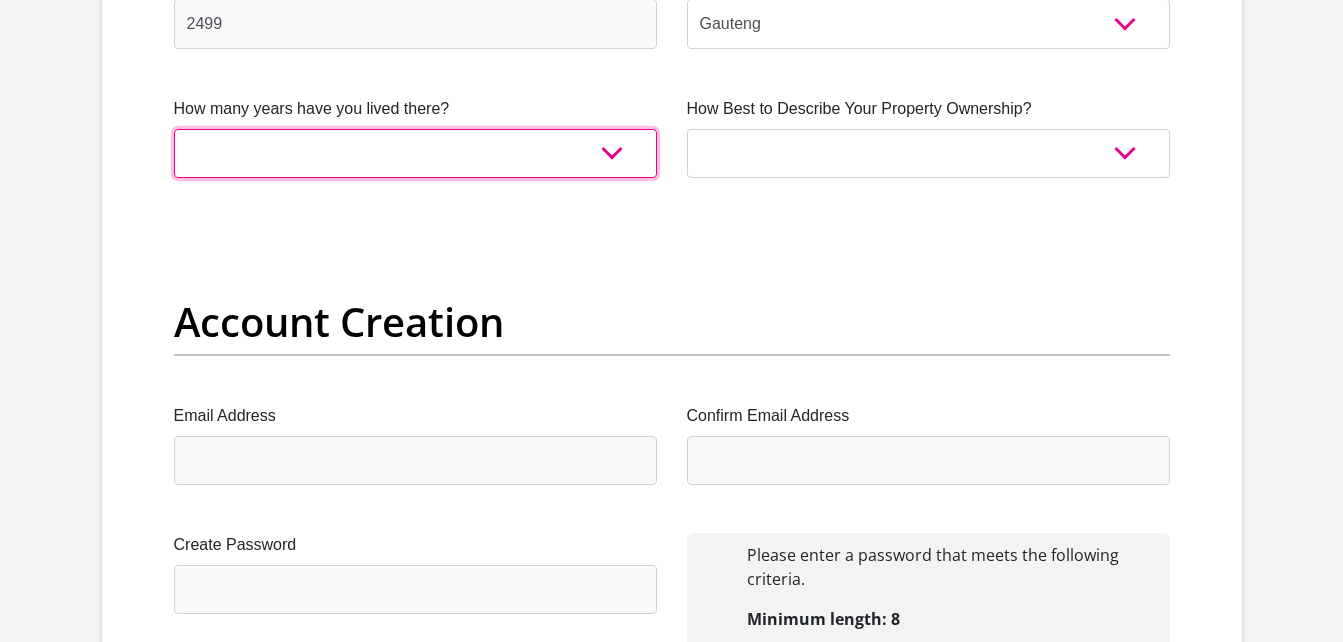 click on "less than 1 year
1-3 years
3-5 years
5+ years" at bounding box center (415, 153) 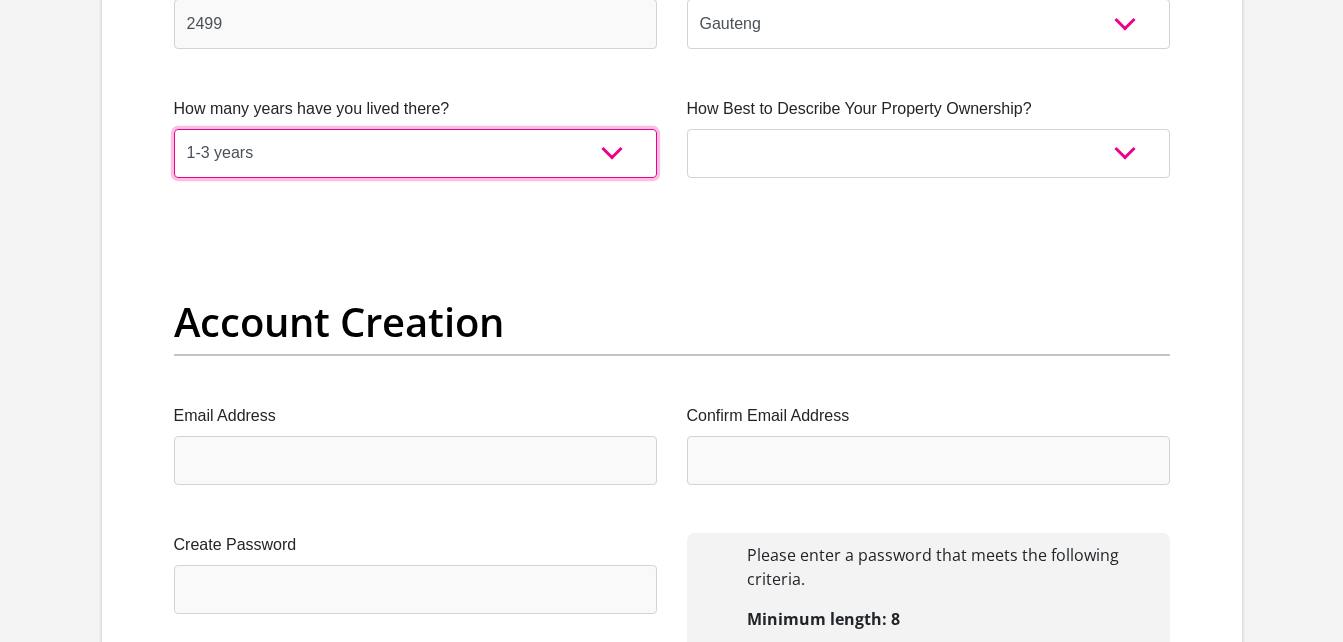 click on "less than 1 year
1-3 years
3-5 years
5+ years" at bounding box center (415, 153) 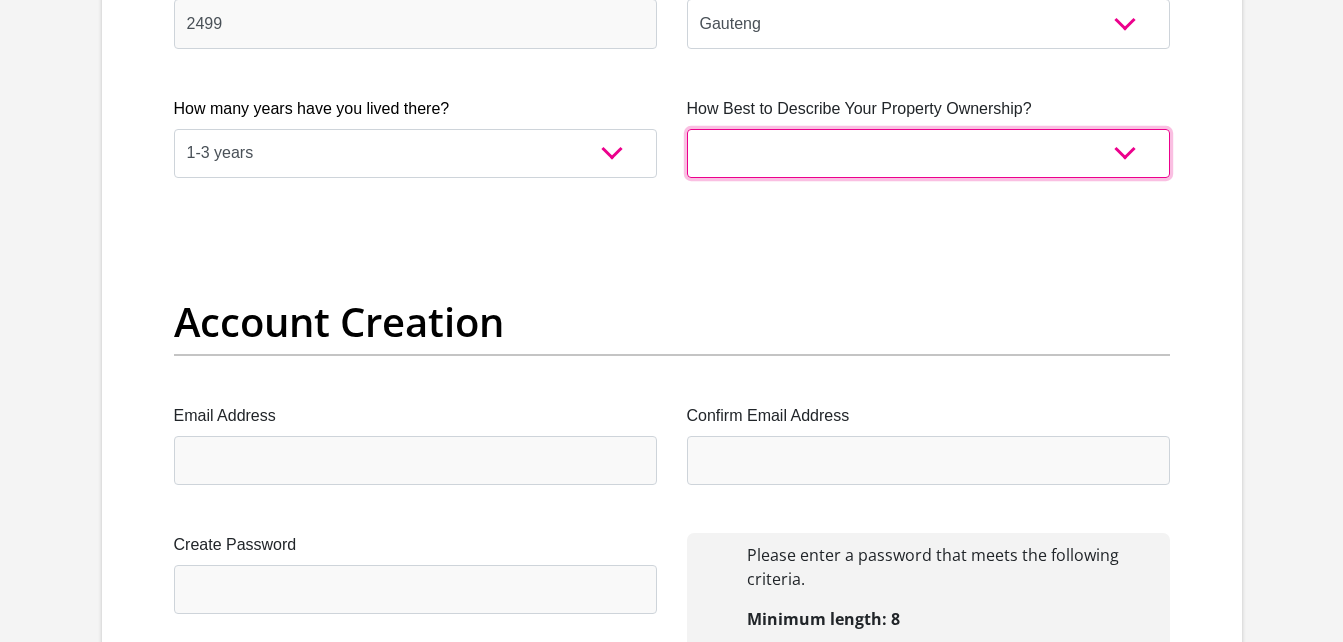click on "Owned
Rented
Family Owned
Company Dwelling" at bounding box center (928, 153) 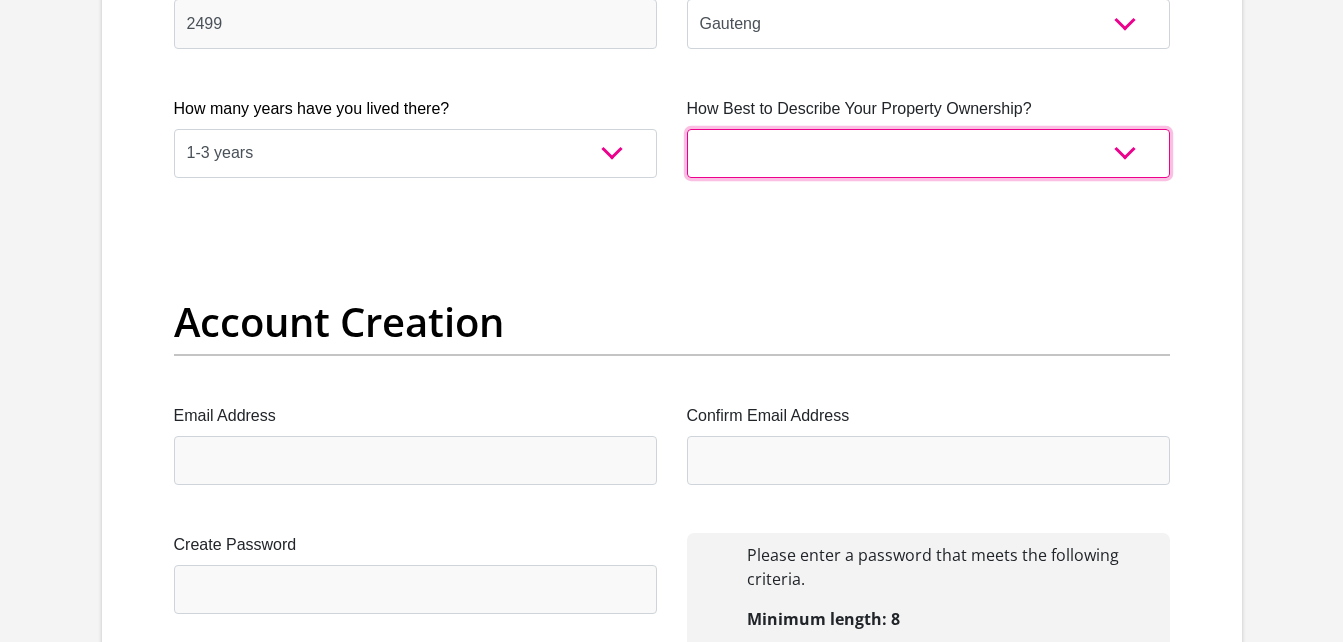 select on "Company Dwelling" 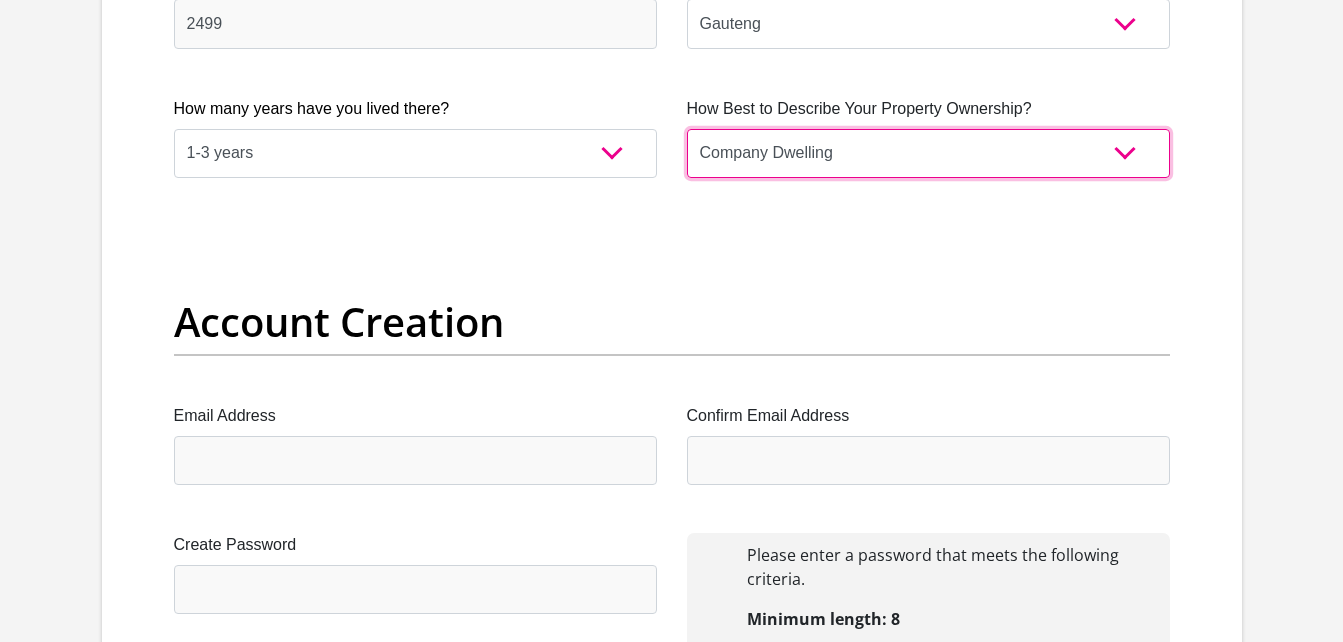 click on "Owned
Rented
Family Owned
Company Dwelling" at bounding box center [928, 153] 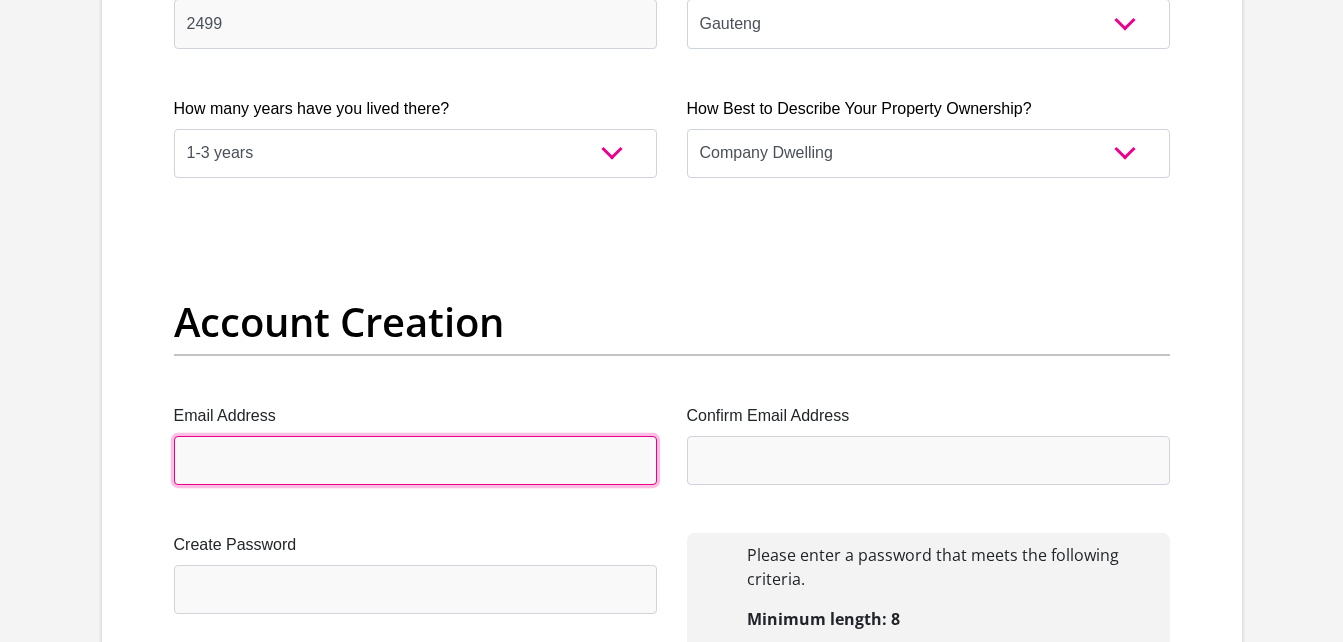 click on "Email Address" at bounding box center [415, 460] 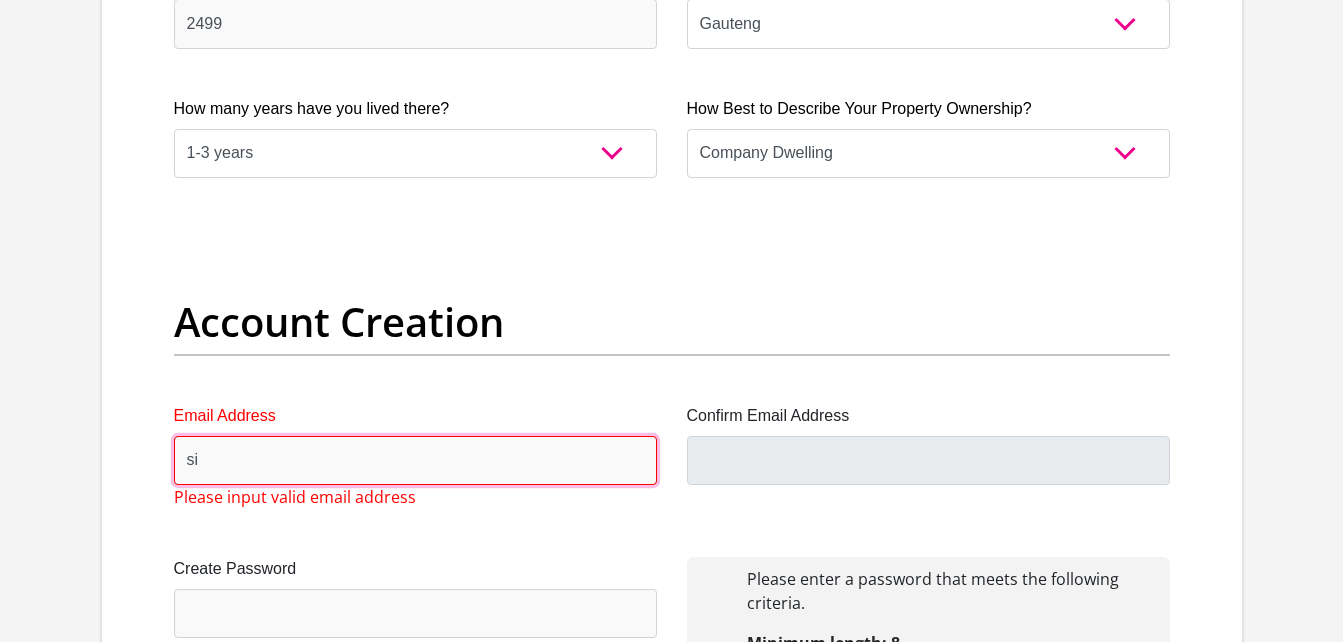 type on "s" 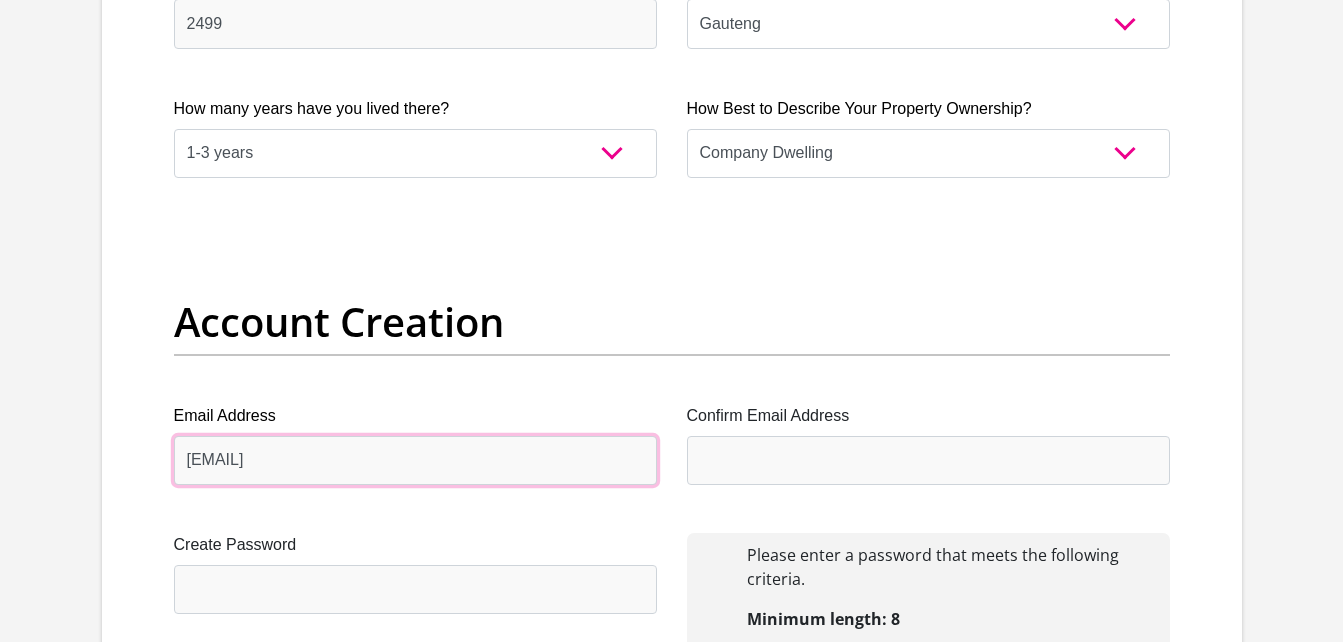type on "nyakasipho76@gmail.com" 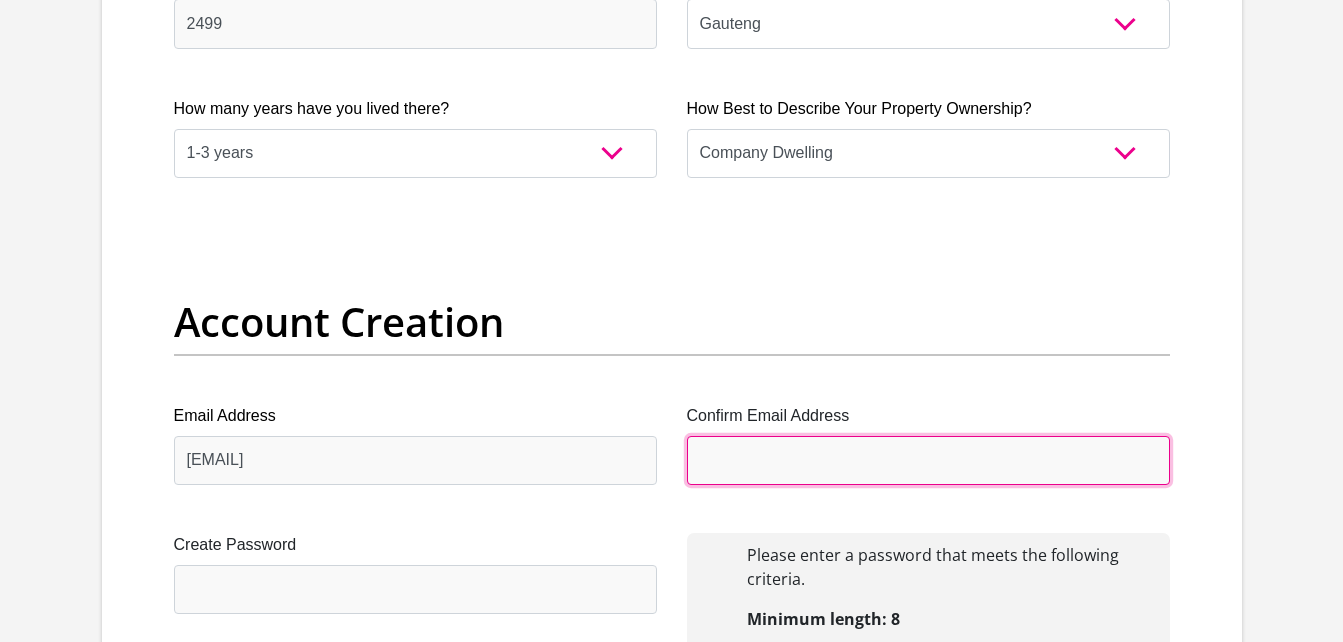click on "Confirm Email Address" at bounding box center [928, 460] 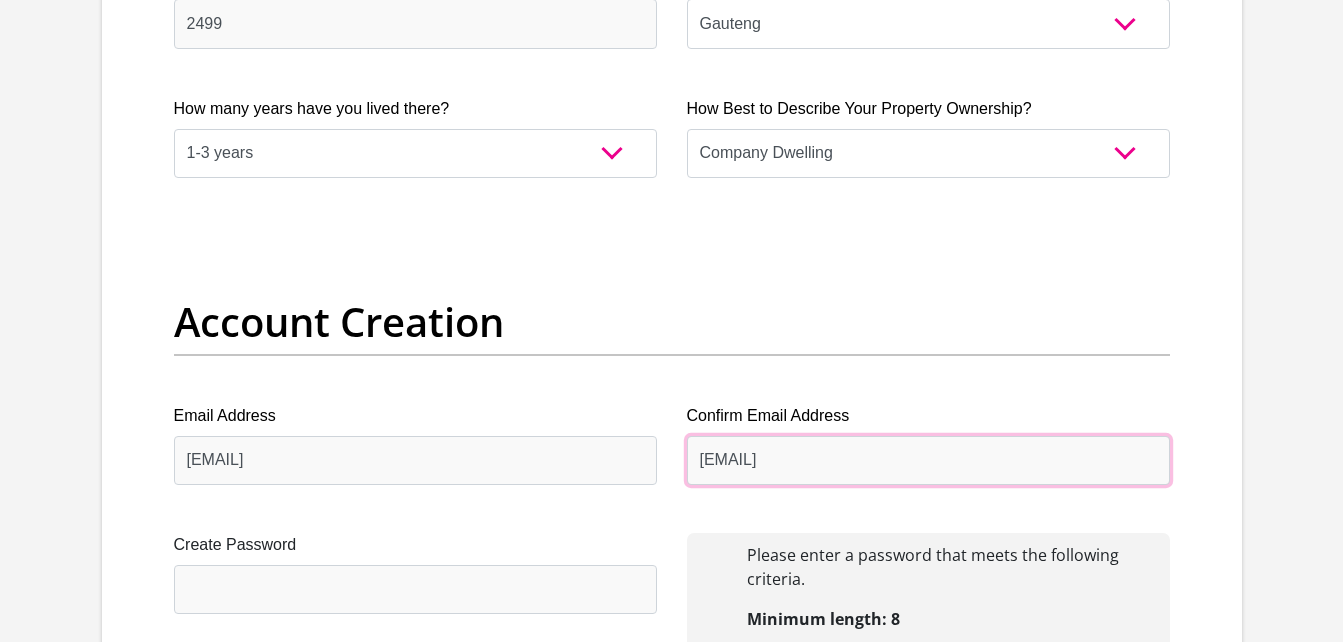 type on "nyakasipho76@gmail.com" 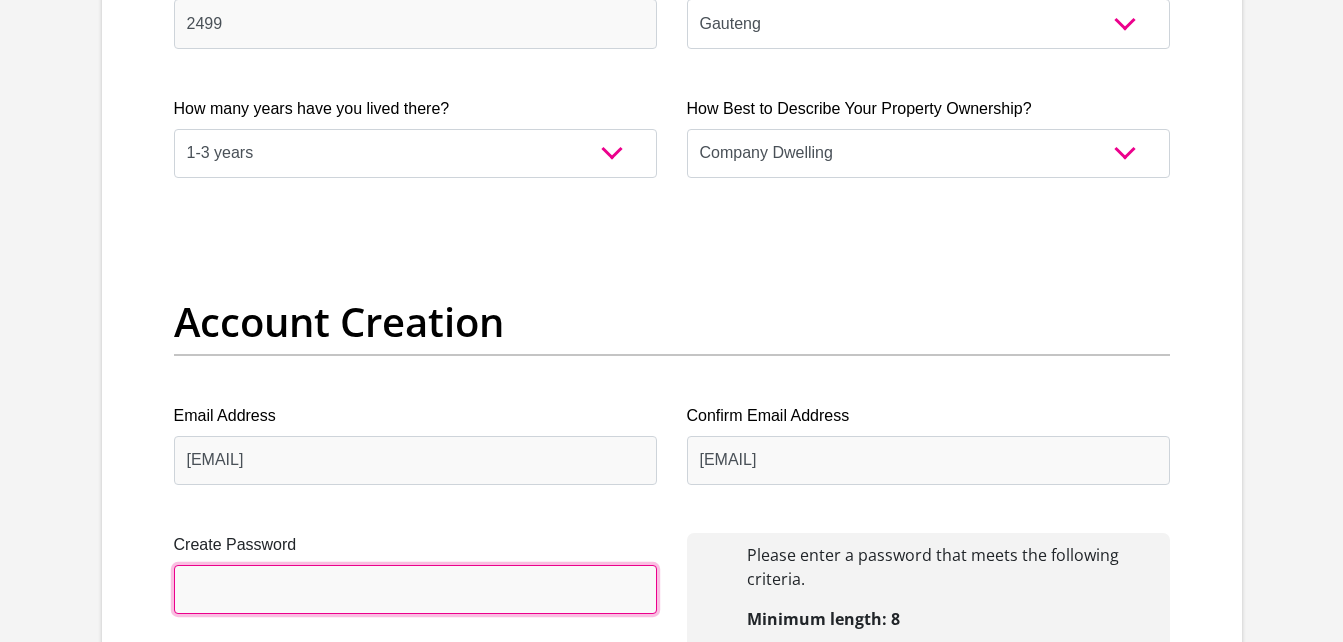 click on "Create Password" at bounding box center [415, 589] 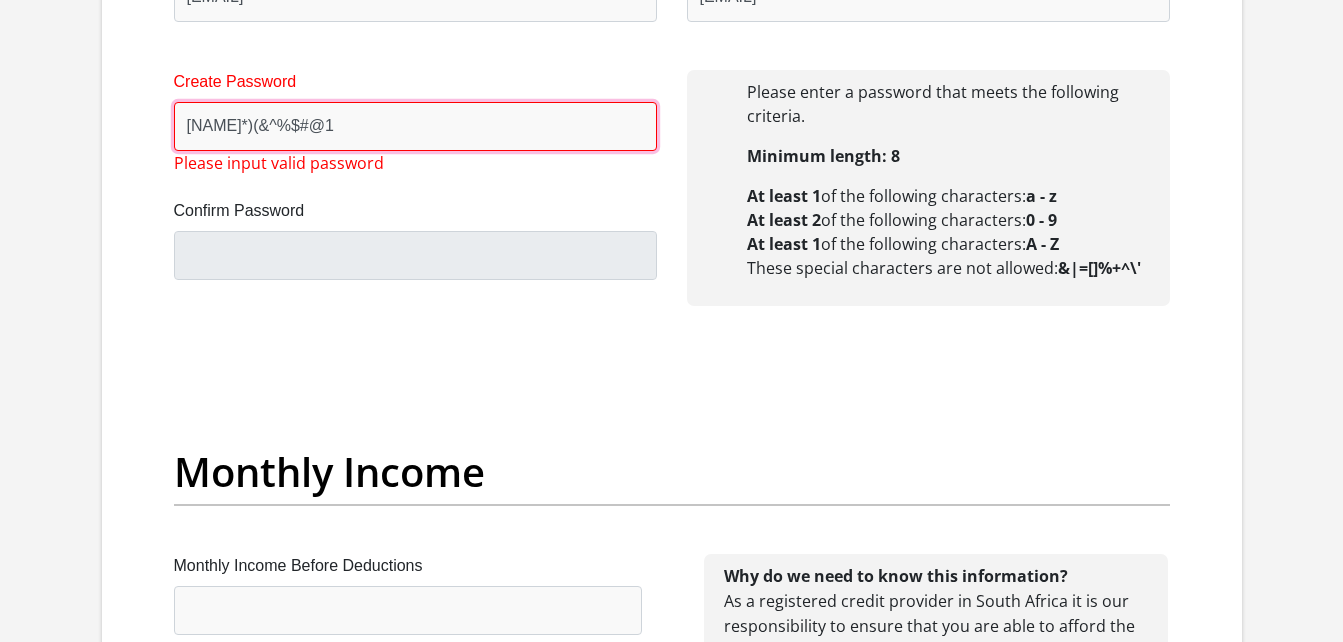 scroll, scrollTop: 2053, scrollLeft: 0, axis: vertical 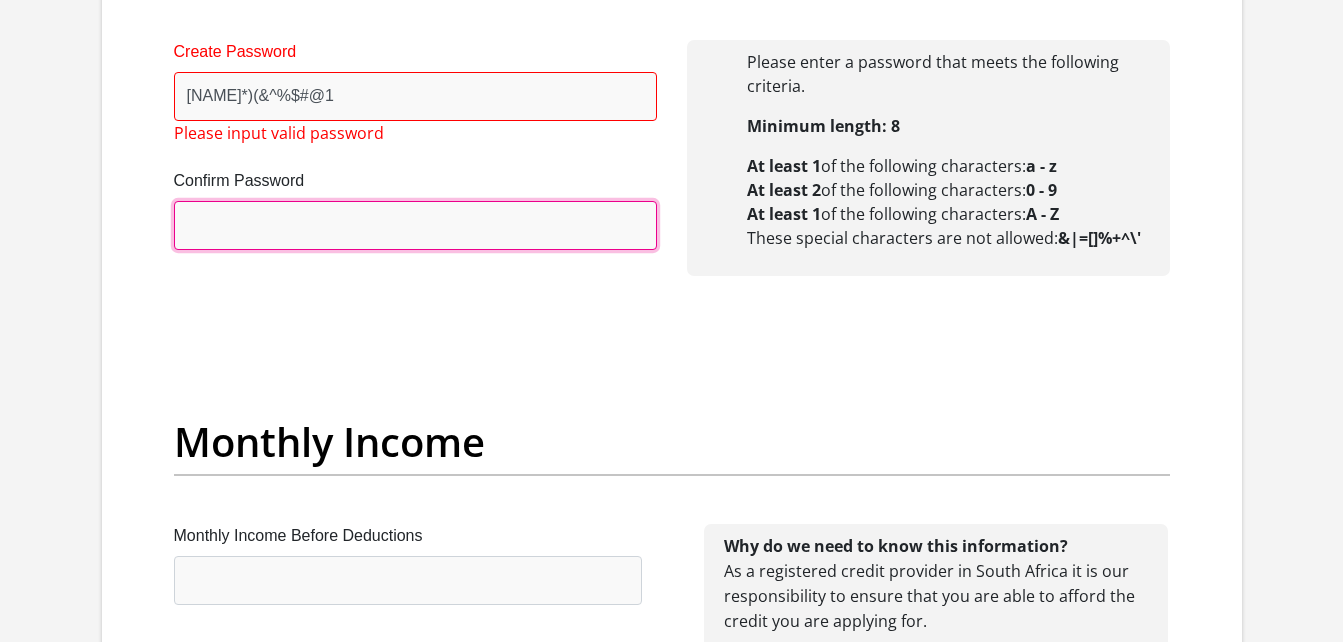 click on "Confirm Password" at bounding box center (415, 225) 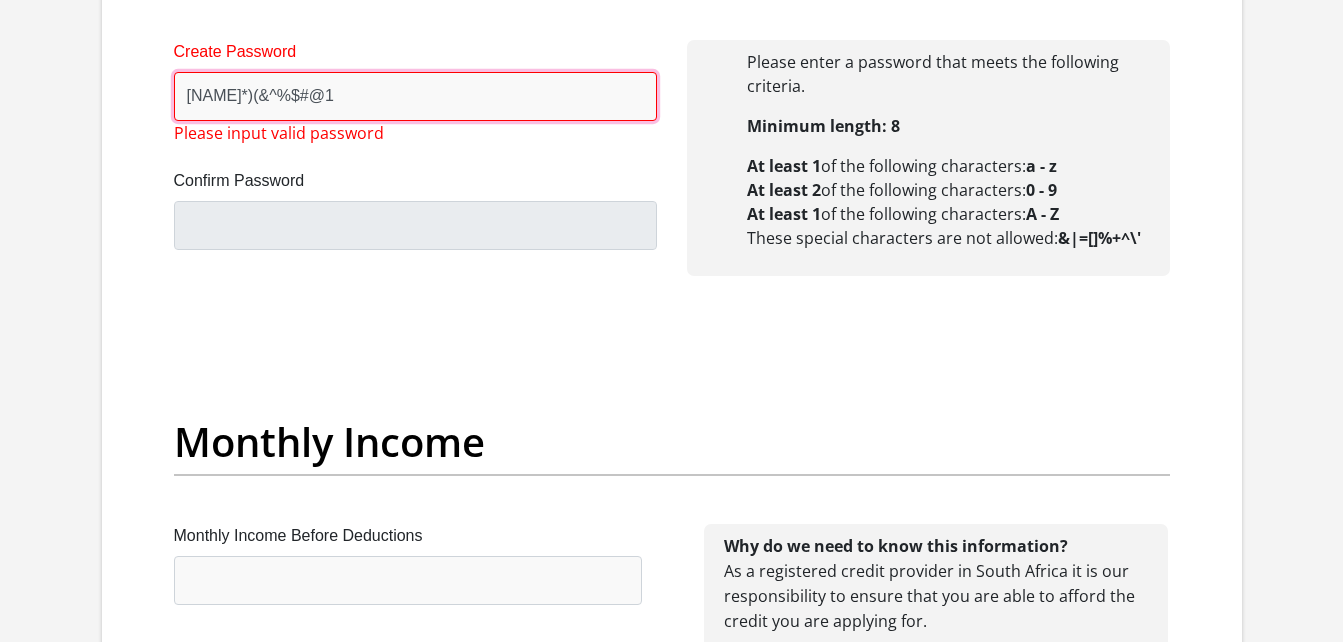 click on "Nyakanyaka)(*&^%$#@1" at bounding box center [415, 96] 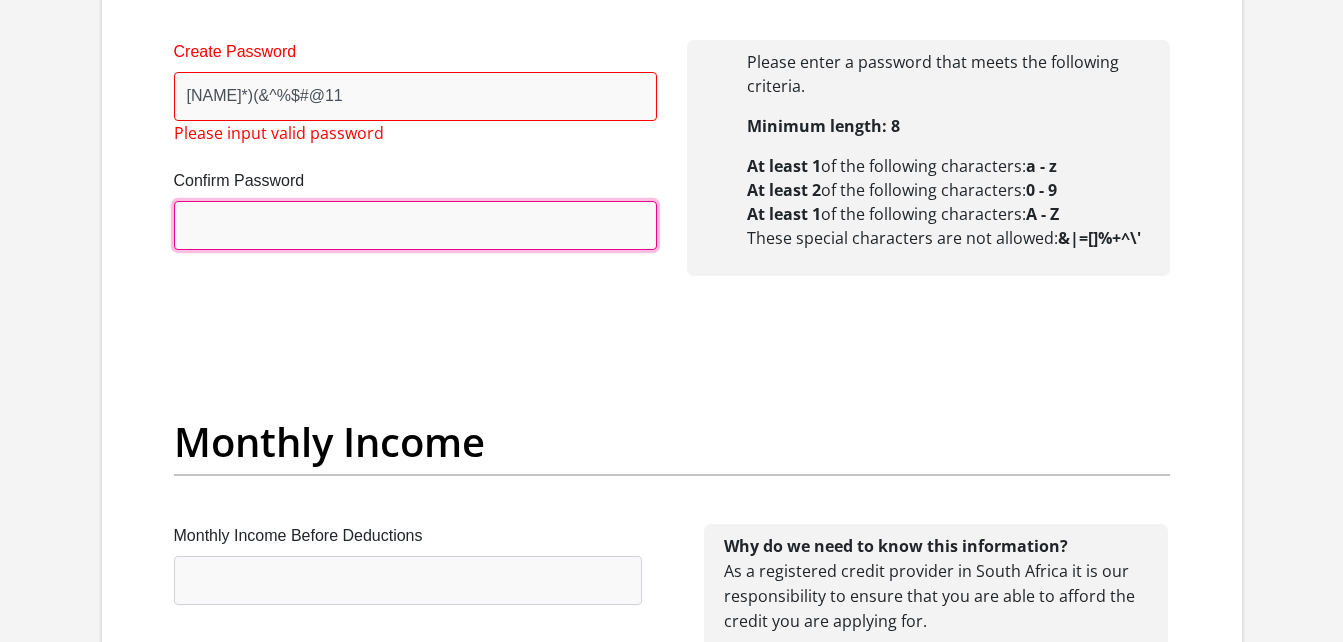 click on "Confirm Password" at bounding box center [415, 225] 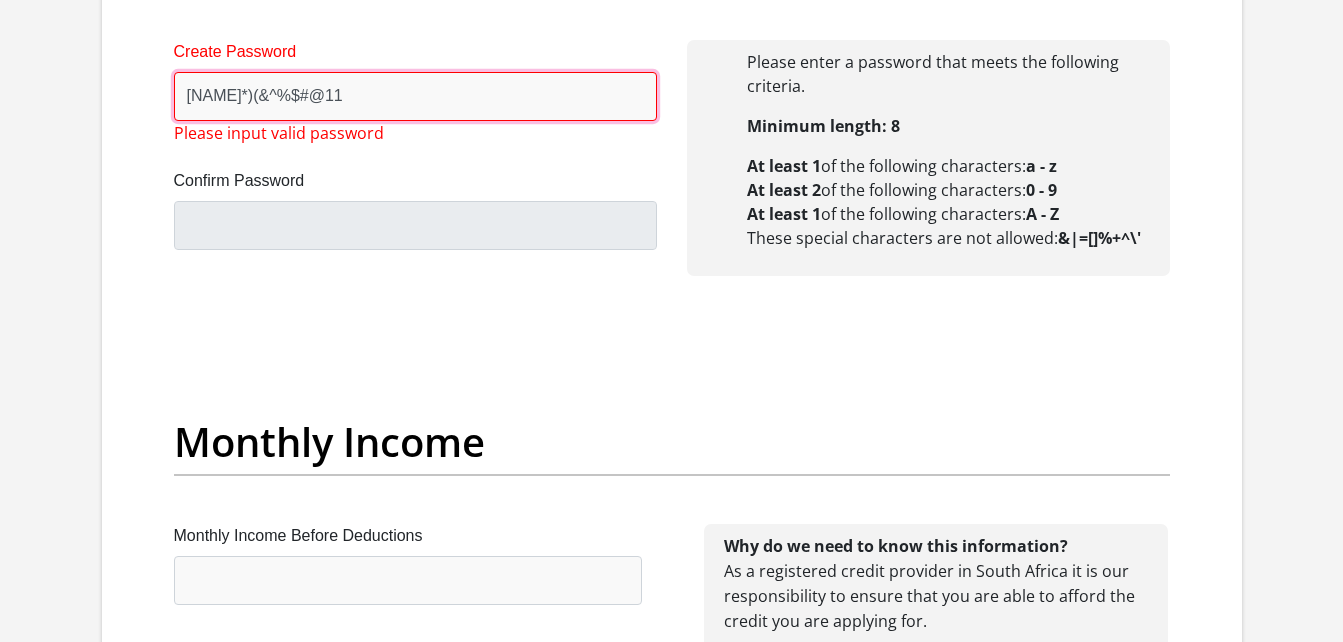 click on "Nyakanyaka)(*&^%$#@11" at bounding box center (415, 96) 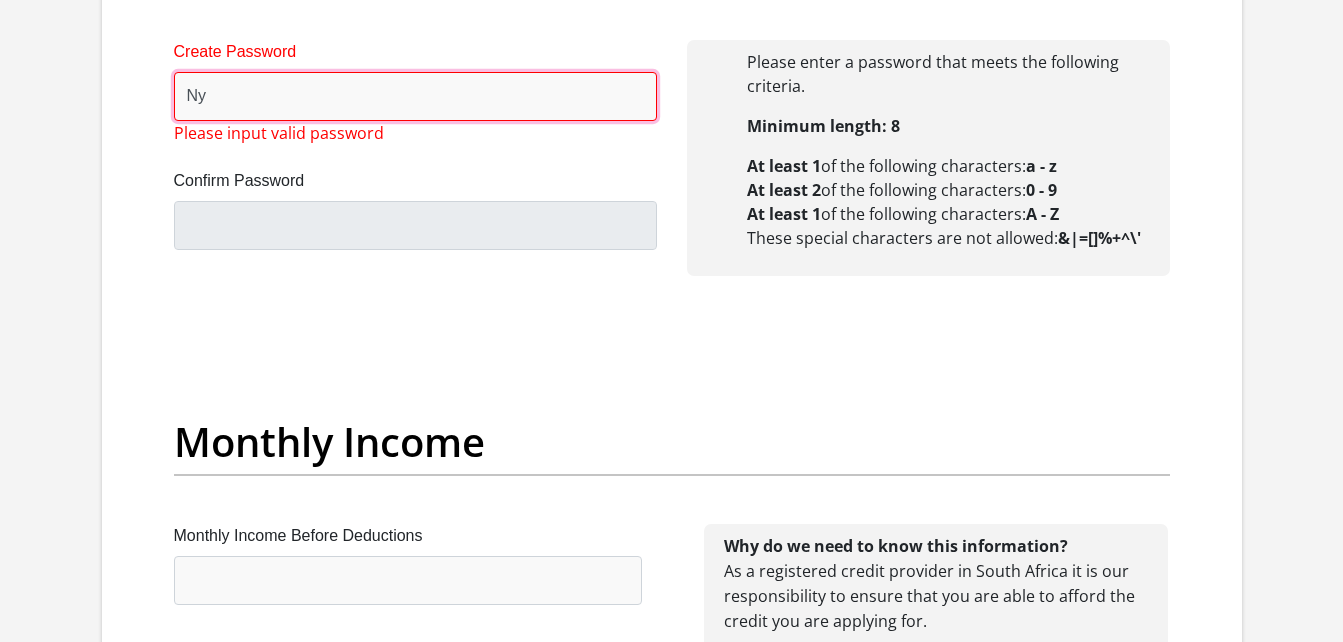 type on "N" 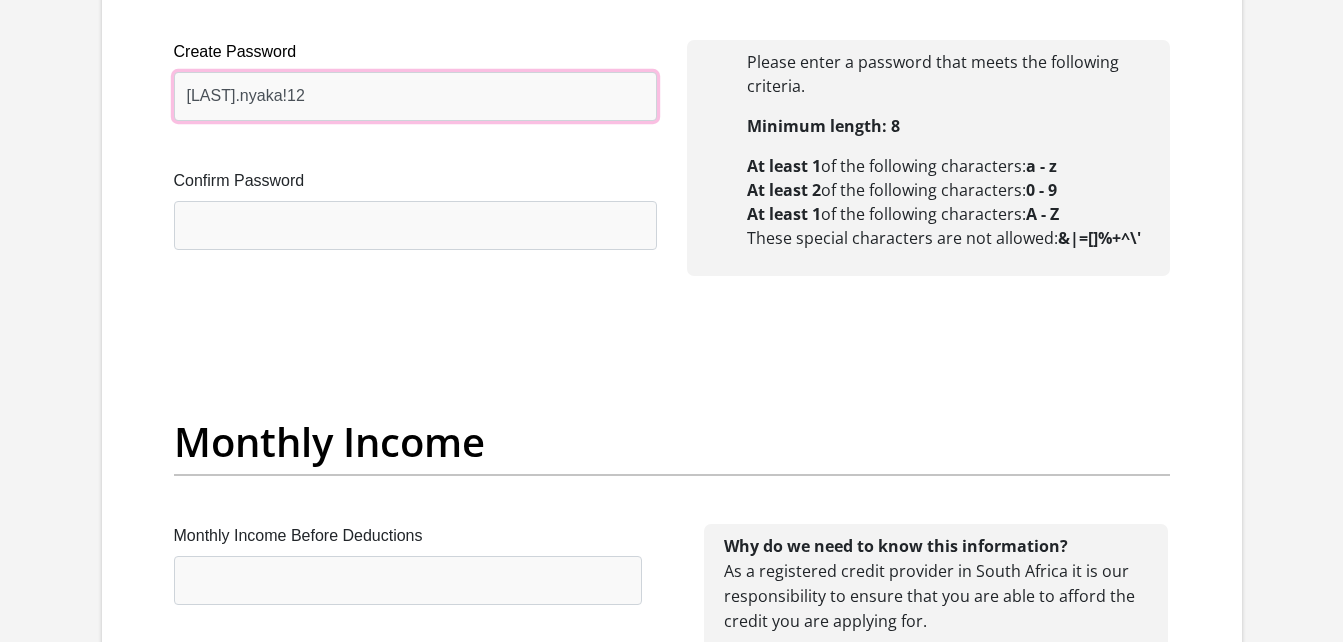 type on "Sipho.nyaka!12" 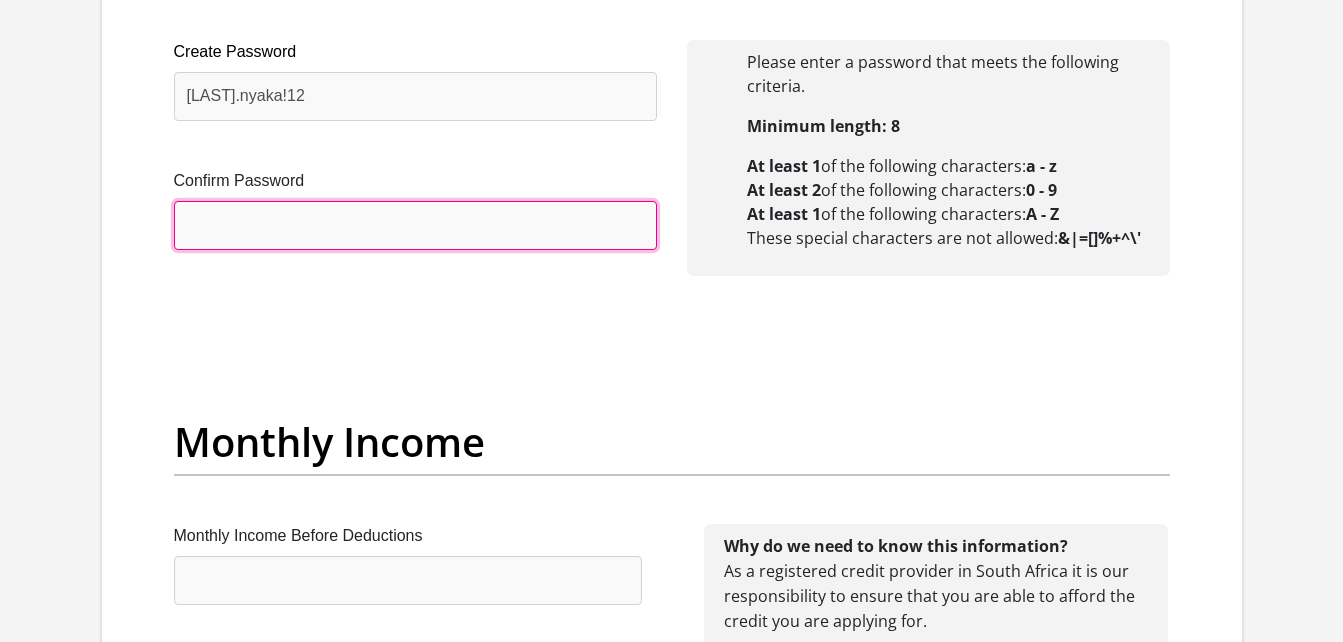 click on "Confirm Password" at bounding box center [415, 225] 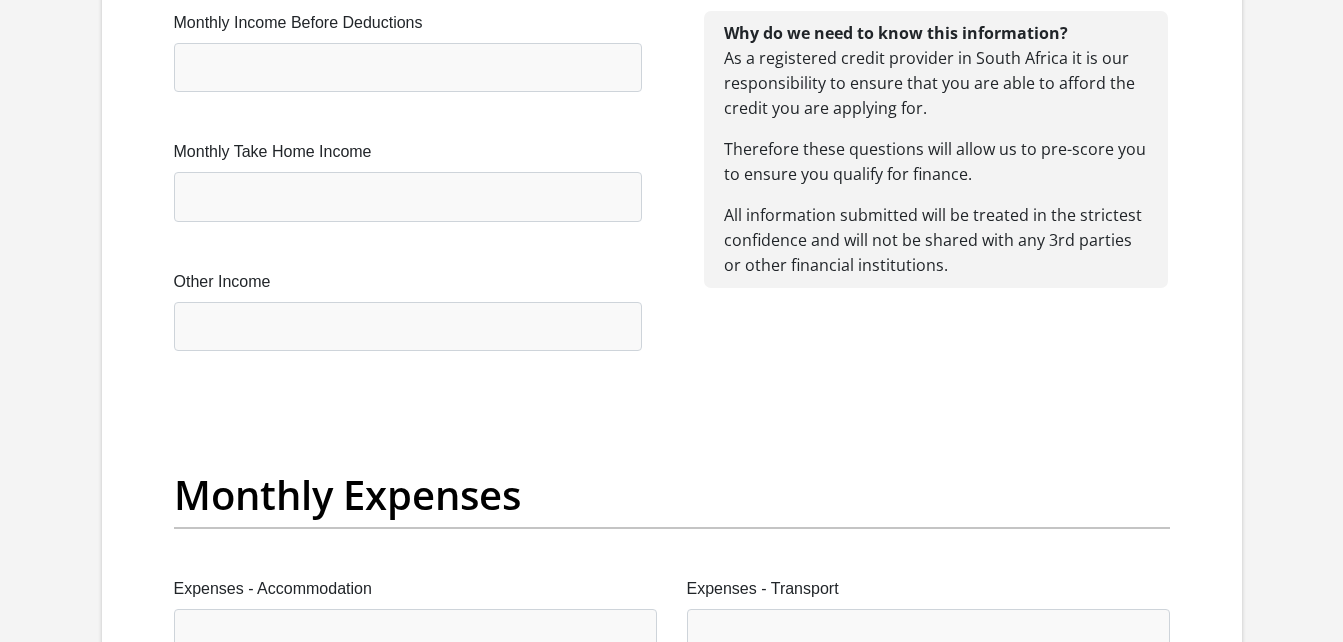 scroll, scrollTop: 2573, scrollLeft: 0, axis: vertical 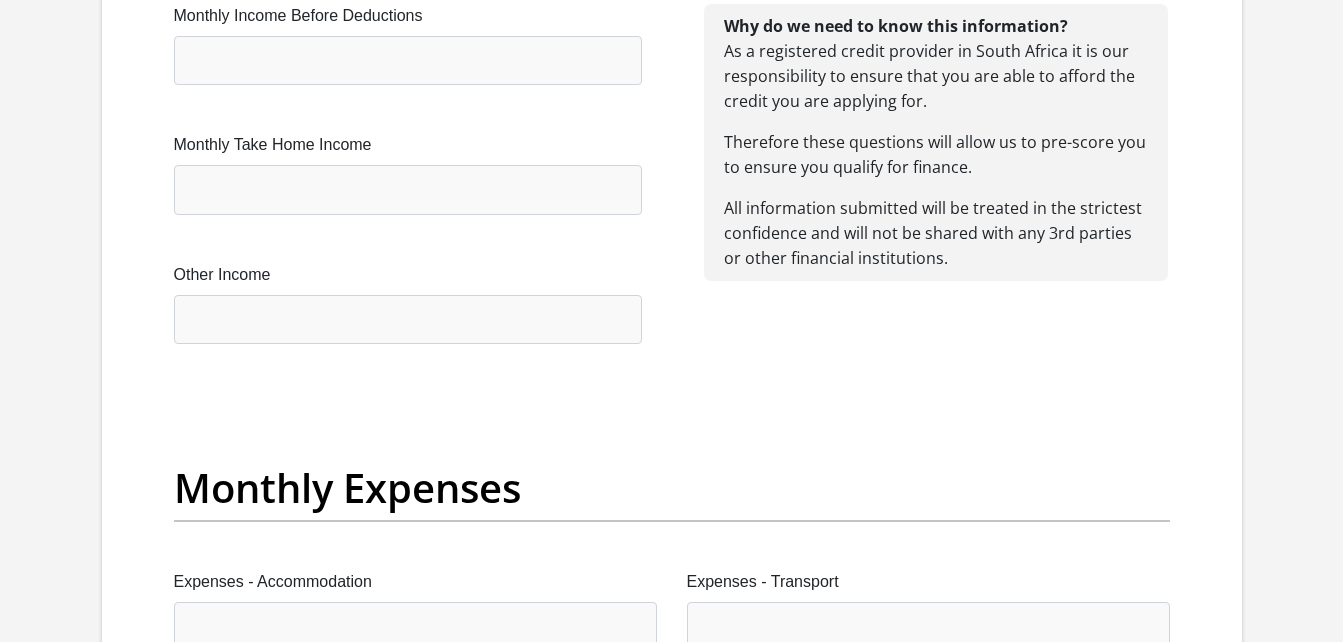 type on "Sipho.nyaka!12" 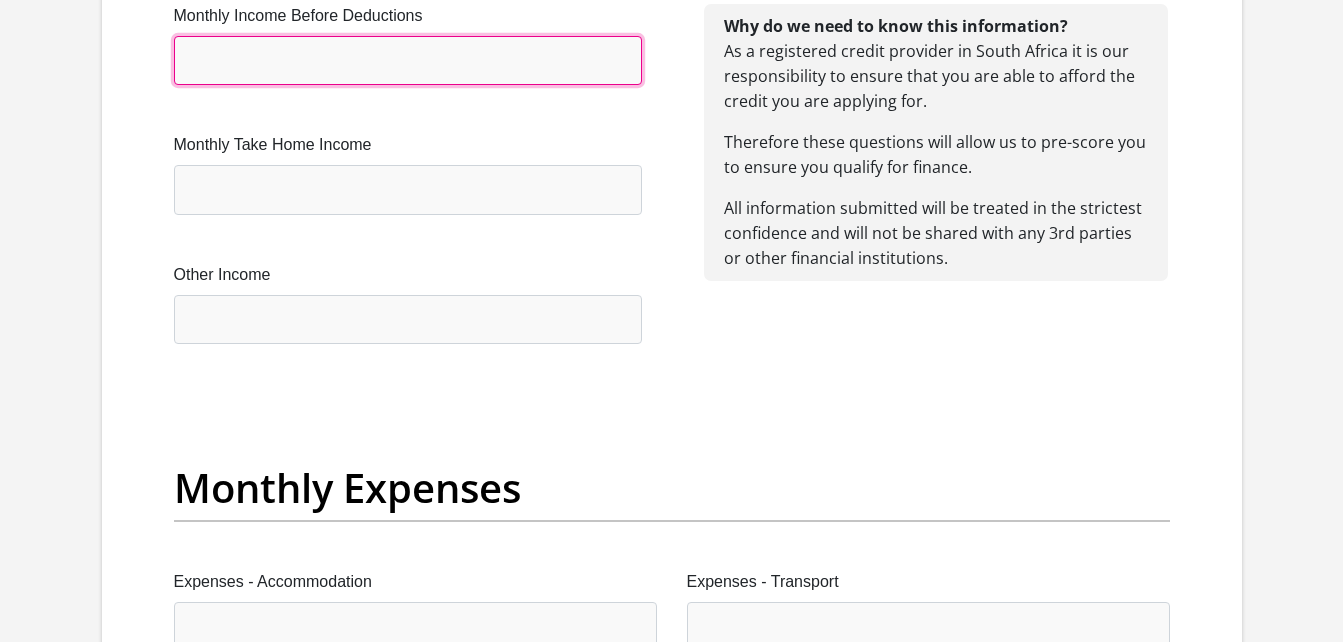 click on "Monthly Income Before Deductions" at bounding box center [408, 60] 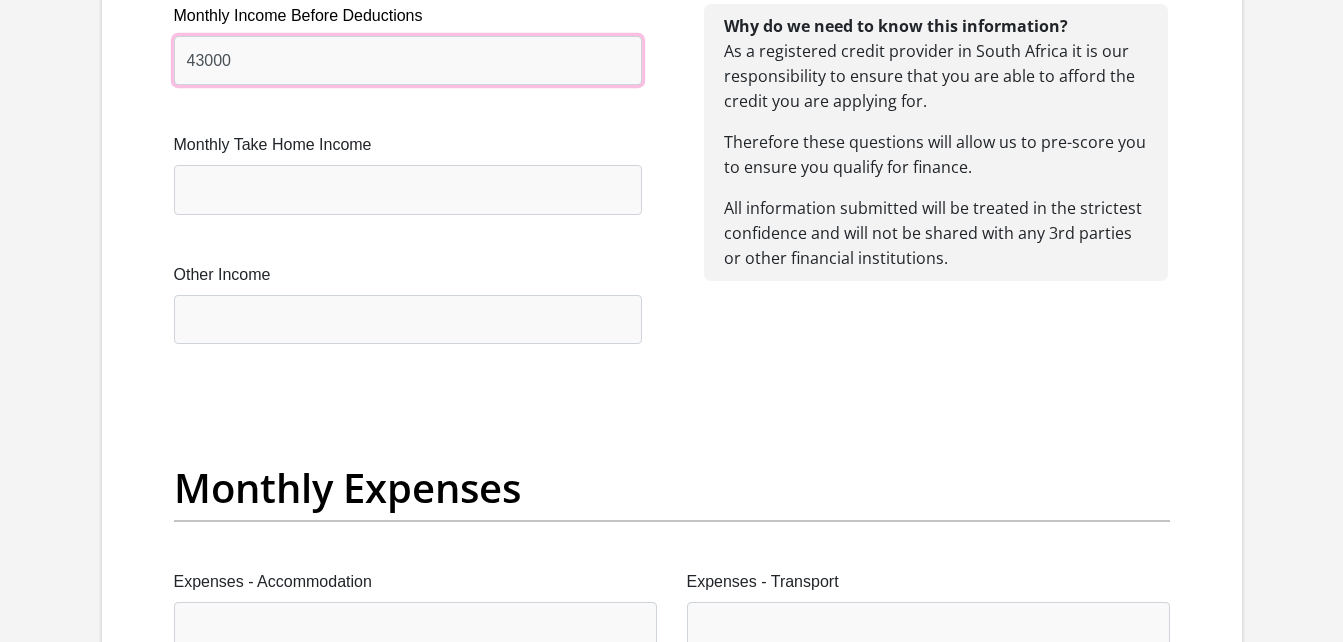 type on "43000" 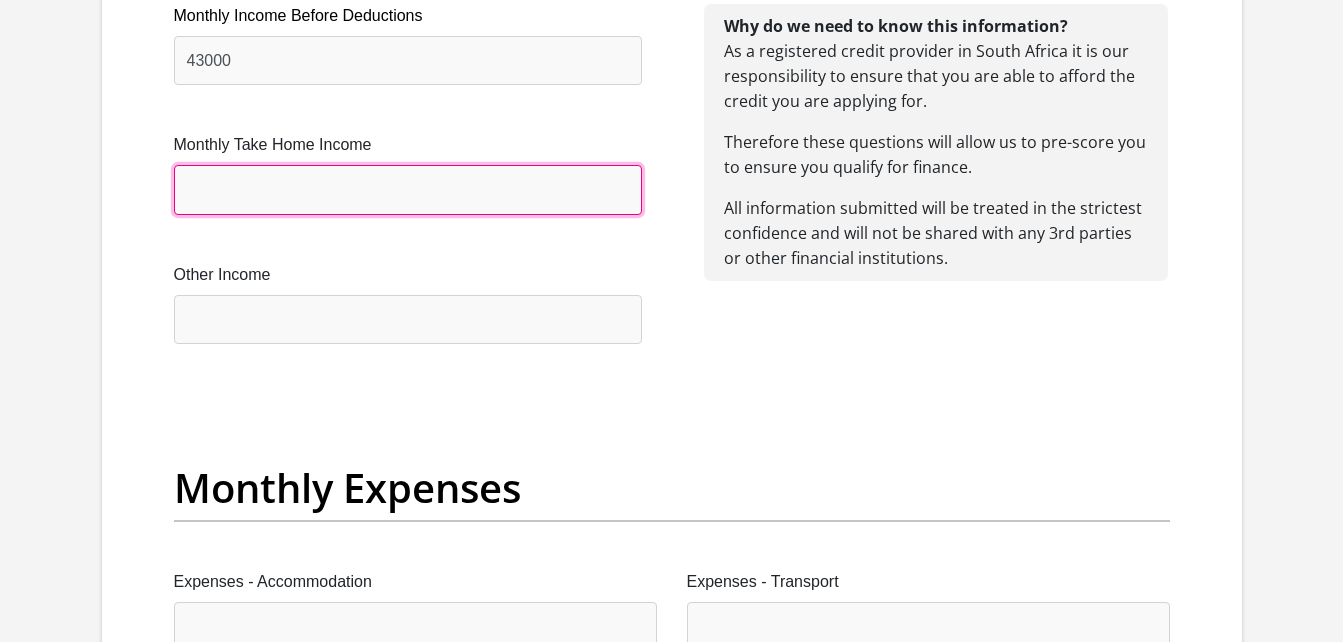 click on "Monthly Take Home Income" at bounding box center [408, 189] 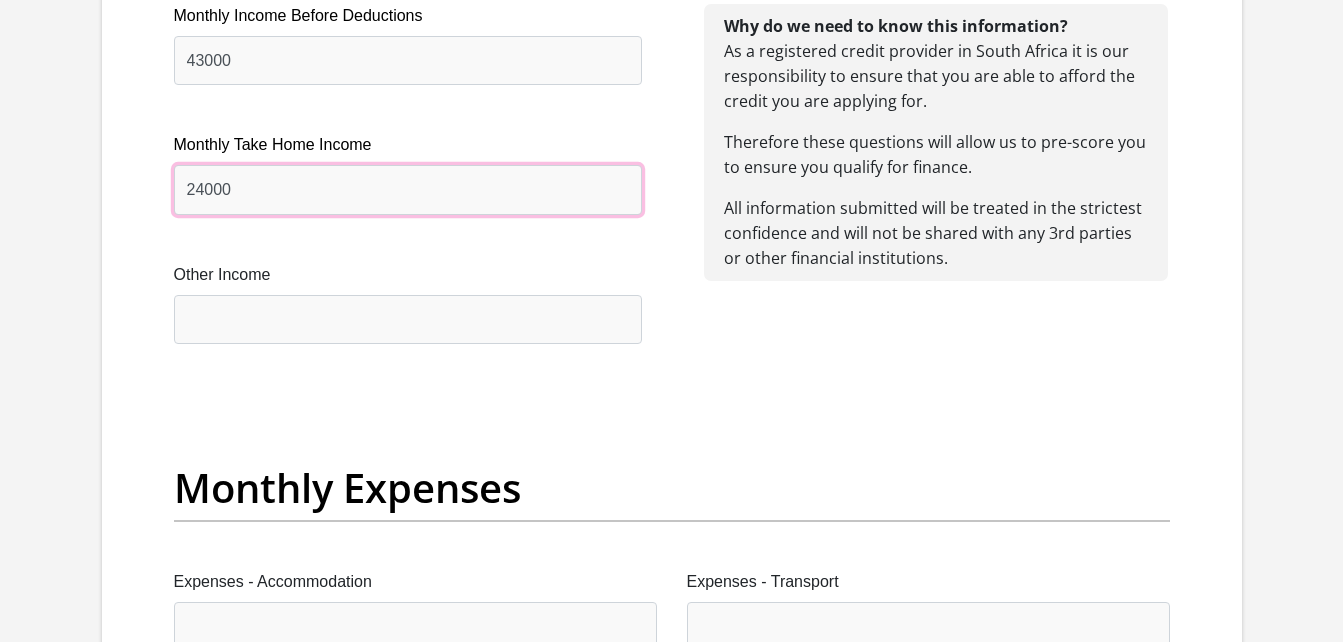 type on "24000" 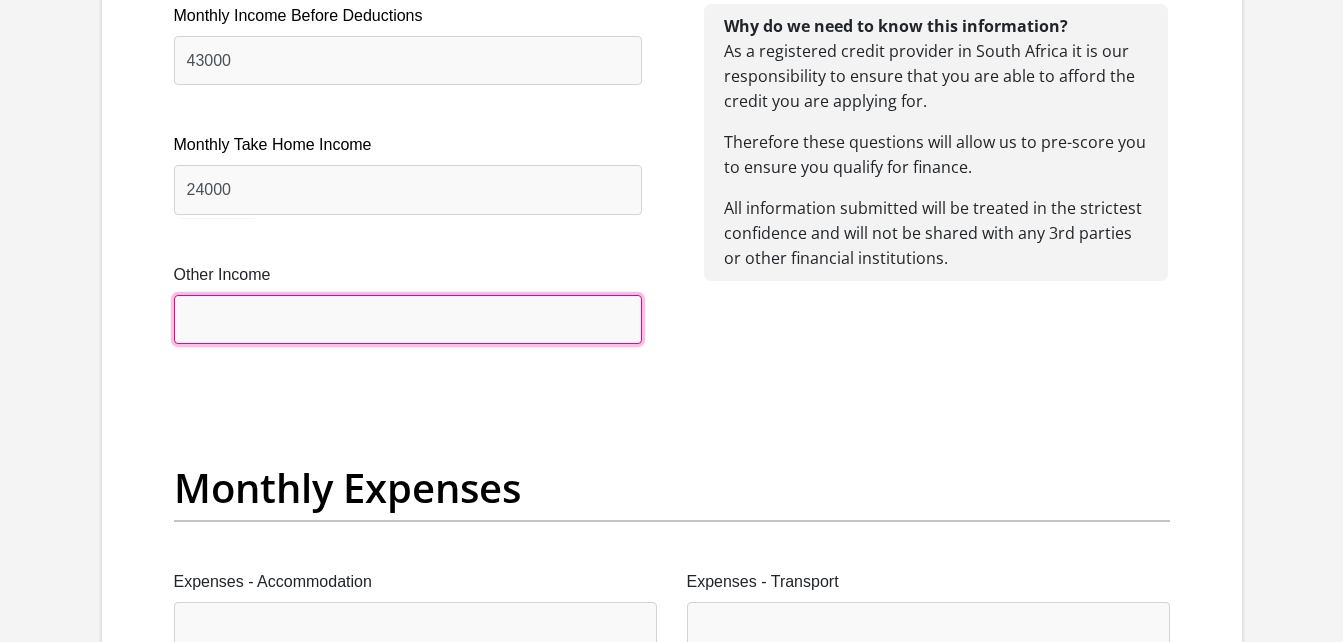 click on "Other Income" at bounding box center [408, 319] 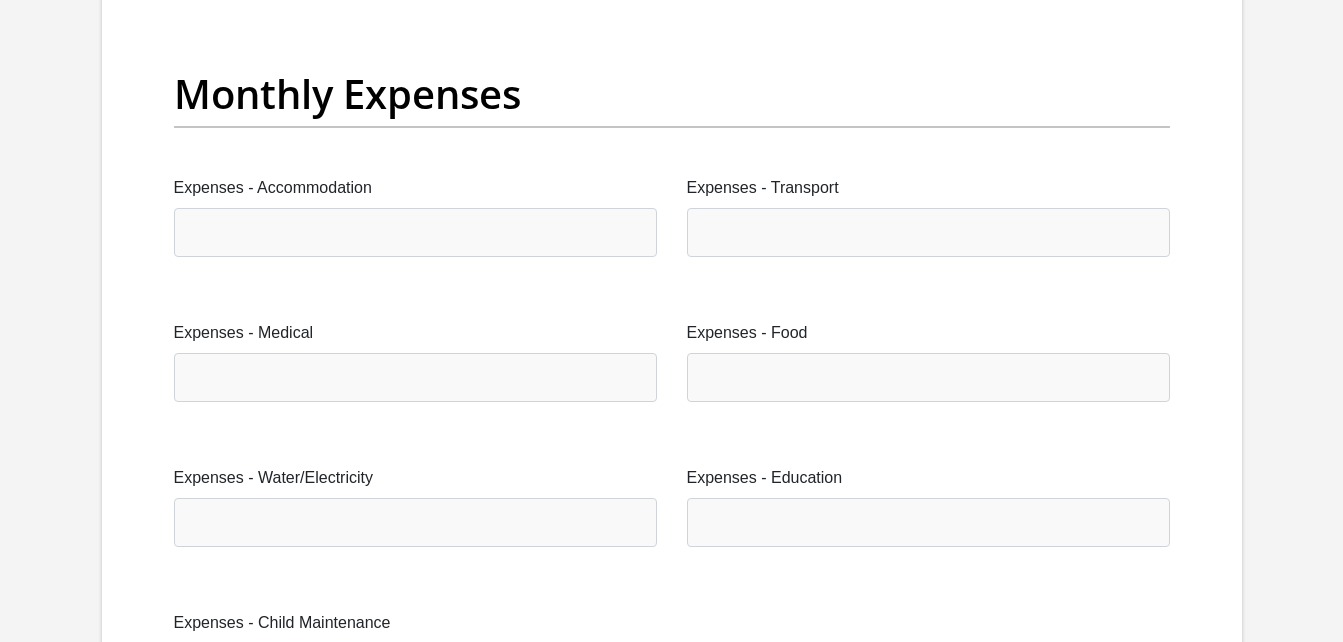 scroll, scrollTop: 2992, scrollLeft: 0, axis: vertical 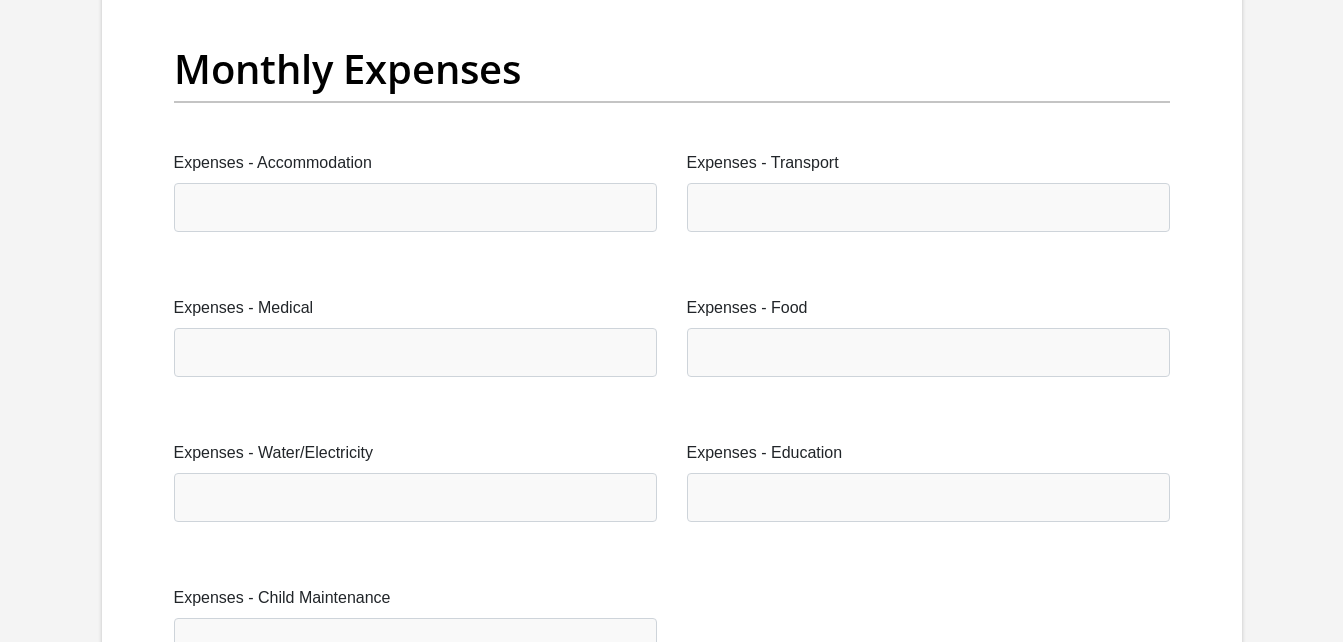 type on "0" 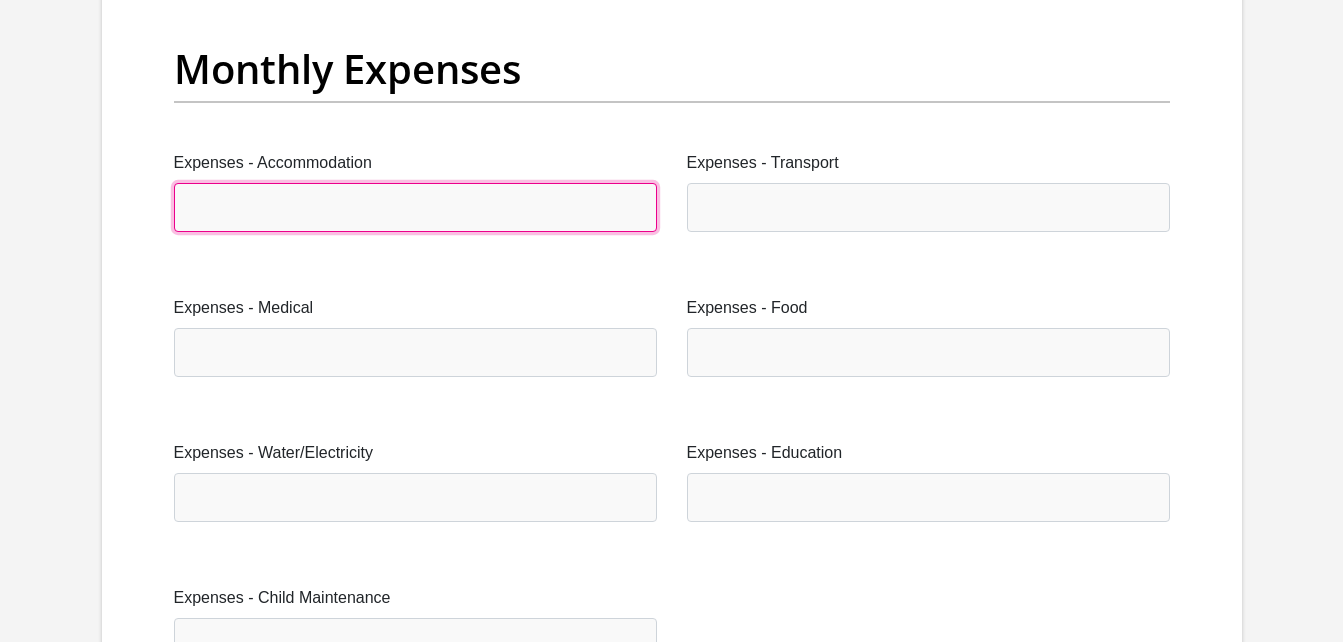 click on "Expenses - Accommodation" at bounding box center [415, 207] 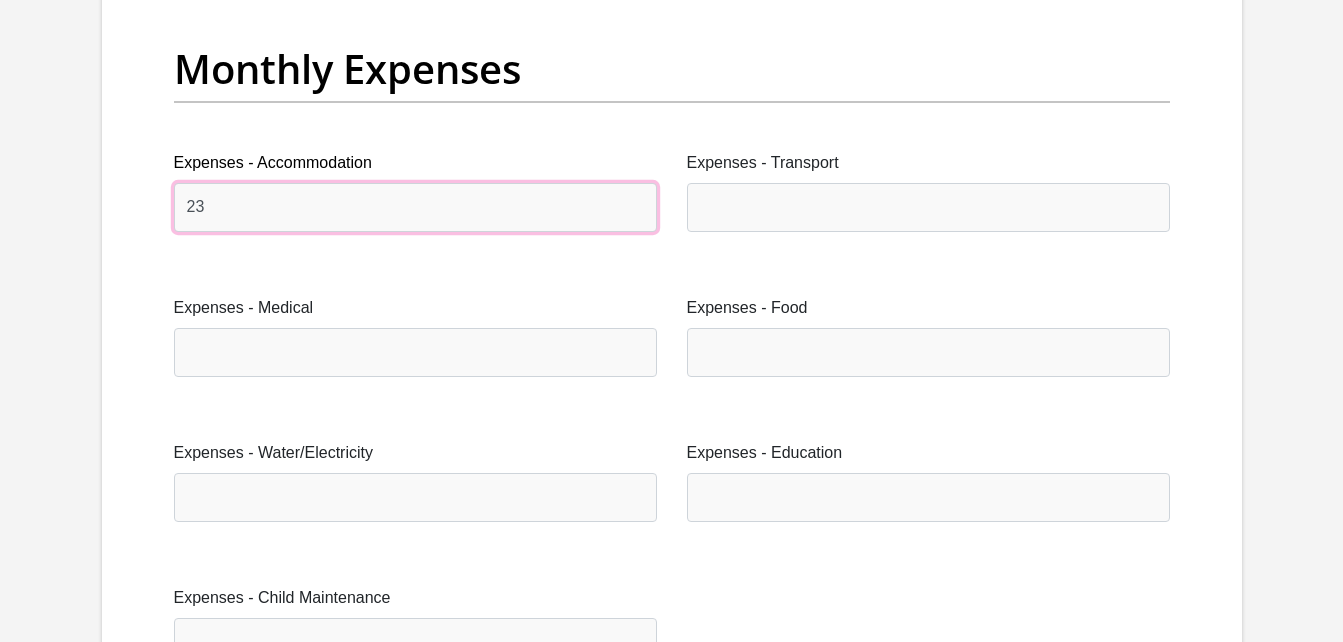 type on "2" 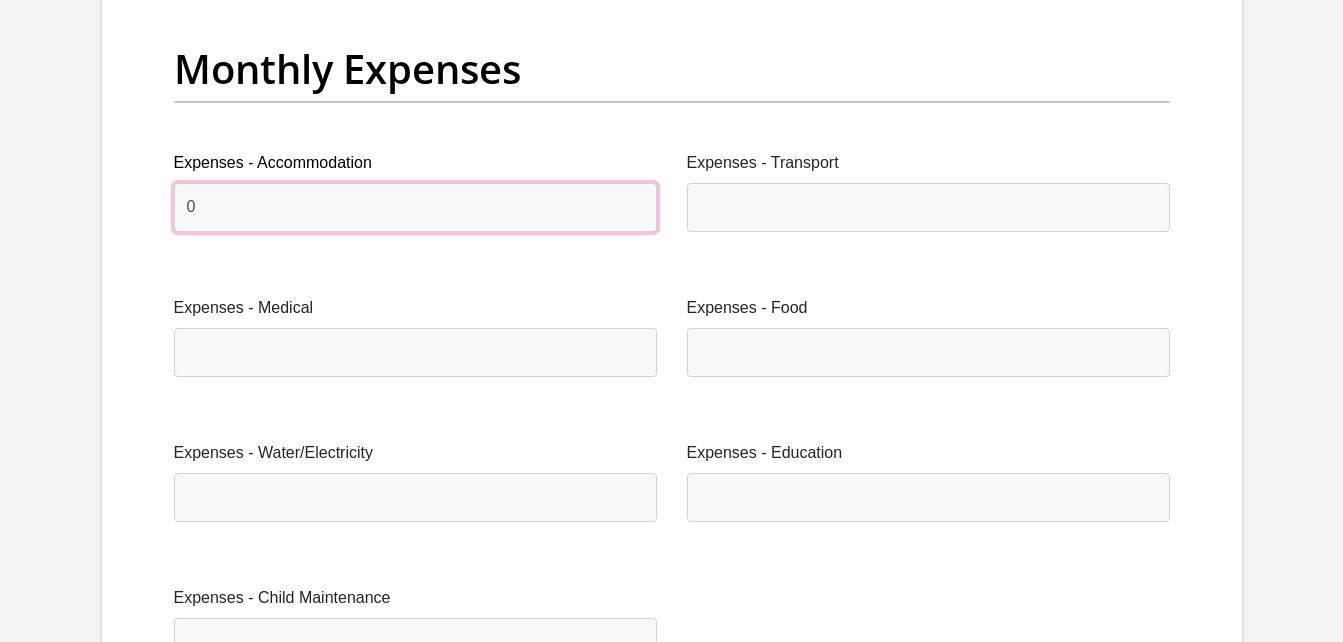 type on "0" 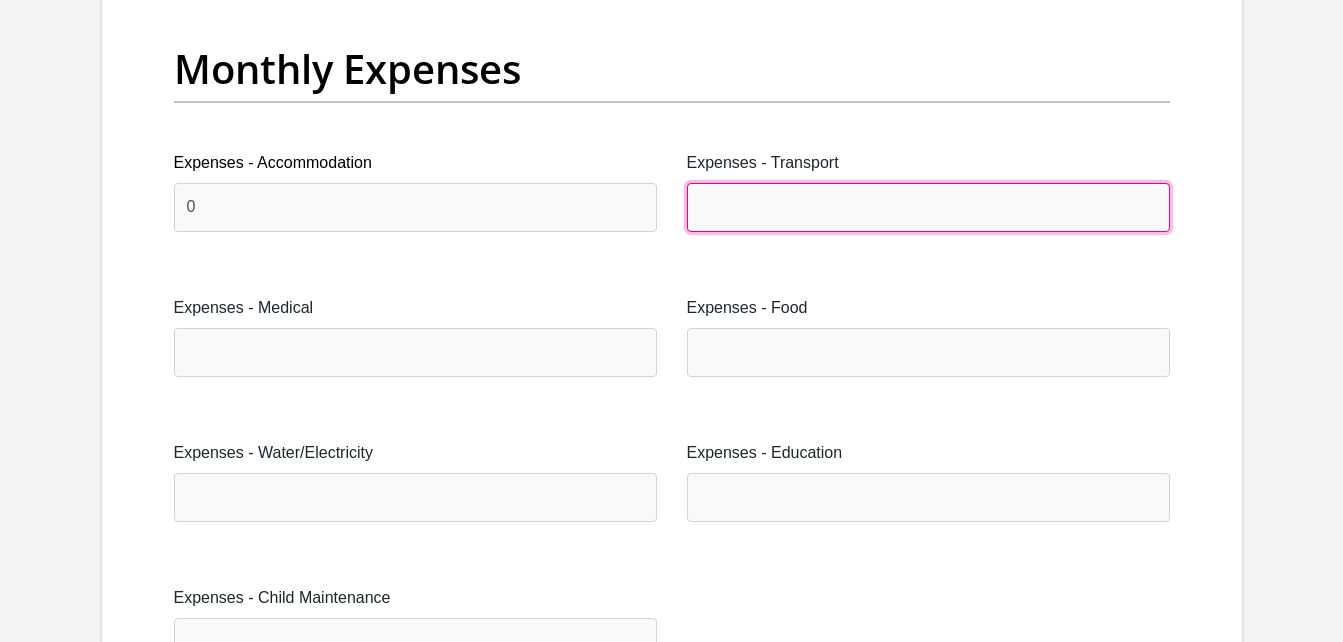 click on "Expenses - Transport" at bounding box center (928, 207) 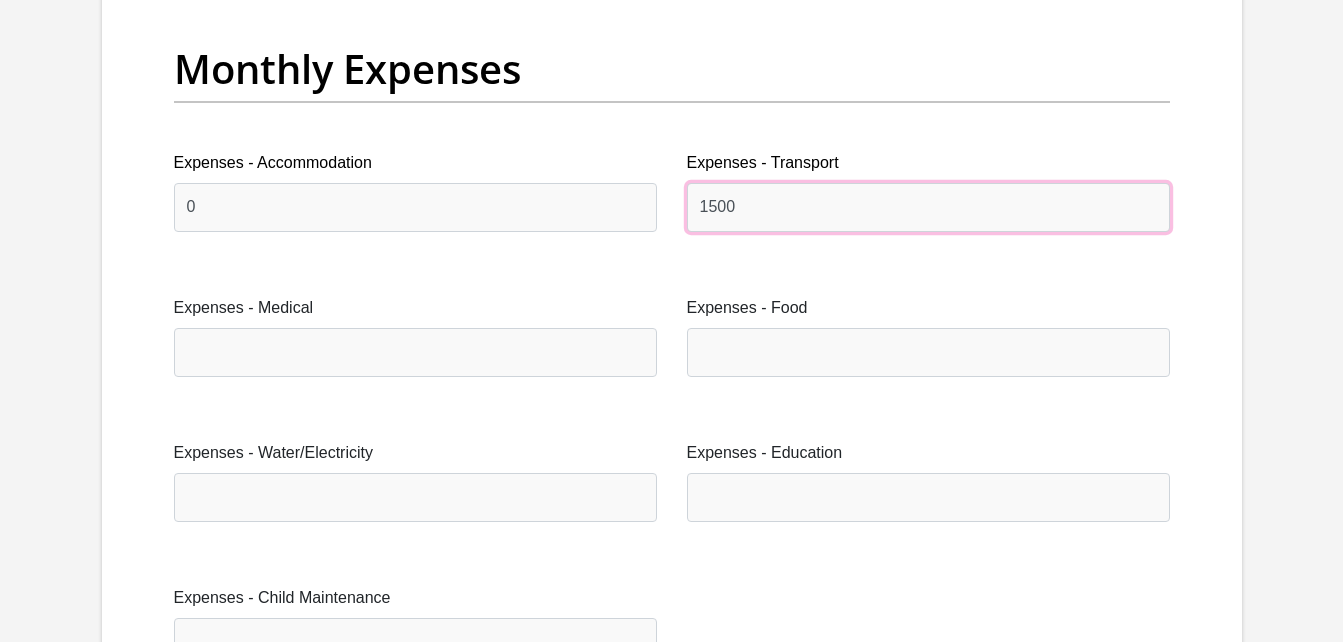 type on "1500" 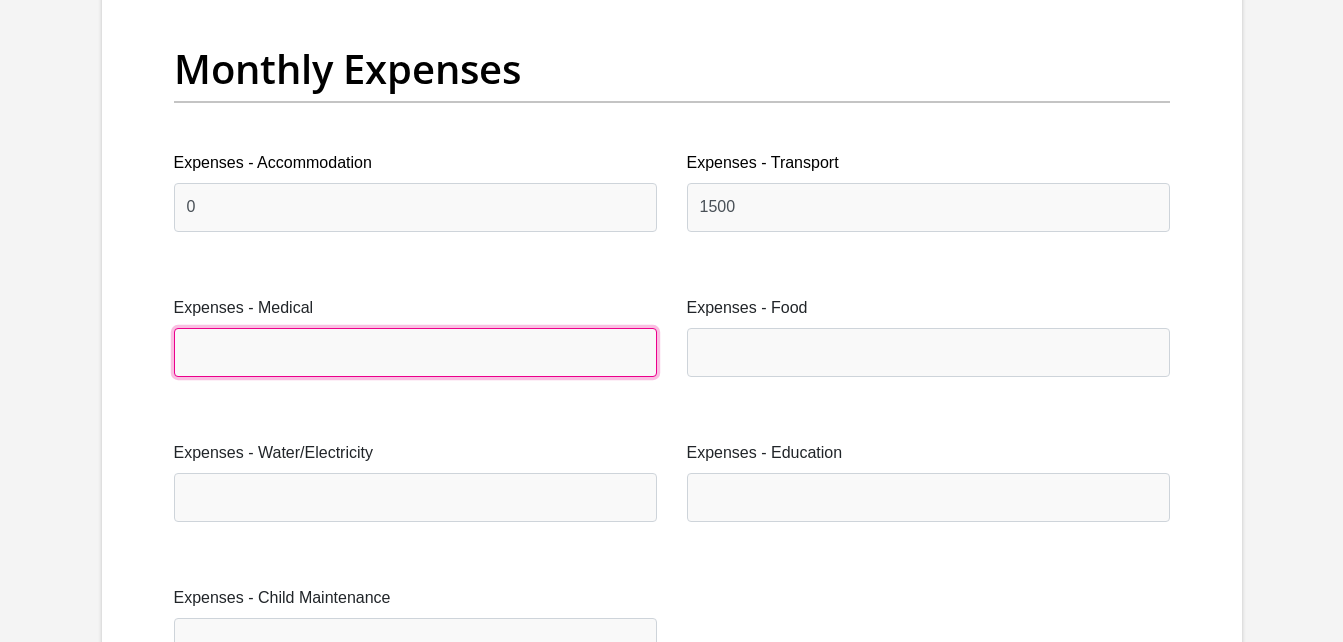 click on "Expenses - Medical" at bounding box center (415, 352) 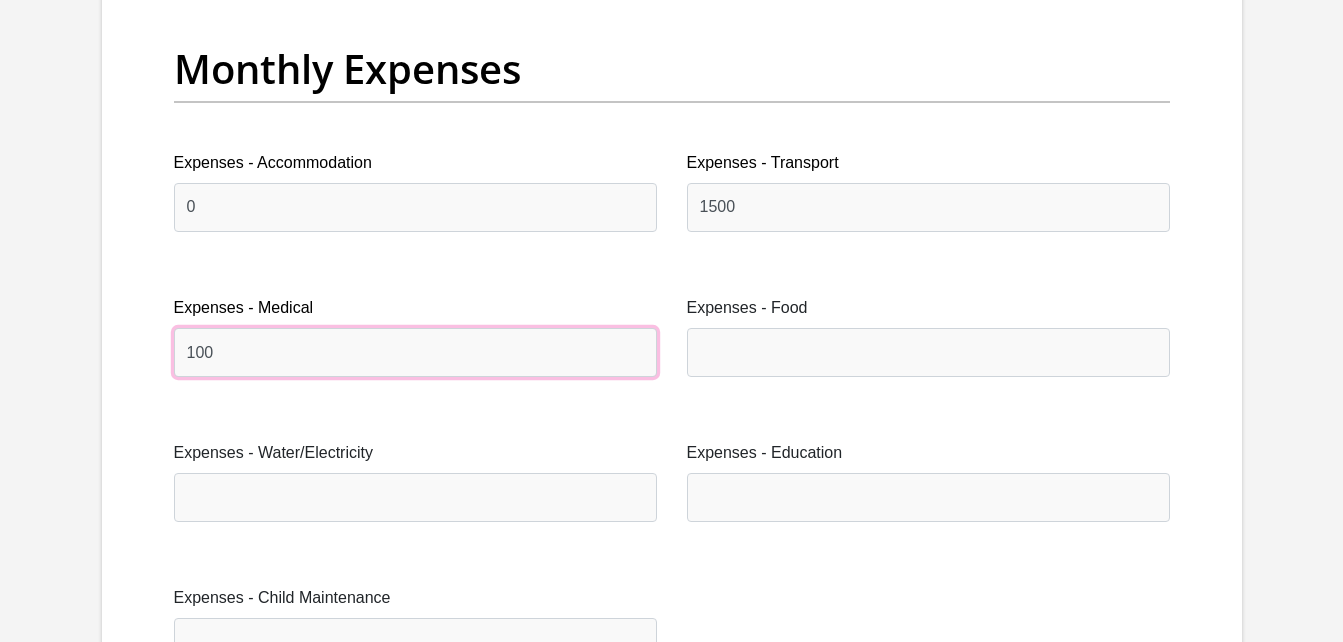 type on "100" 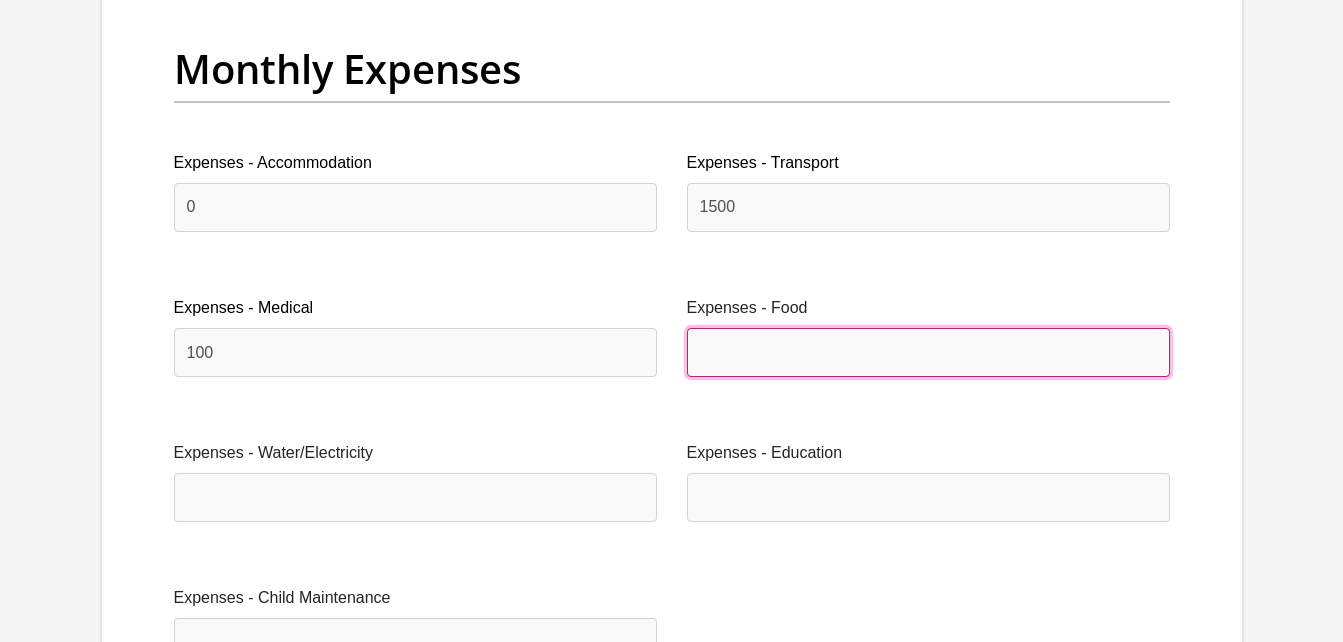 click on "Expenses - Food" at bounding box center (928, 352) 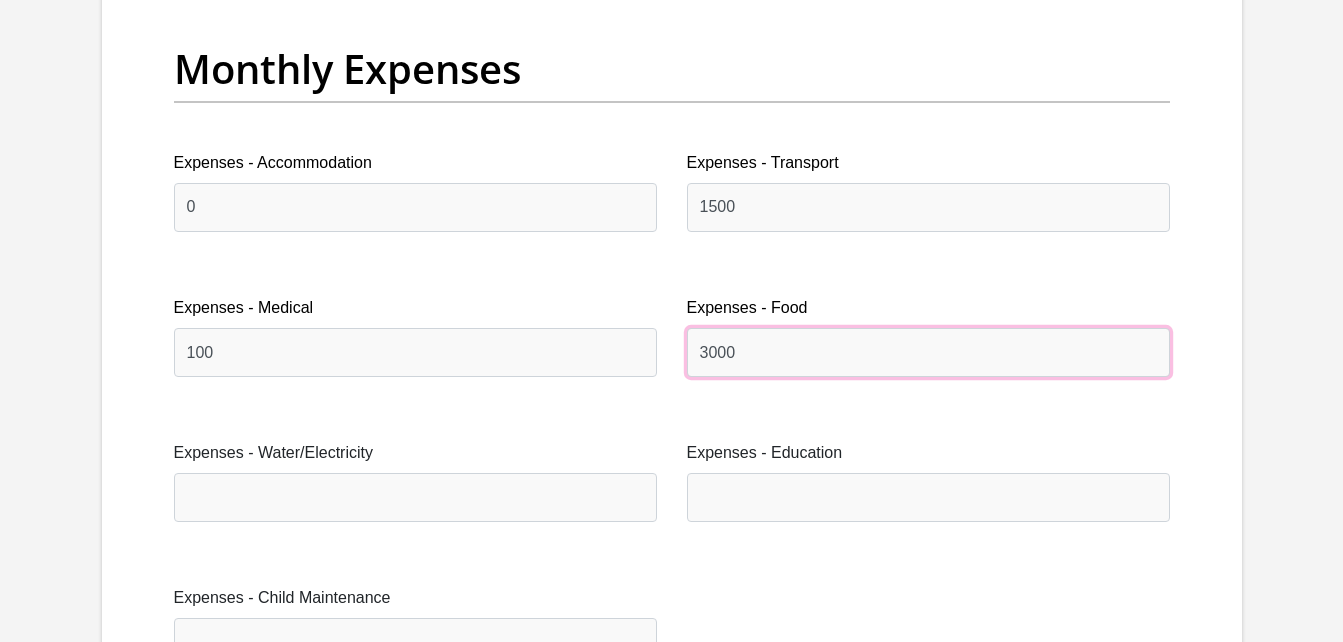 type on "3000" 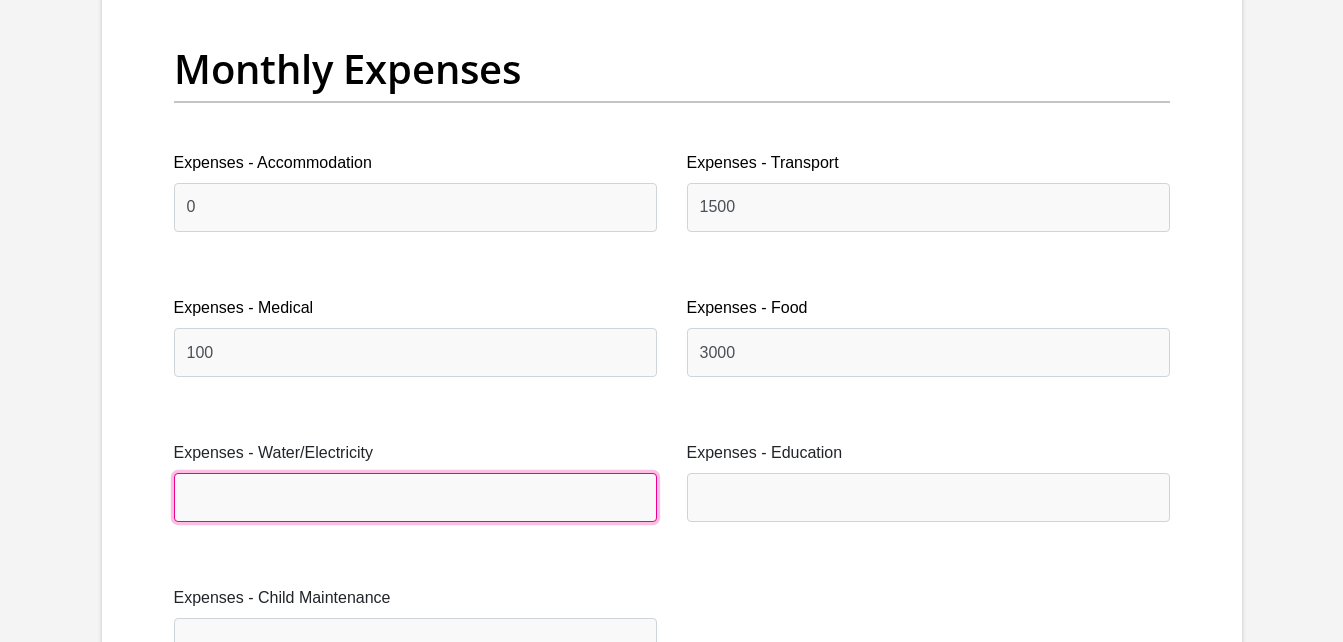 click on "Expenses - Water/Electricity" at bounding box center [415, 497] 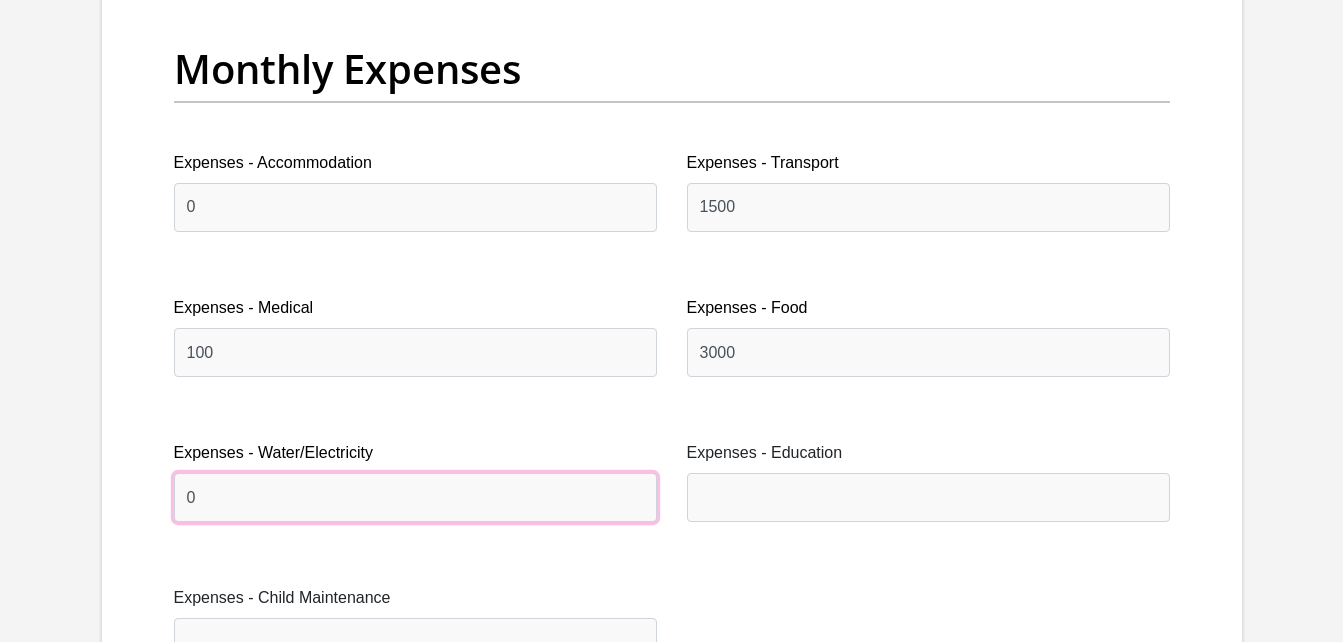 type on "0" 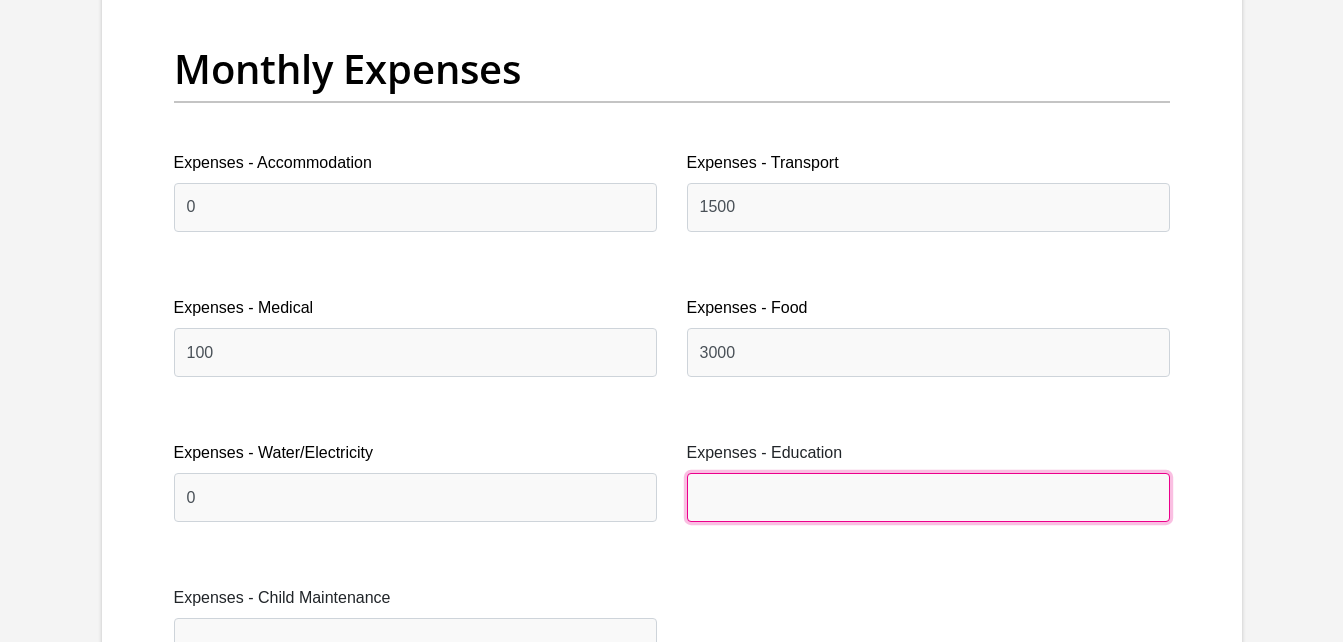 click on "Expenses - Education" at bounding box center (928, 497) 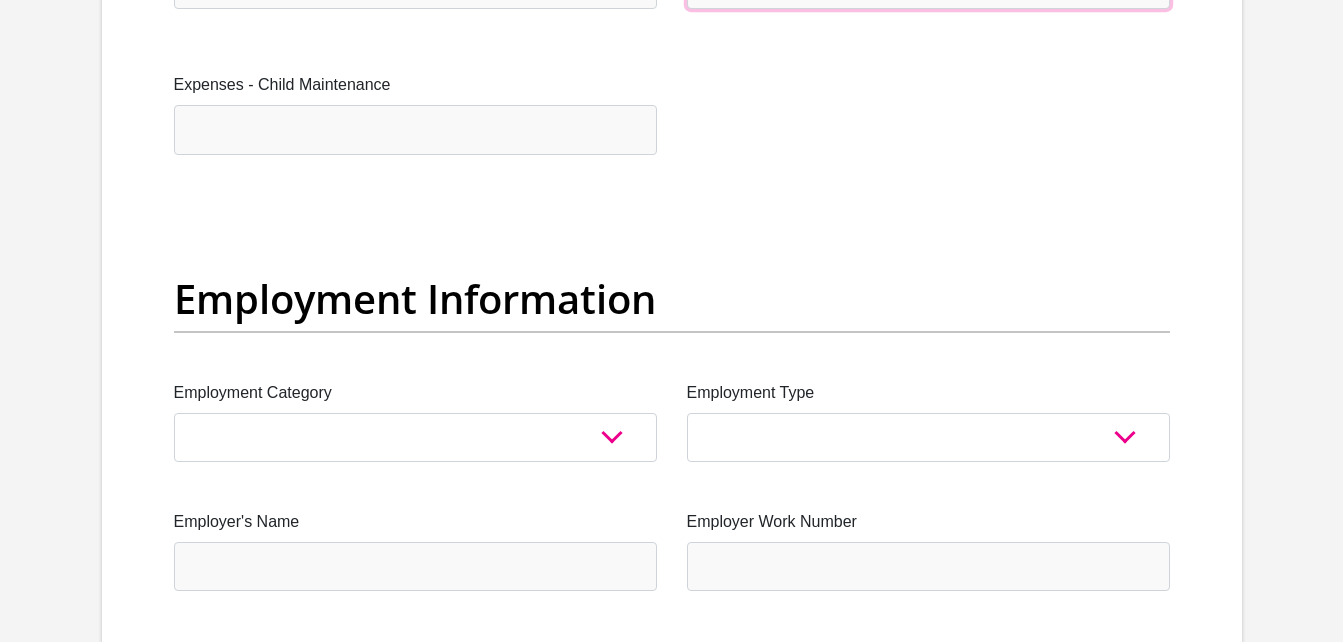 scroll, scrollTop: 3512, scrollLeft: 0, axis: vertical 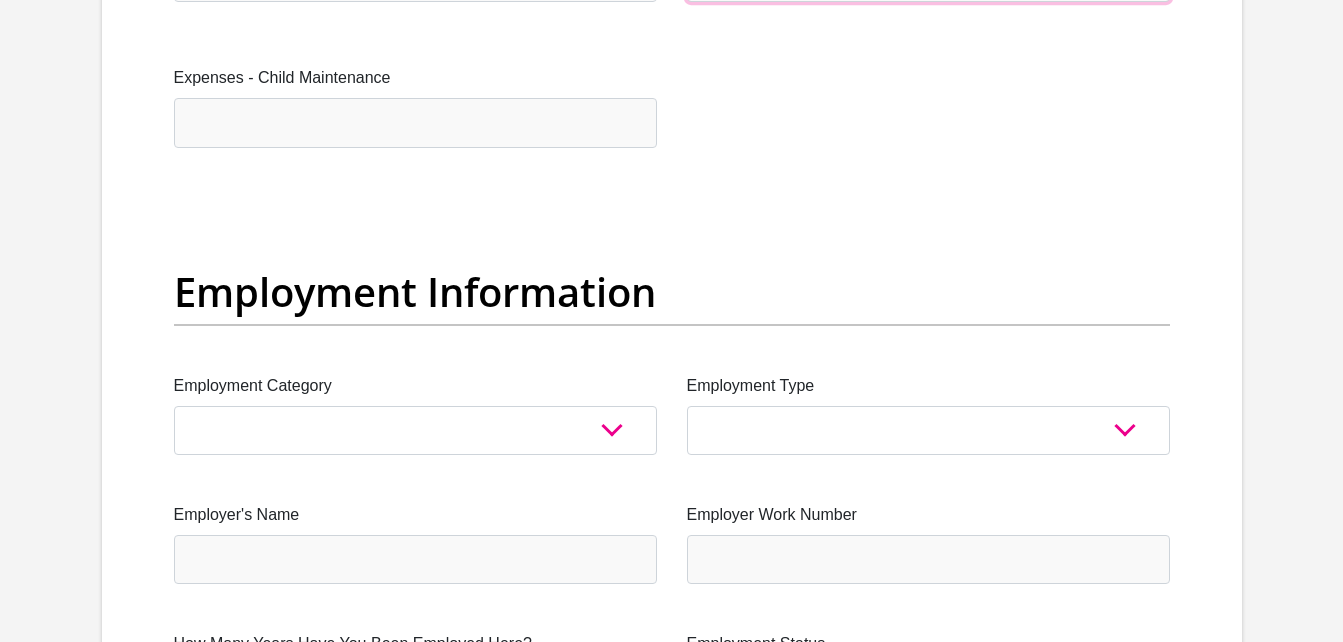 type on "1700" 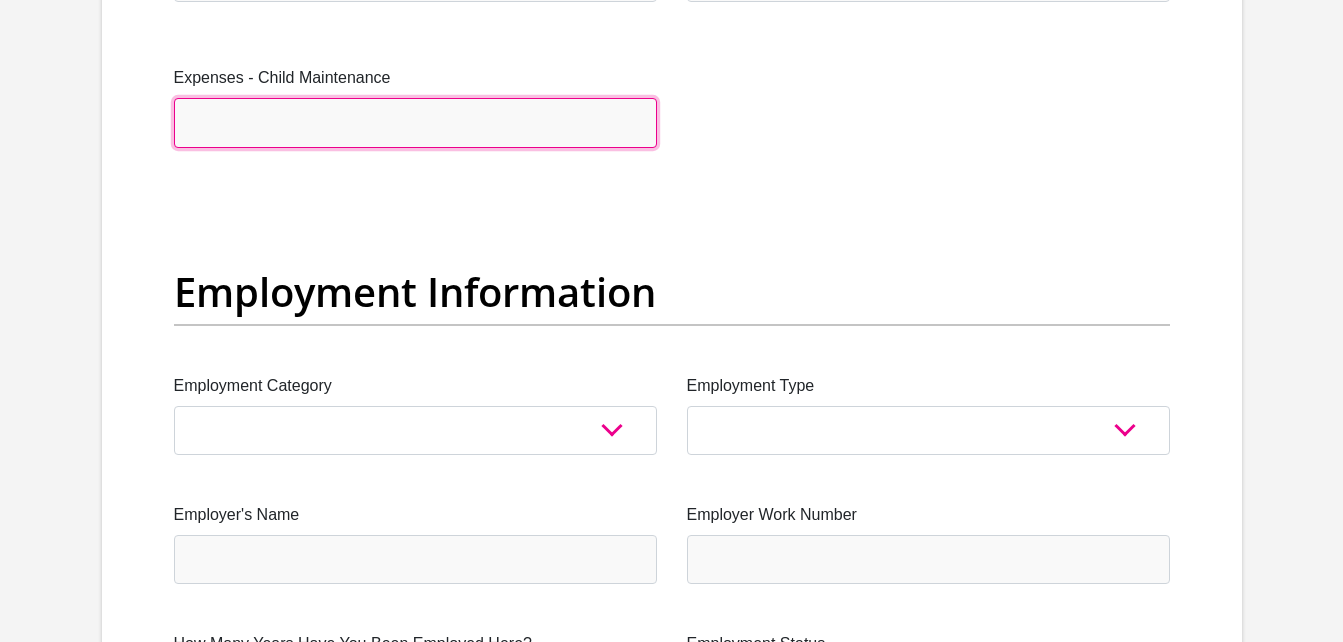 click on "Expenses - Child Maintenance" at bounding box center [415, 122] 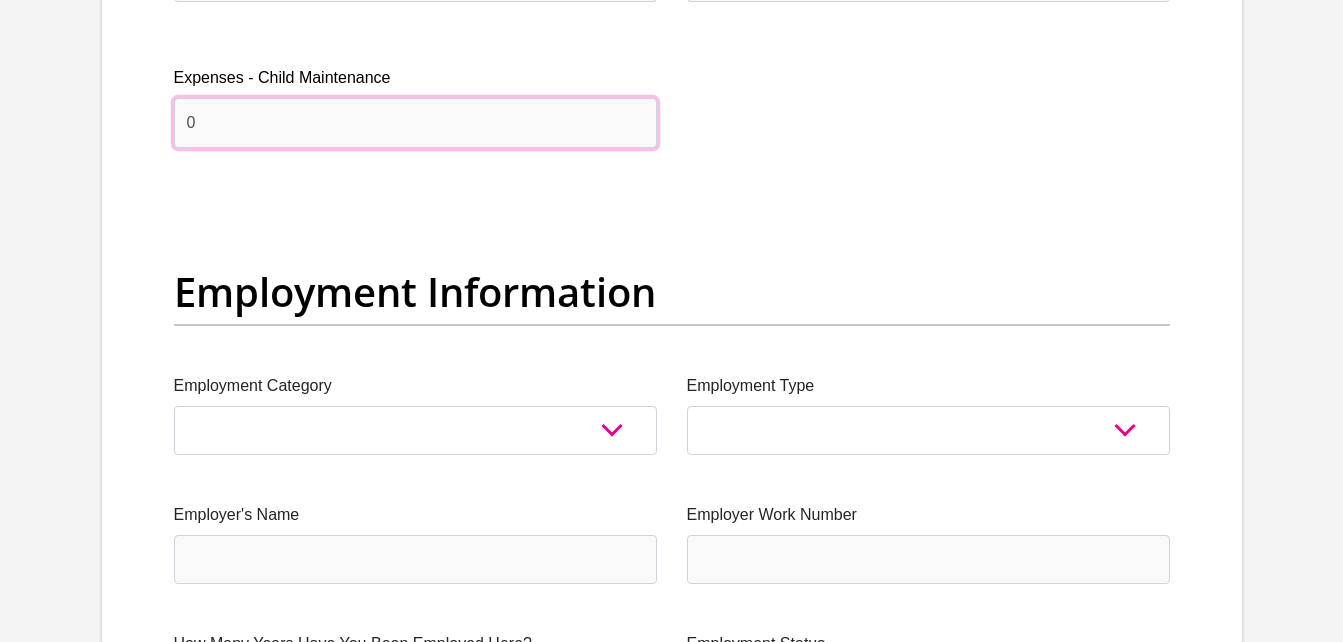 type on "0" 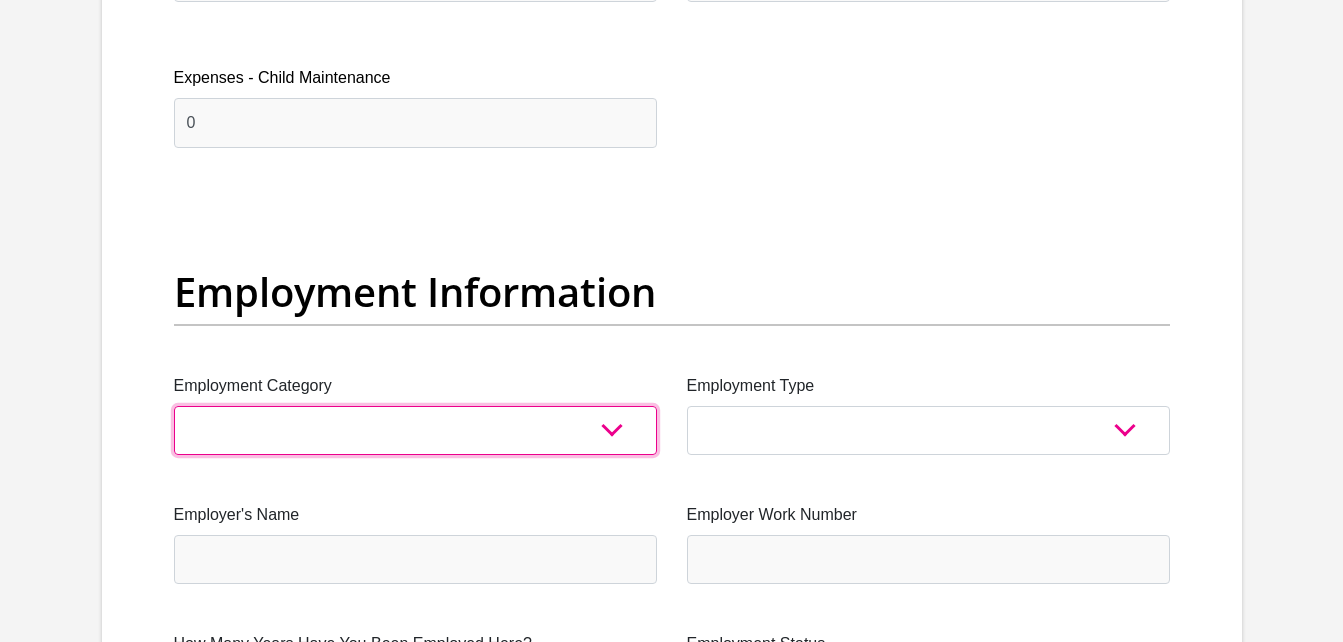 click on "AGRICULTURE
ALCOHOL & TOBACCO
CONSTRUCTION MATERIALS
METALLURGY
EQUIPMENT FOR RENEWABLE ENERGY
SPECIALIZED CONTRACTORS
CAR
GAMING (INCL. INTERNET
OTHER WHOLESALE
UNLICENSED PHARMACEUTICALS
CURRENCY EXCHANGE HOUSES
OTHER FINANCIAL INSTITUTIONS & INSURANCE
REAL ESTATE AGENTS
OIL & GAS
OTHER MATERIALS (E.G. IRON ORE)
PRECIOUS STONES & PRECIOUS METALS
POLITICAL ORGANIZATIONS
RELIGIOUS ORGANIZATIONS(NOT SECTS)
ACTI. HAVING BUSINESS DEAL WITH PUBLIC ADMINISTRATION
LAUNDROMATS" at bounding box center [415, 430] 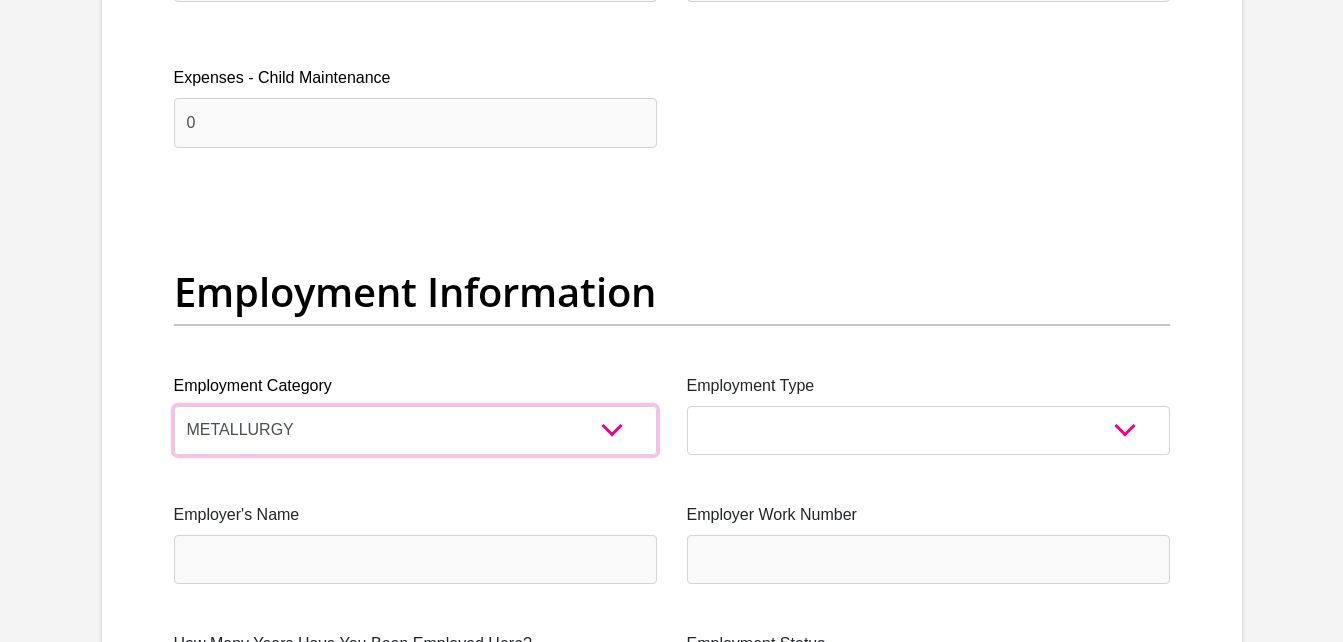 click on "AGRICULTURE
ALCOHOL & TOBACCO
CONSTRUCTION MATERIALS
METALLURGY
EQUIPMENT FOR RENEWABLE ENERGY
SPECIALIZED CONTRACTORS
CAR
GAMING (INCL. INTERNET
OTHER WHOLESALE
UNLICENSED PHARMACEUTICALS
CURRENCY EXCHANGE HOUSES
OTHER FINANCIAL INSTITUTIONS & INSURANCE
REAL ESTATE AGENTS
OIL & GAS
OTHER MATERIALS (E.G. IRON ORE)
PRECIOUS STONES & PRECIOUS METALS
POLITICAL ORGANIZATIONS
RELIGIOUS ORGANIZATIONS(NOT SECTS)
ACTI. HAVING BUSINESS DEAL WITH PUBLIC ADMINISTRATION
LAUNDROMATS" at bounding box center (415, 430) 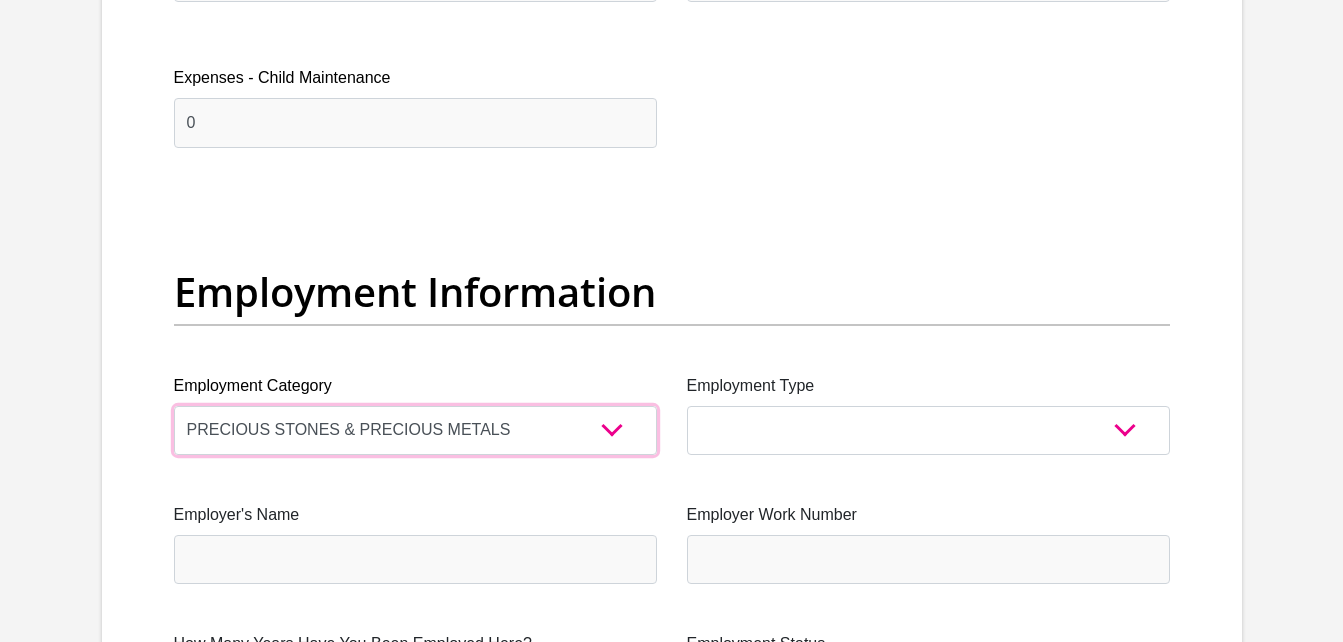 click on "AGRICULTURE
ALCOHOL & TOBACCO
CONSTRUCTION MATERIALS
METALLURGY
EQUIPMENT FOR RENEWABLE ENERGY
SPECIALIZED CONTRACTORS
CAR
GAMING (INCL. INTERNET
OTHER WHOLESALE
UNLICENSED PHARMACEUTICALS
CURRENCY EXCHANGE HOUSES
OTHER FINANCIAL INSTITUTIONS & INSURANCE
REAL ESTATE AGENTS
OIL & GAS
OTHER MATERIALS (E.G. IRON ORE)
PRECIOUS STONES & PRECIOUS METALS
POLITICAL ORGANIZATIONS
RELIGIOUS ORGANIZATIONS(NOT SECTS)
ACTI. HAVING BUSINESS DEAL WITH PUBLIC ADMINISTRATION
LAUNDROMATS" at bounding box center (415, 430) 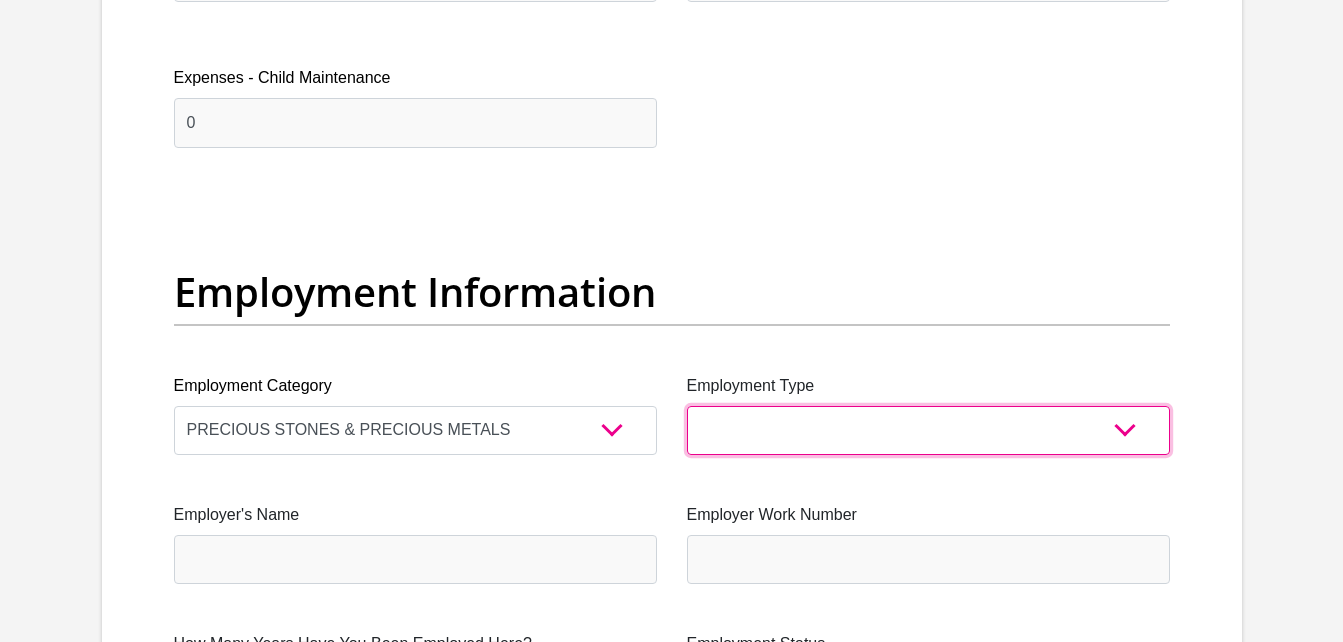 click on "College/Lecturer
Craft Seller
Creative
Driver
Executive
Farmer
Forces - Non Commissioned
Forces - Officer
Hawker
Housewife
Labourer
Licenced Professional
Manager
Miner
Non Licenced Professional
Office Staff/Clerk
Outside Worker
Pensioner
Permanent Teacher
Production/Manufacturing
Sales
Self-Employed
Semi-Professional Worker
Service Industry  Social Worker  Student" at bounding box center (928, 430) 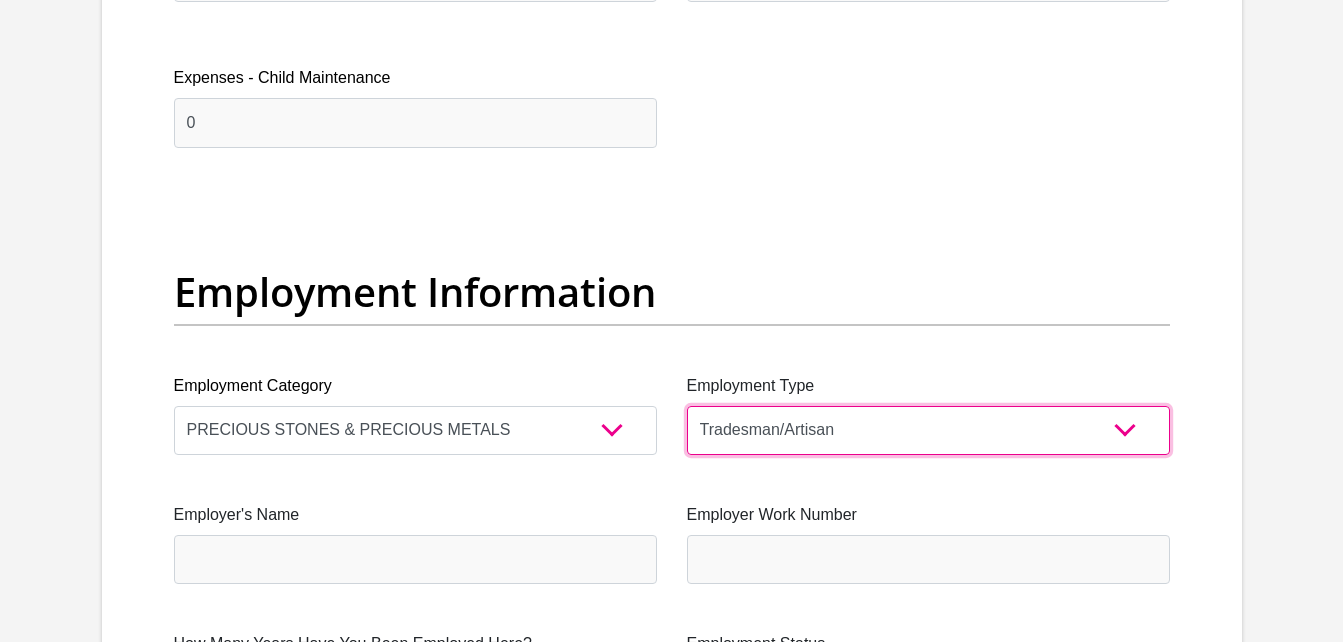 click on "College/Lecturer
Craft Seller
Creative
Driver
Executive
Farmer
Forces - Non Commissioned
Forces - Officer
Hawker
Housewife
Labourer
Licenced Professional
Manager
Miner
Non Licenced Professional
Office Staff/Clerk
Outside Worker
Pensioner
Permanent Teacher
Production/Manufacturing
Sales
Self-Employed
Semi-Professional Worker
Service Industry  Social Worker  Student" at bounding box center (928, 430) 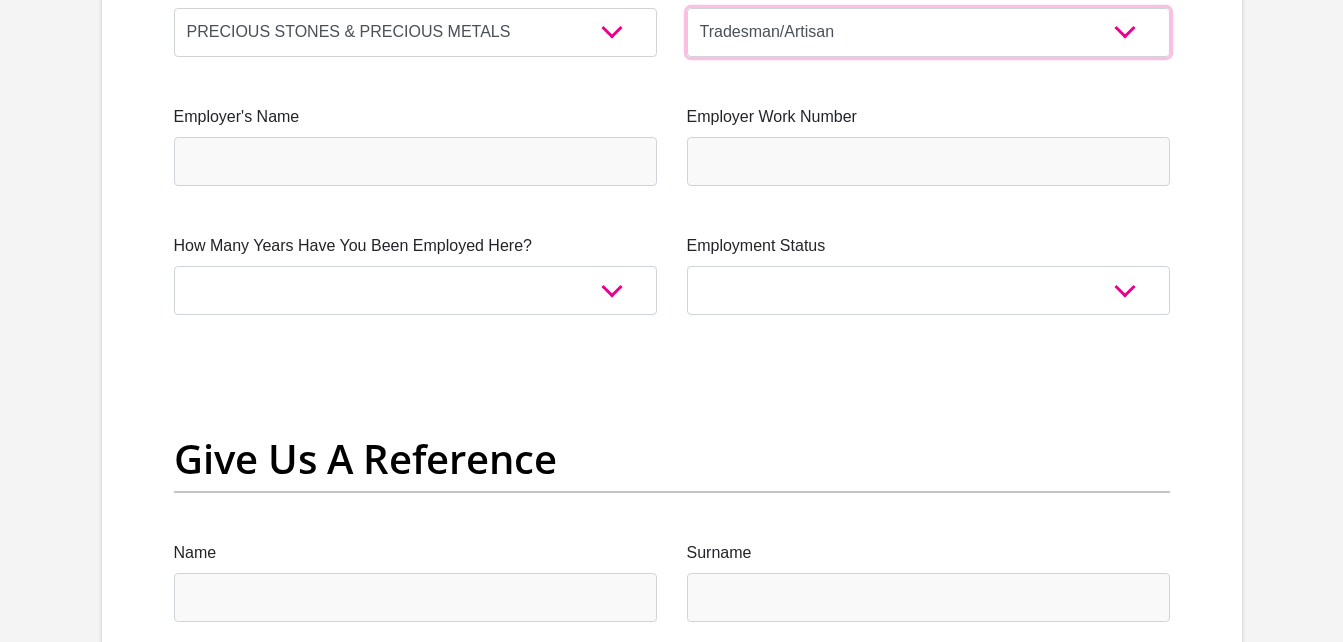 scroll, scrollTop: 3952, scrollLeft: 0, axis: vertical 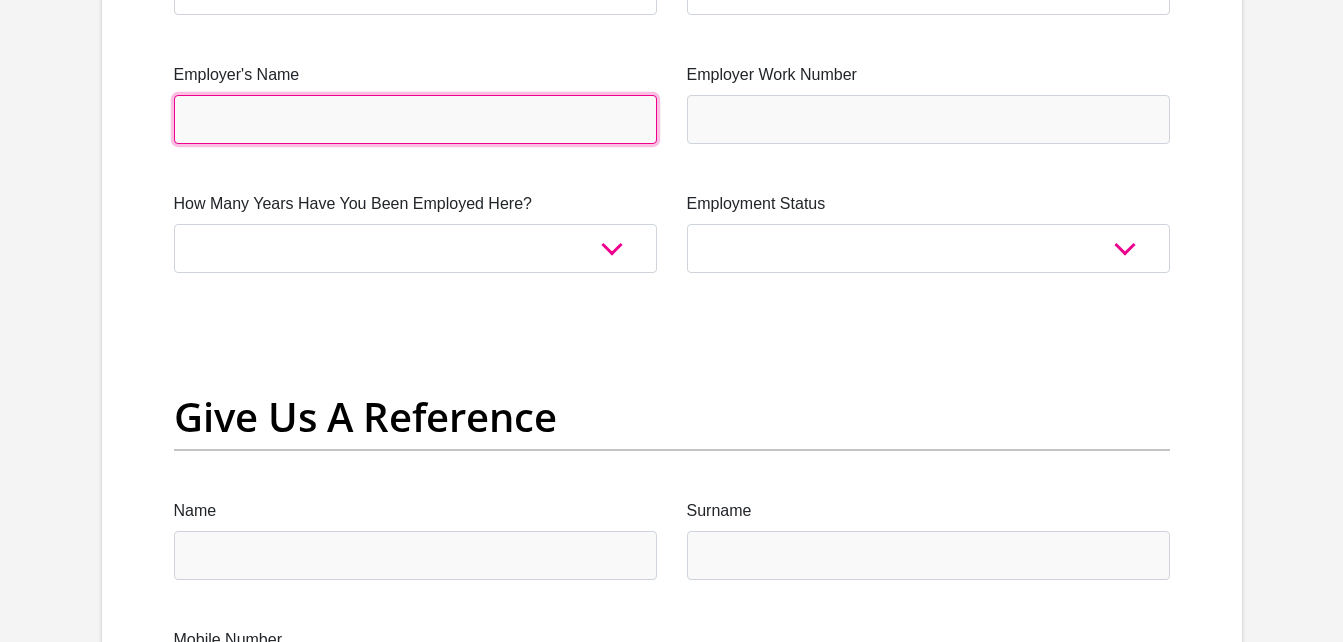 click on "Employer's Name" at bounding box center [415, 119] 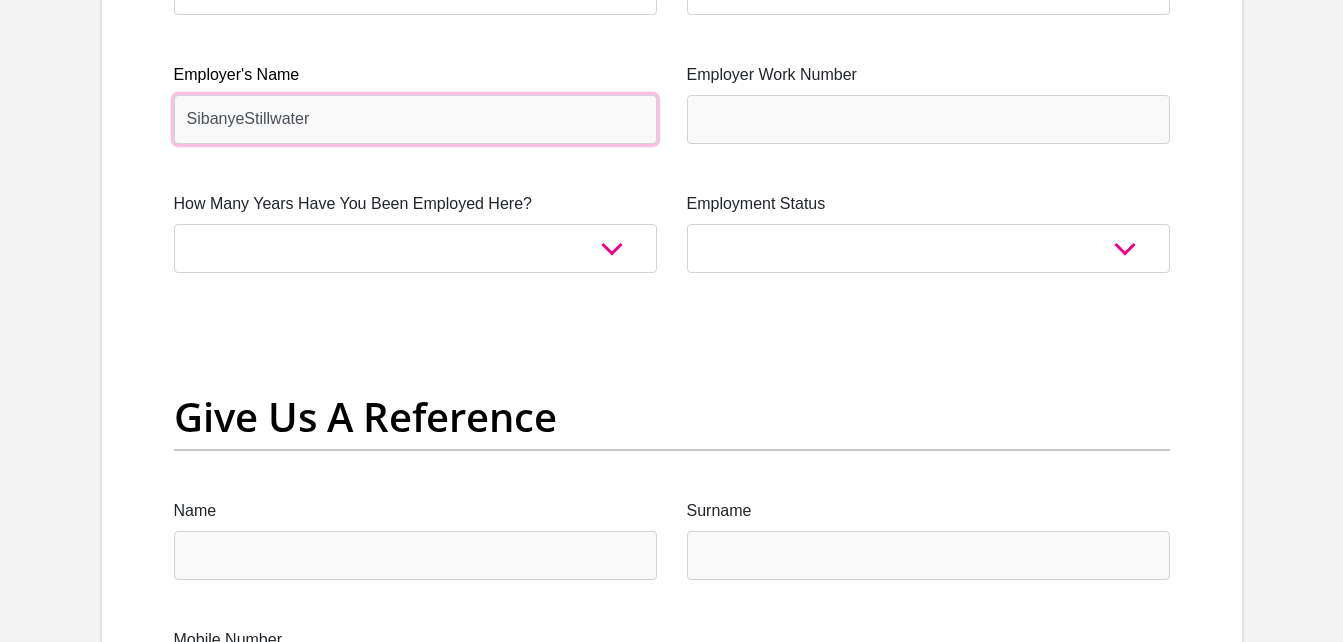type on "SibanyeStillwater" 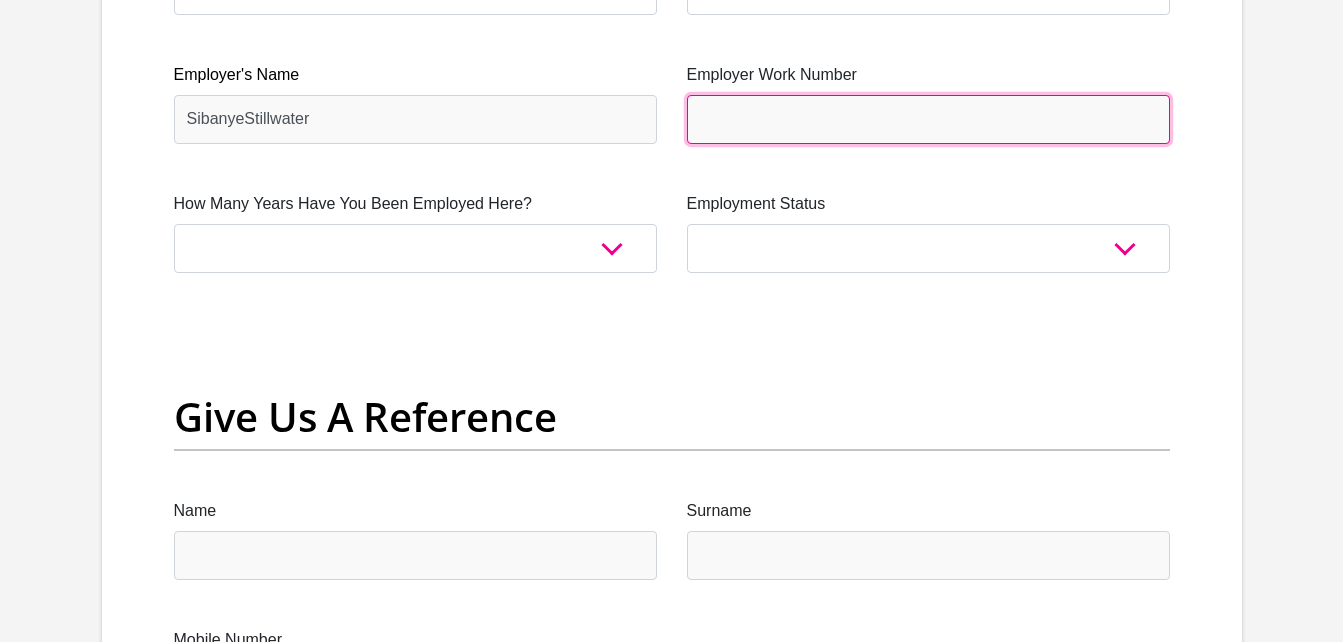 click on "Employer Work Number" at bounding box center [928, 119] 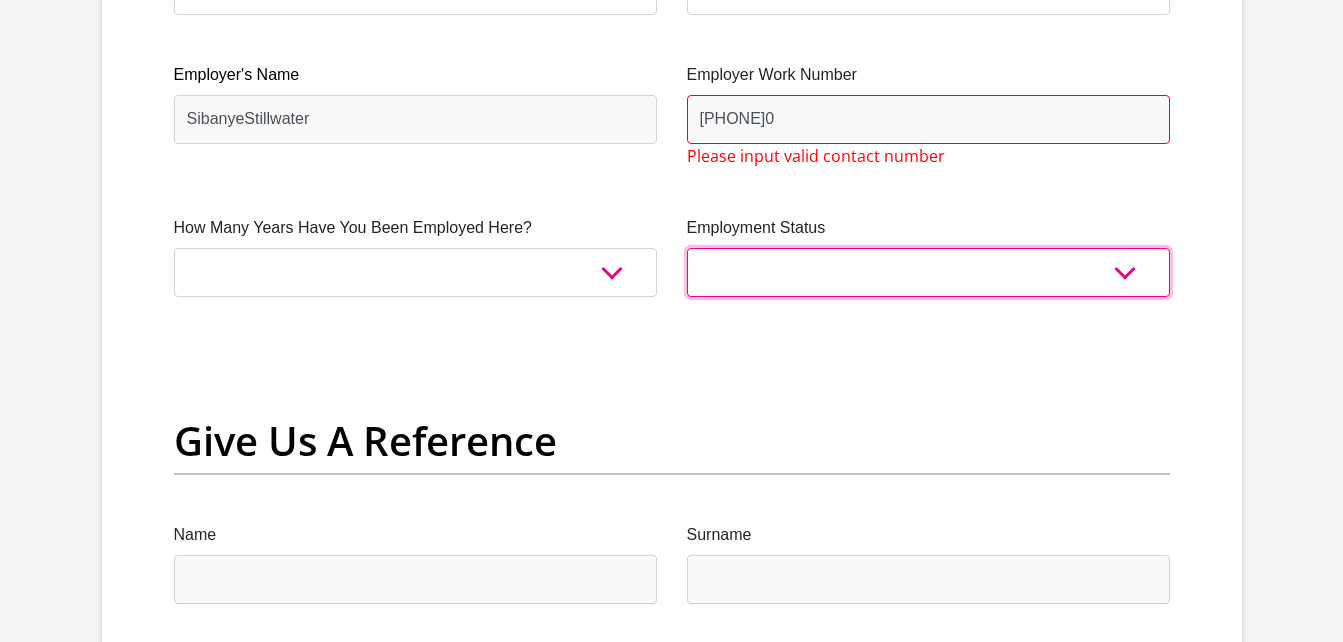 click on "Permanent/Full-time
Part-time/Casual
Contract Worker
Self-Employed
Housewife
Retired
Student
Medically Boarded
Disability
Unemployed" at bounding box center [928, 272] 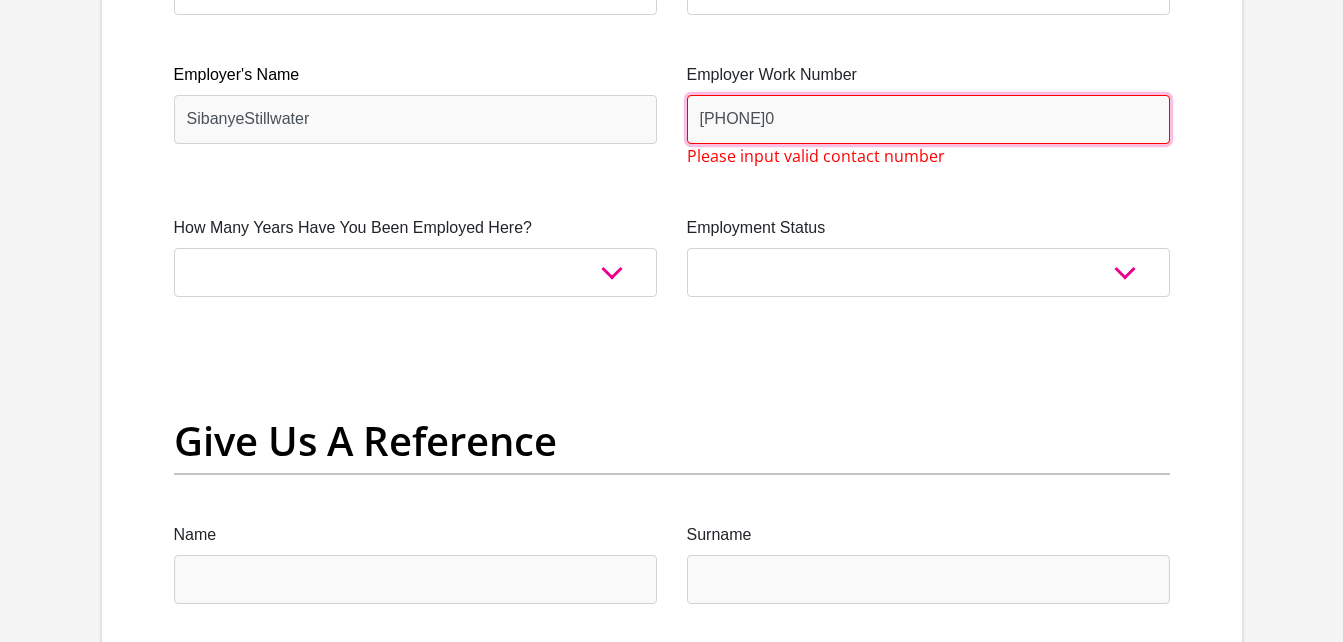 click on "P8673940" at bounding box center [928, 119] 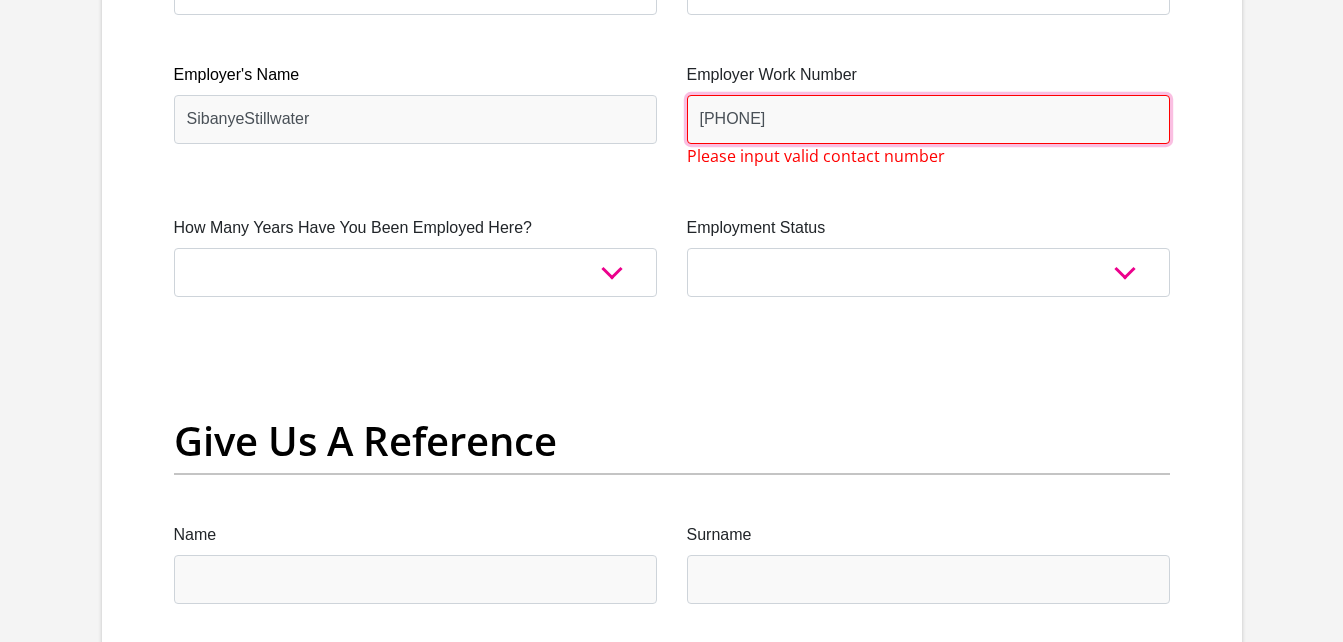 type on "P" 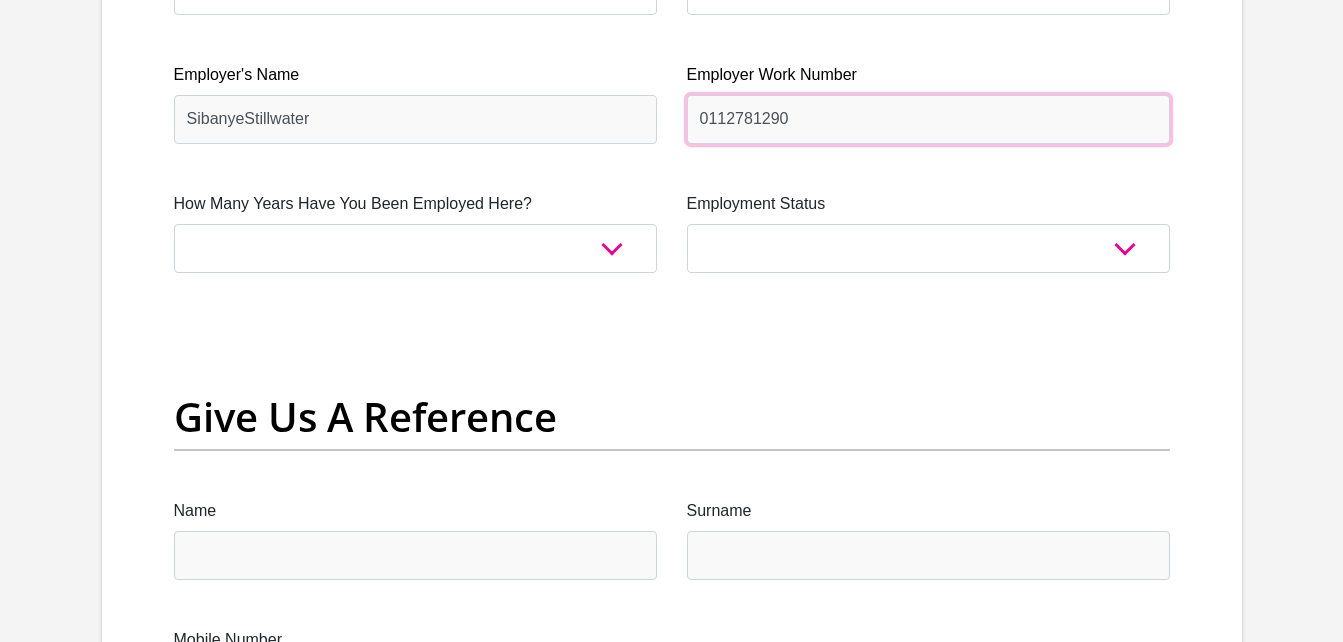 type on "0112781290" 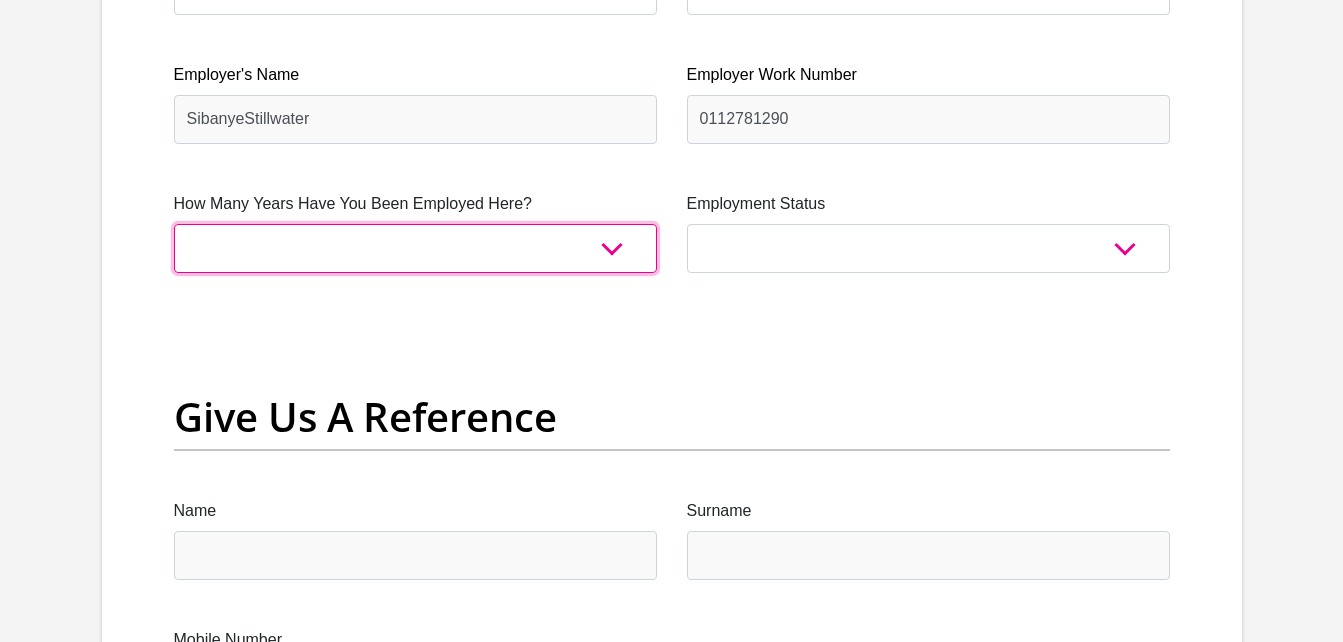 click on "less than 1 year
1-3 years
3-5 years
5+ years" at bounding box center (415, 248) 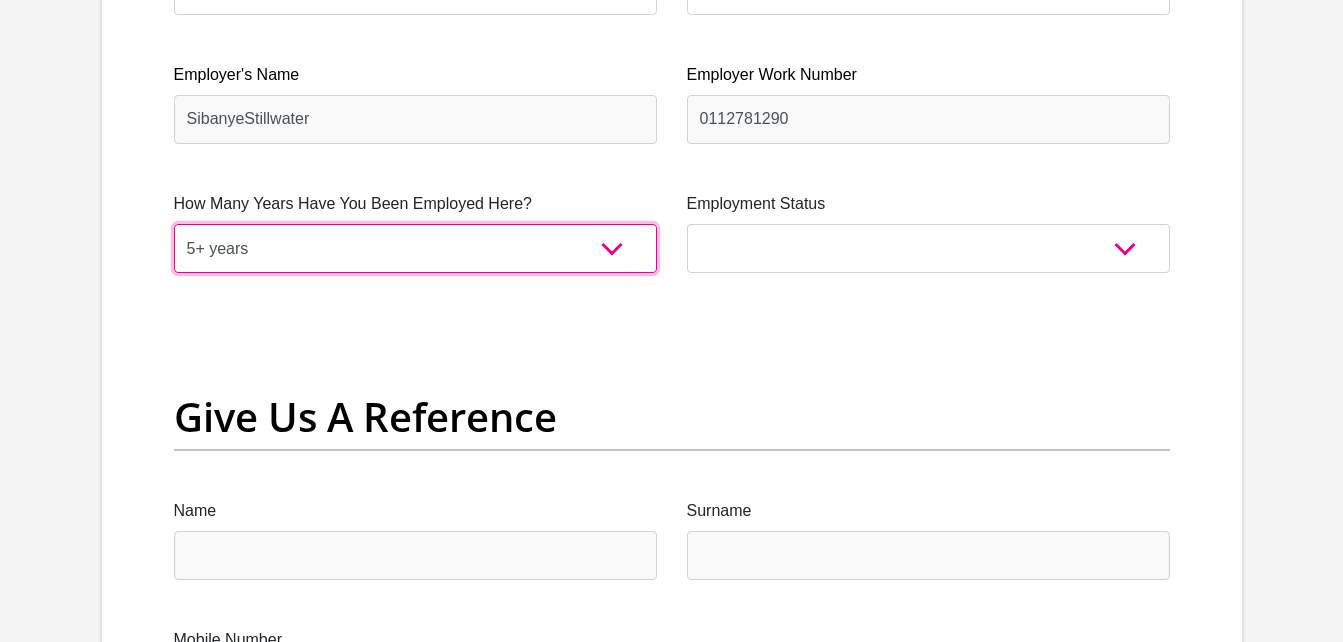 click on "less than 1 year
1-3 years
3-5 years
5+ years" at bounding box center [415, 248] 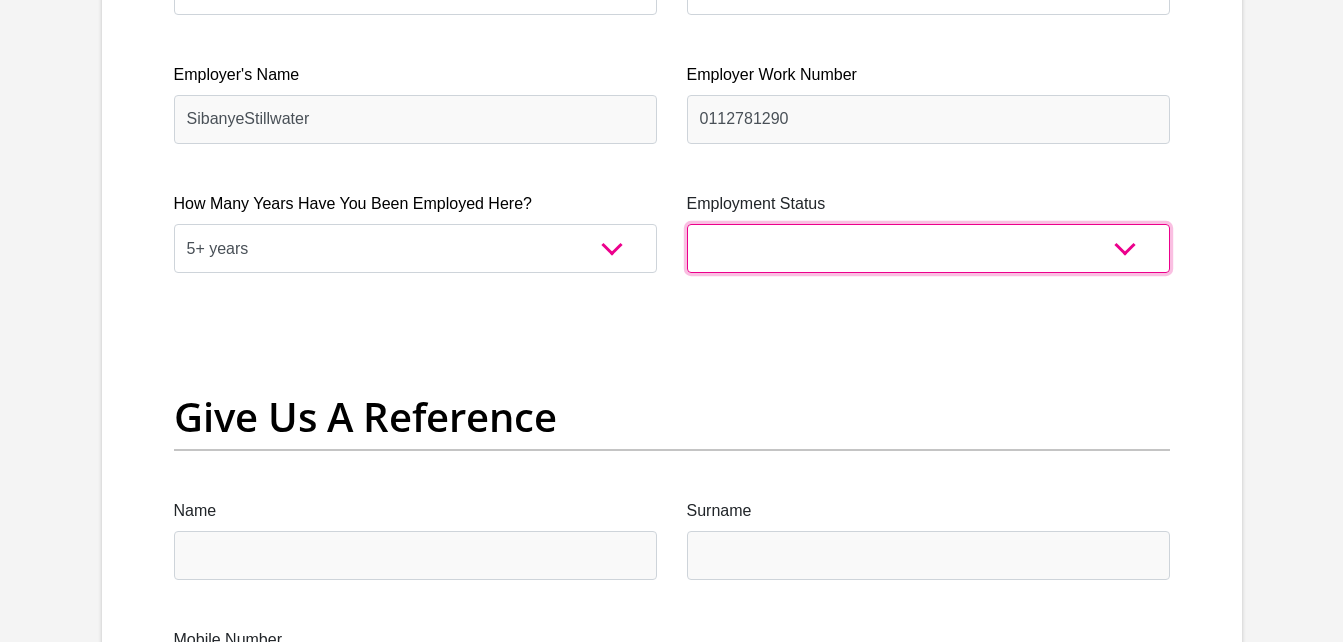 click on "Permanent/Full-time
Part-time/Casual
Contract Worker
Self-Employed
Housewife
Retired
Student
Medically Boarded
Disability
Unemployed" at bounding box center (928, 248) 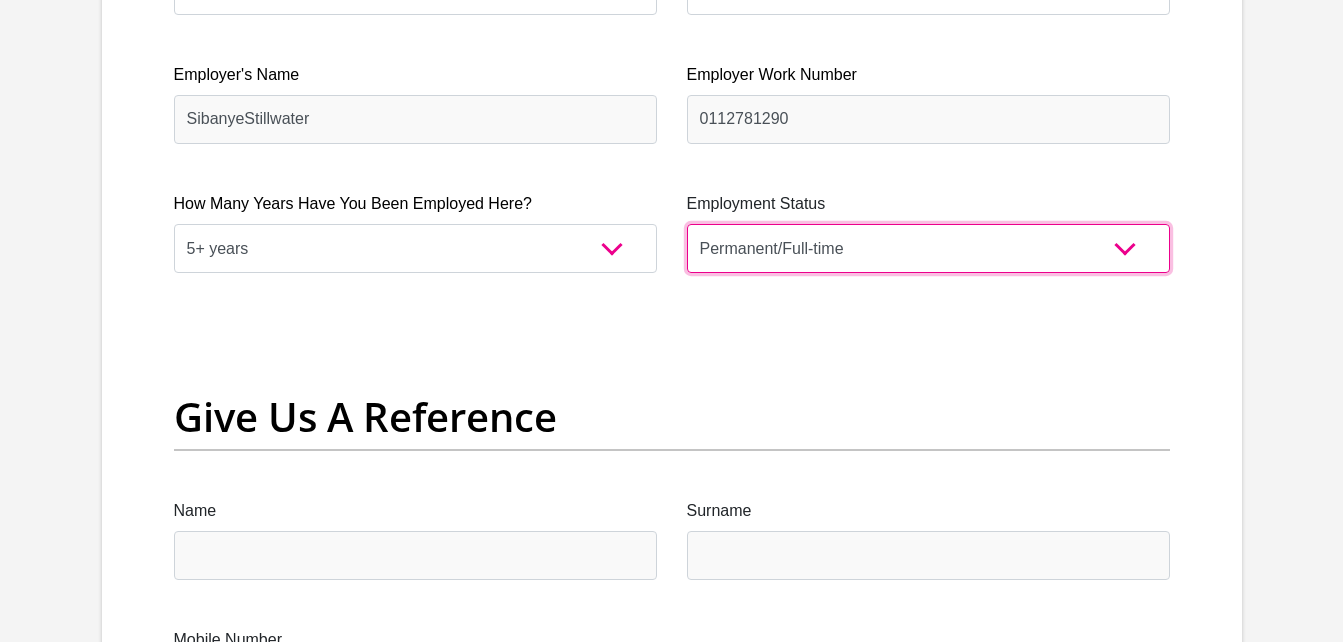 click on "Permanent/Full-time
Part-time/Casual
Contract Worker
Self-Employed
Housewife
Retired
Student
Medically Boarded
Disability
Unemployed" at bounding box center [928, 248] 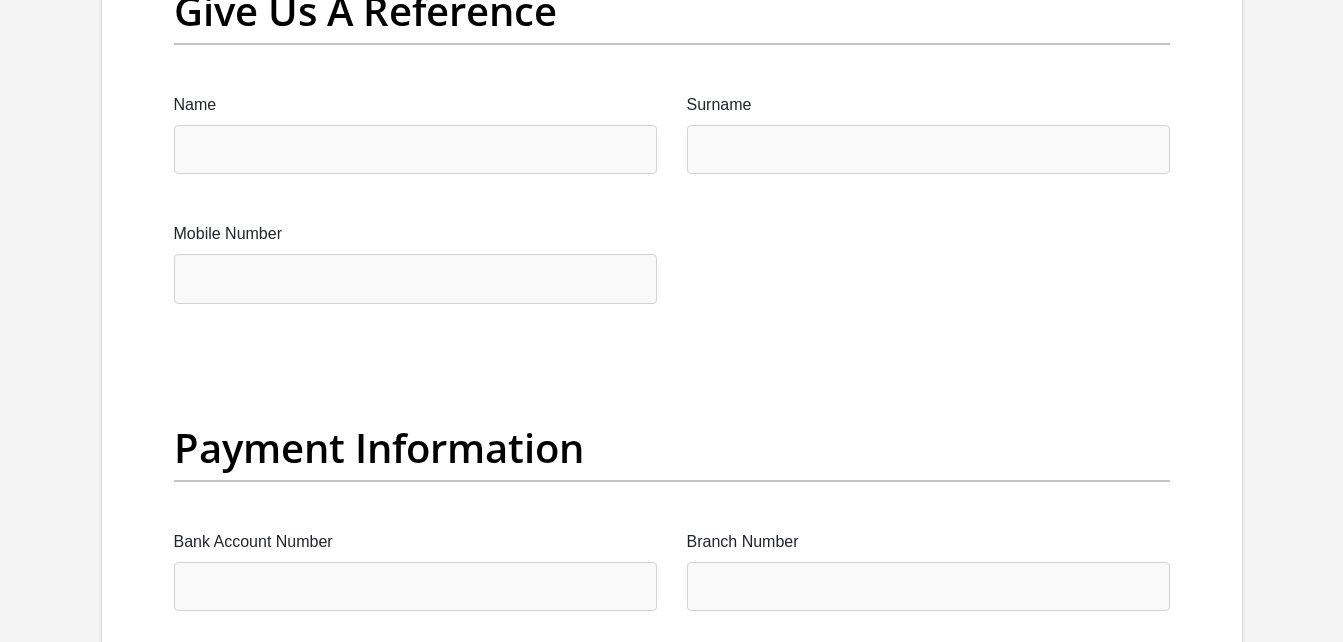 scroll, scrollTop: 4346, scrollLeft: 0, axis: vertical 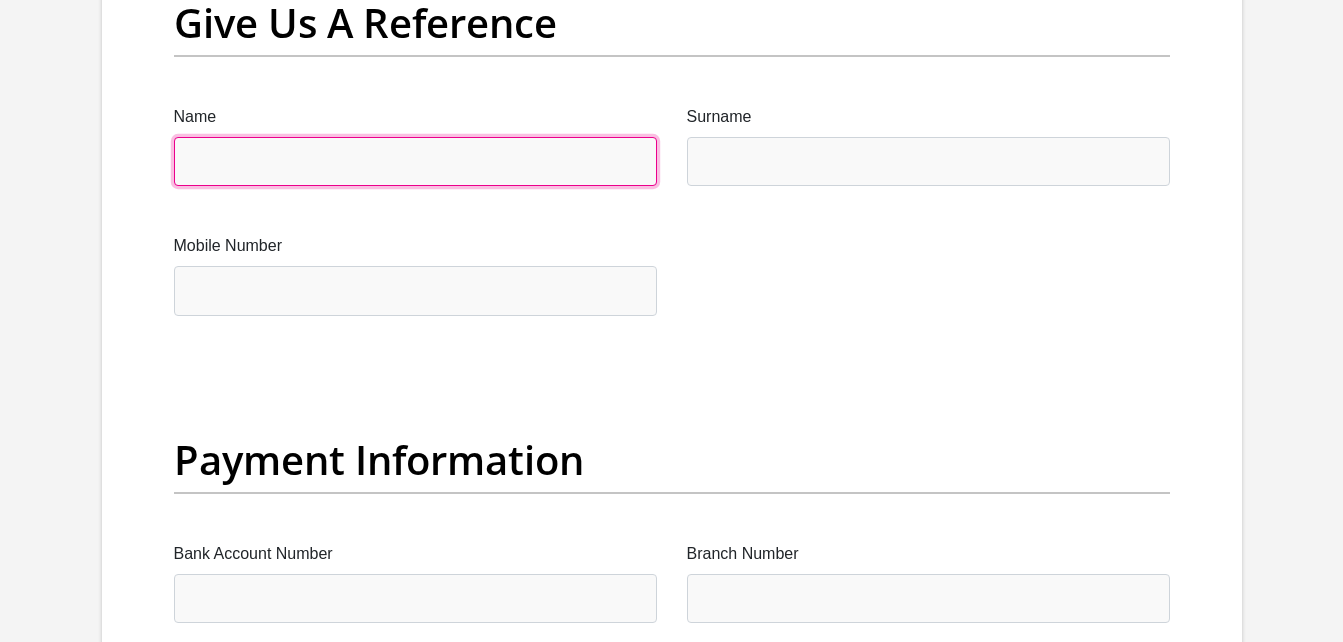 click on "Name" at bounding box center (415, 161) 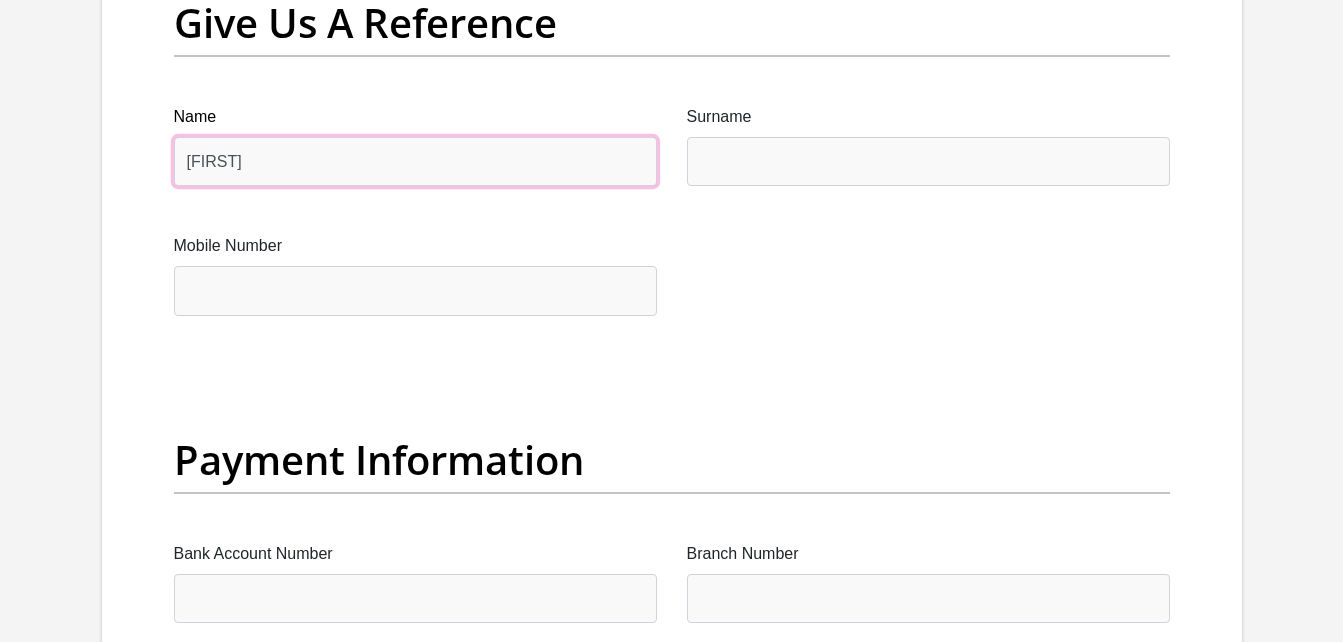 type on "L" 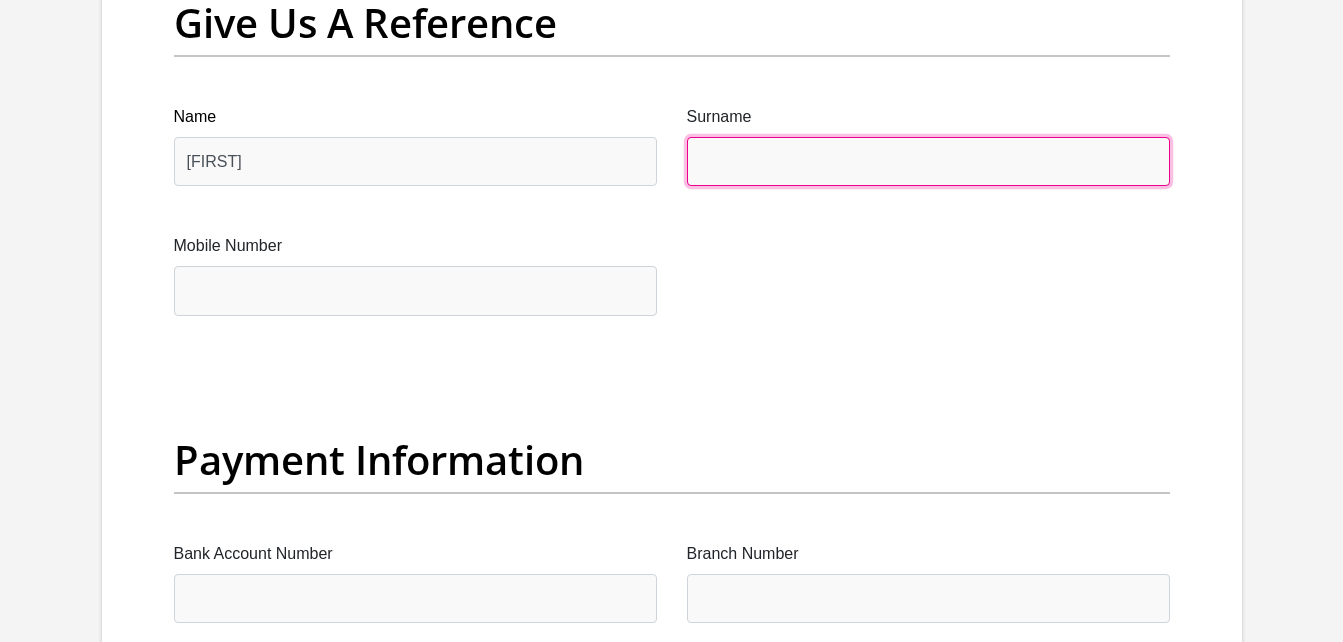 click on "Surname" at bounding box center [928, 161] 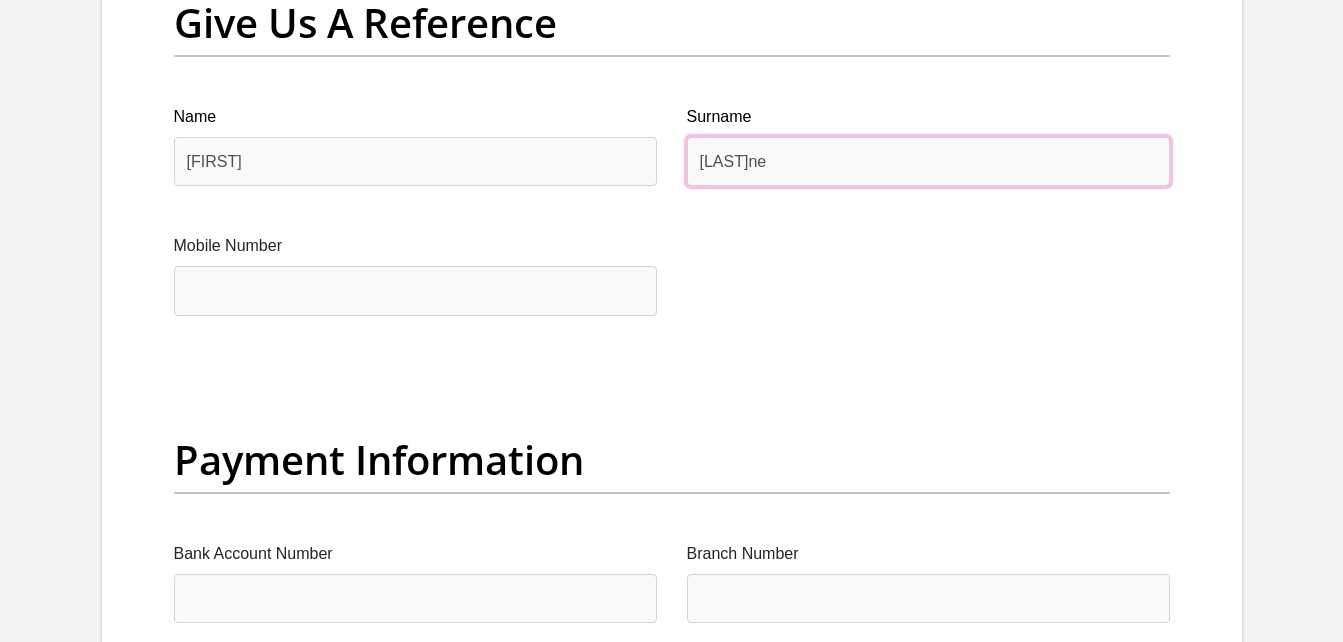 type on "Montshonyane" 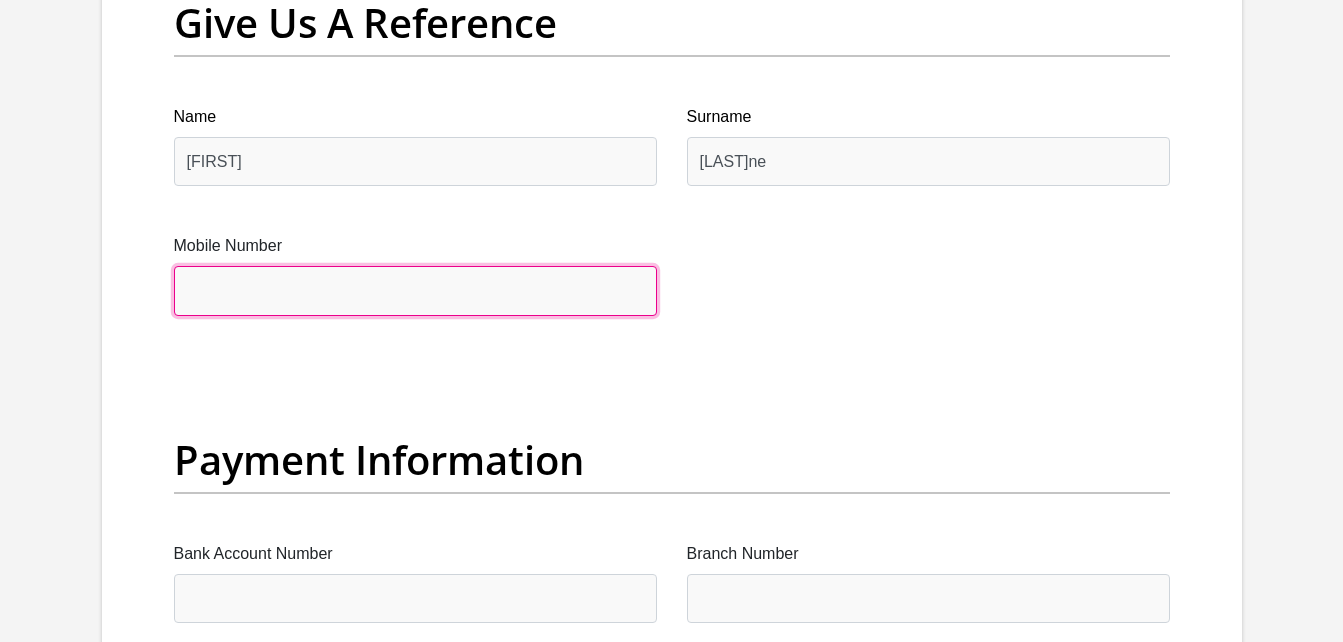 click on "Mobile Number" at bounding box center [415, 290] 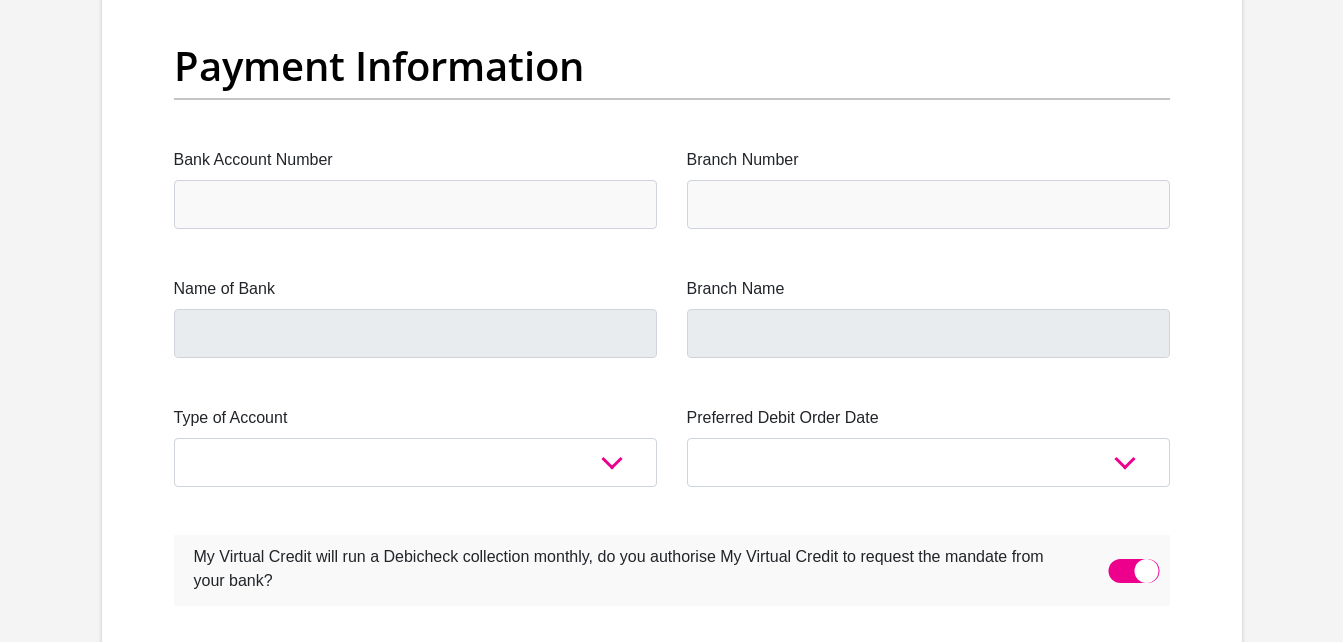 scroll, scrollTop: 4814, scrollLeft: 0, axis: vertical 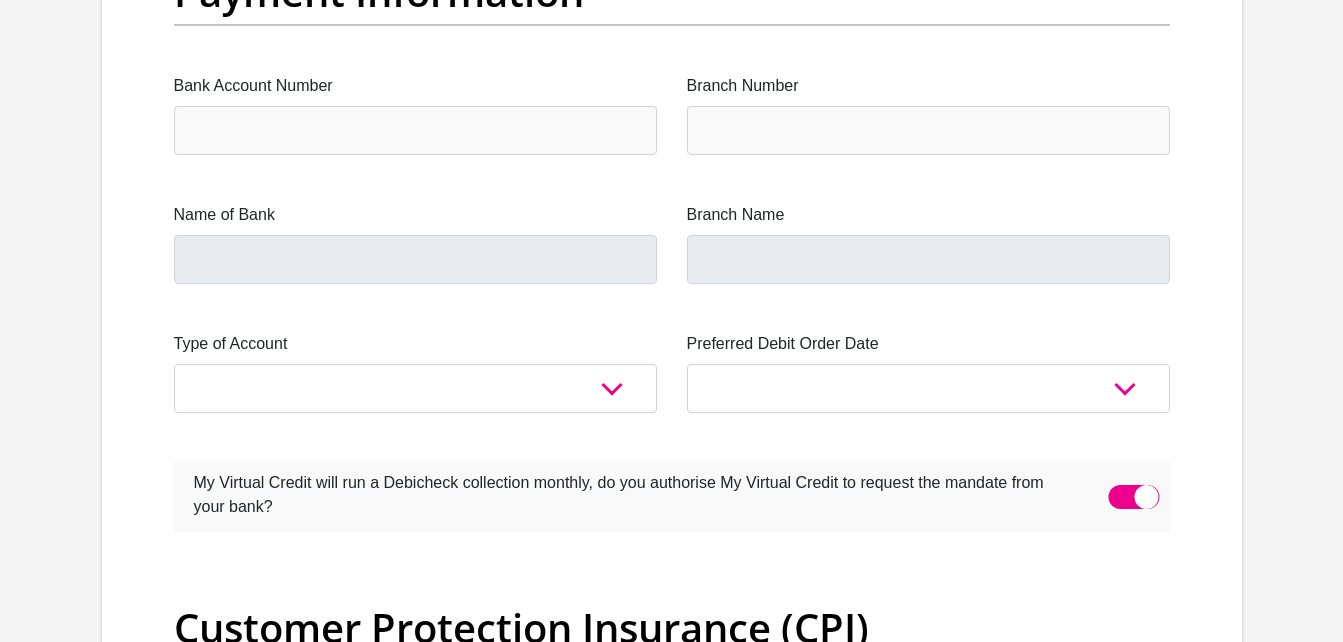 type on "0834545386" 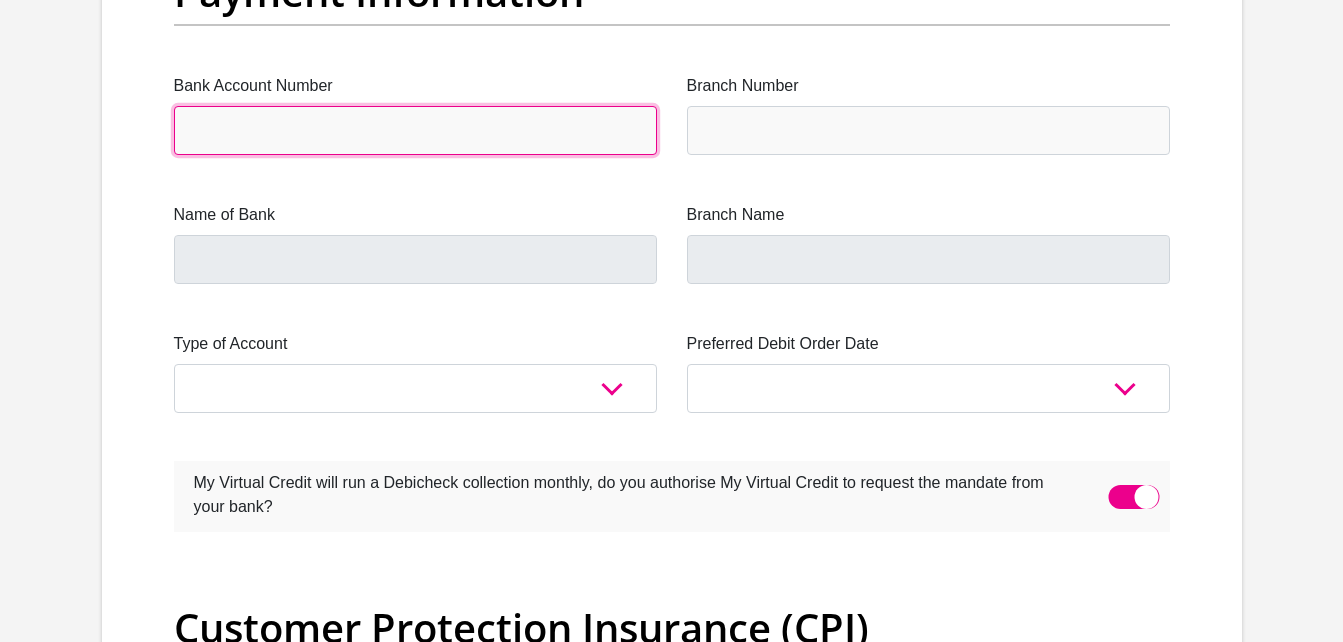 click on "Bank Account Number" at bounding box center (415, 130) 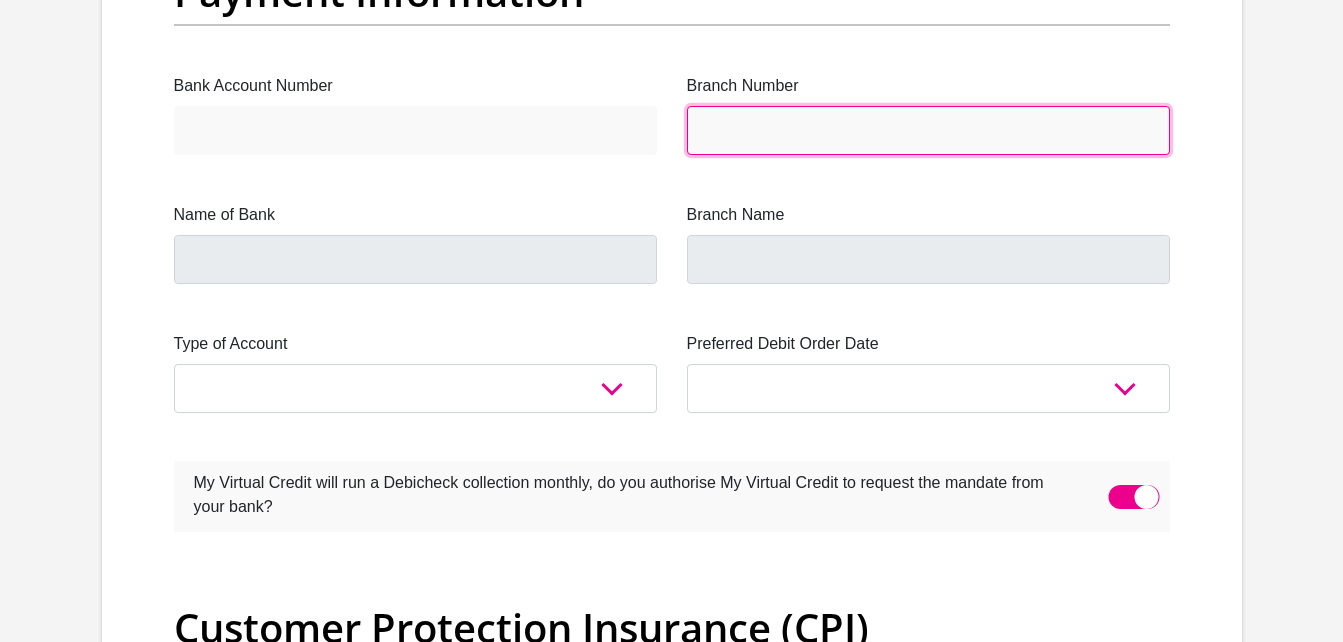 click on "Branch Number" at bounding box center (928, 130) 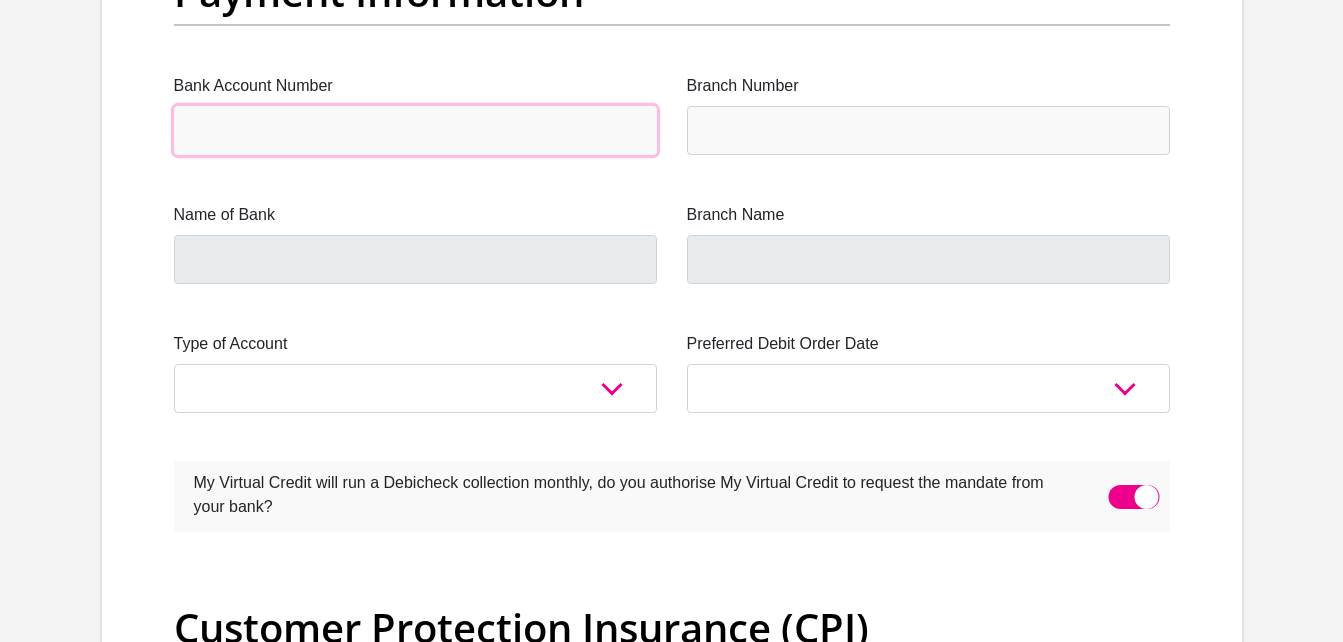 click on "Bank Account Number" at bounding box center (415, 130) 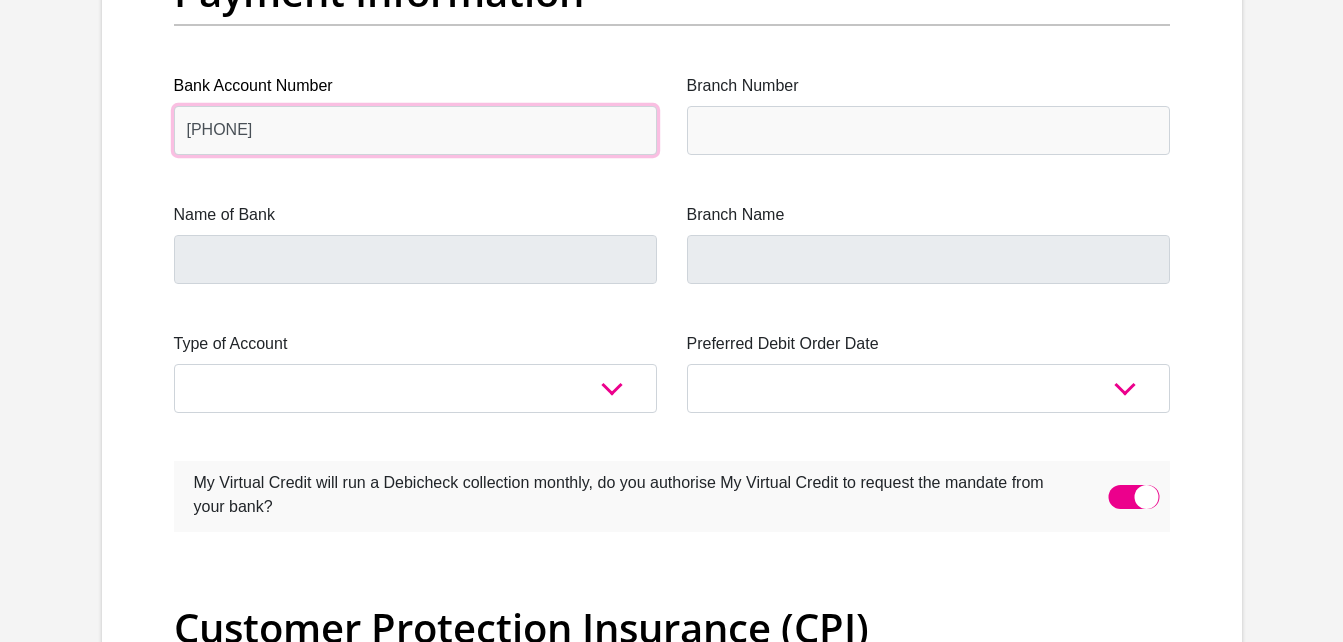 type on "51054337954" 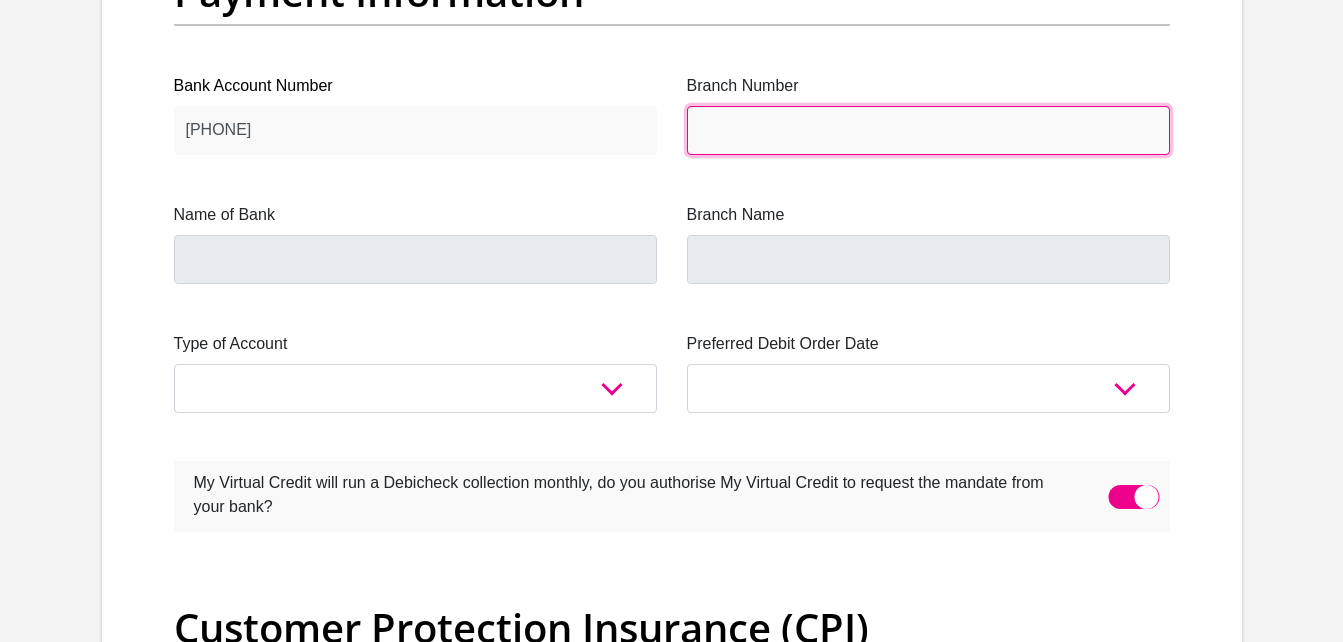 click on "Branch Number" at bounding box center (928, 130) 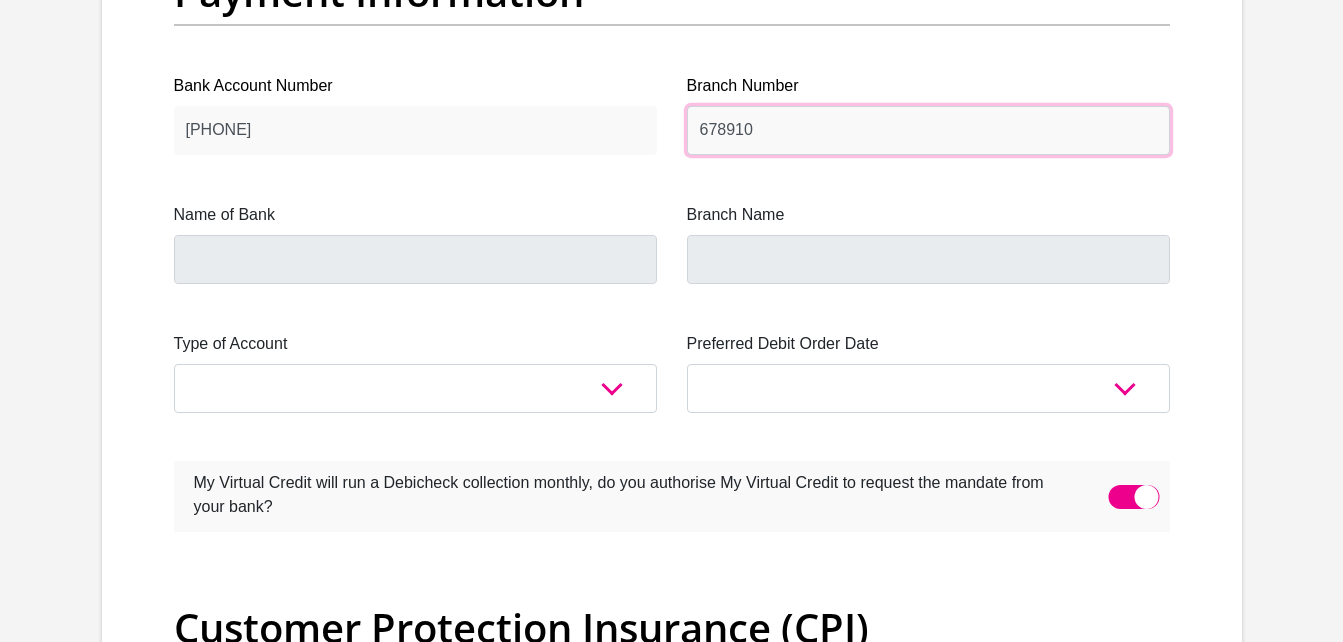 type on "678910" 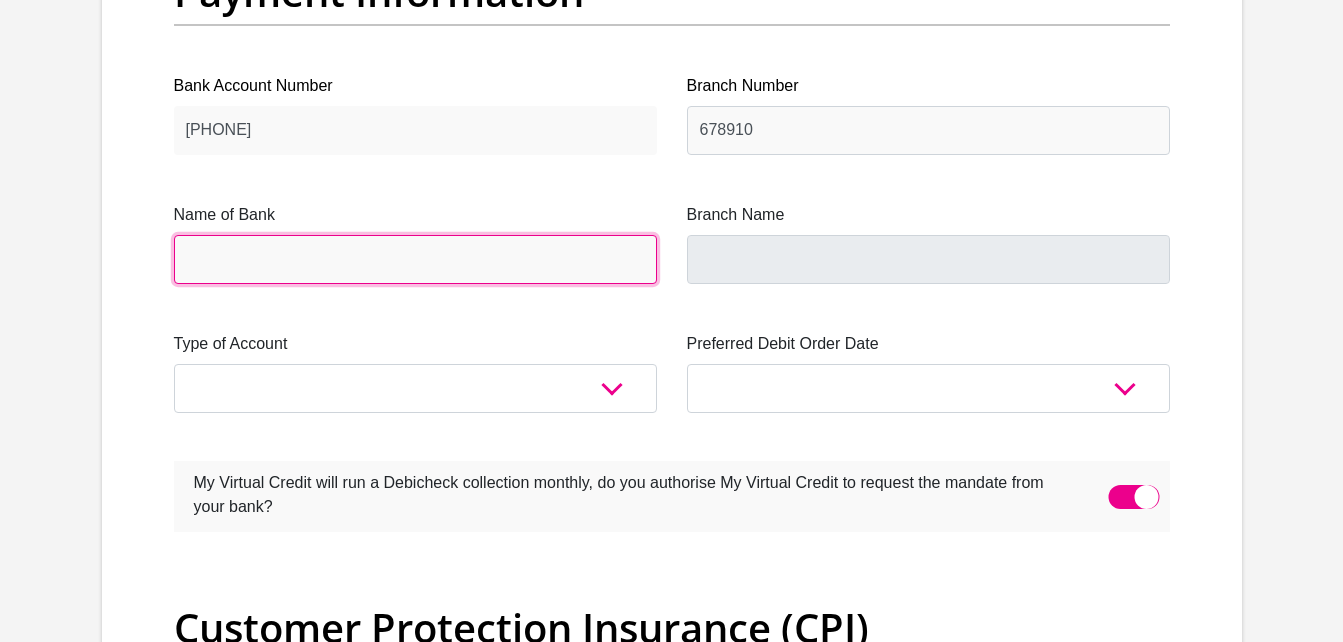 click on "Name of Bank" at bounding box center (415, 259) 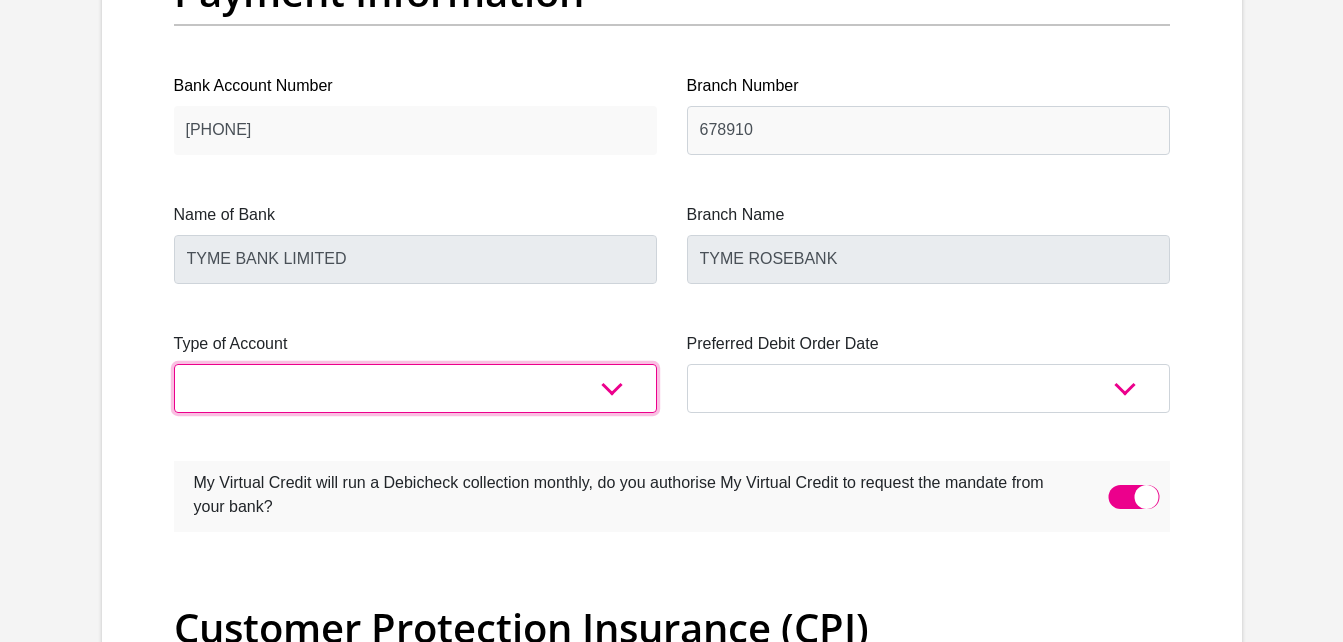 click on "Cheque
Savings" at bounding box center (415, 388) 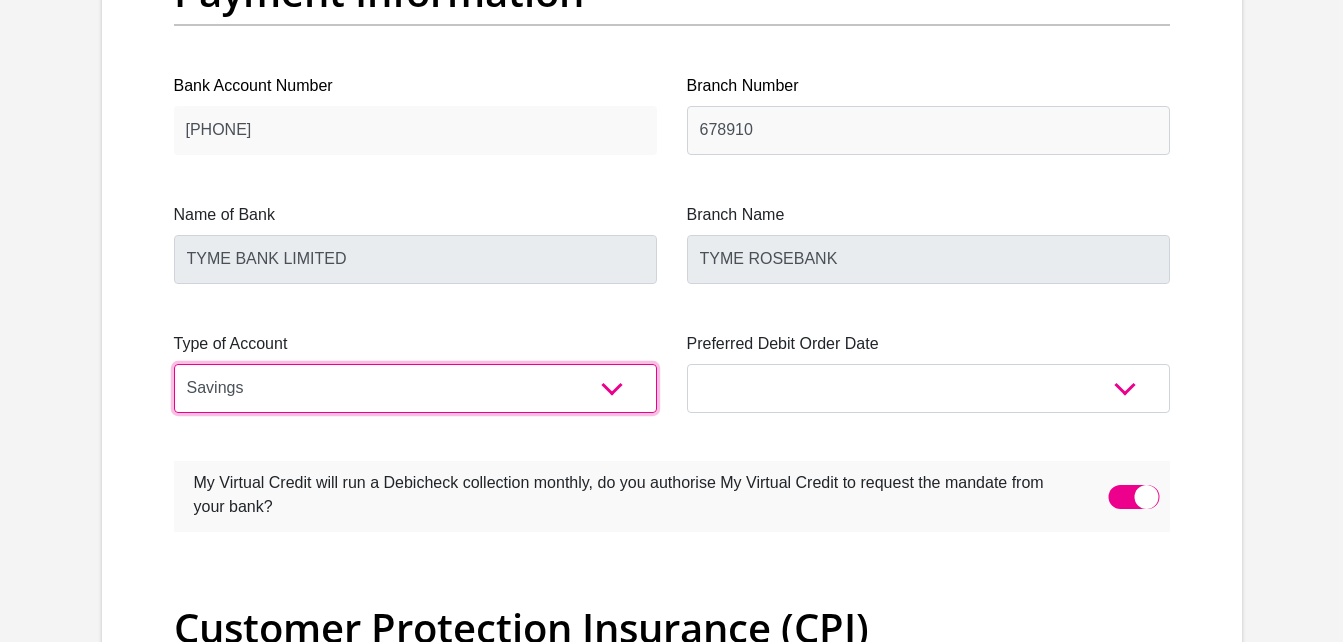 click on "Cheque
Savings" at bounding box center [415, 388] 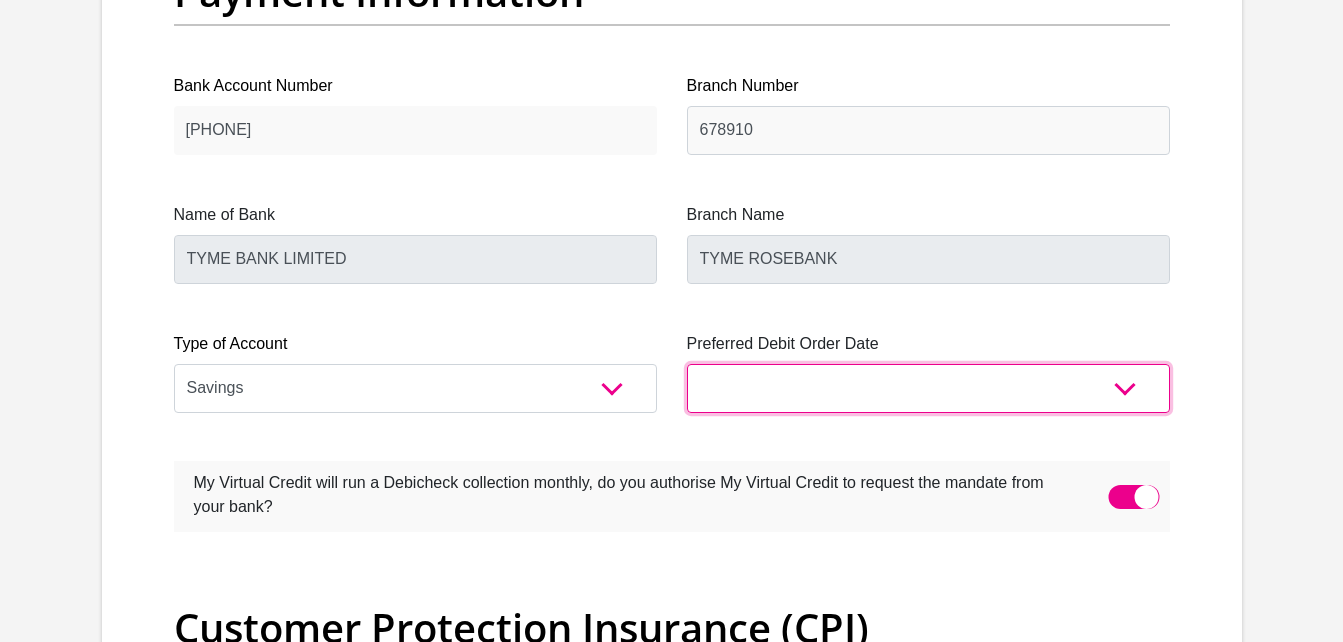 click on "1st
2nd
3rd
4th
5th
7th
18th
19th
20th
21st
22nd
23rd
24th
25th
26th
27th
28th
29th
30th" at bounding box center (928, 388) 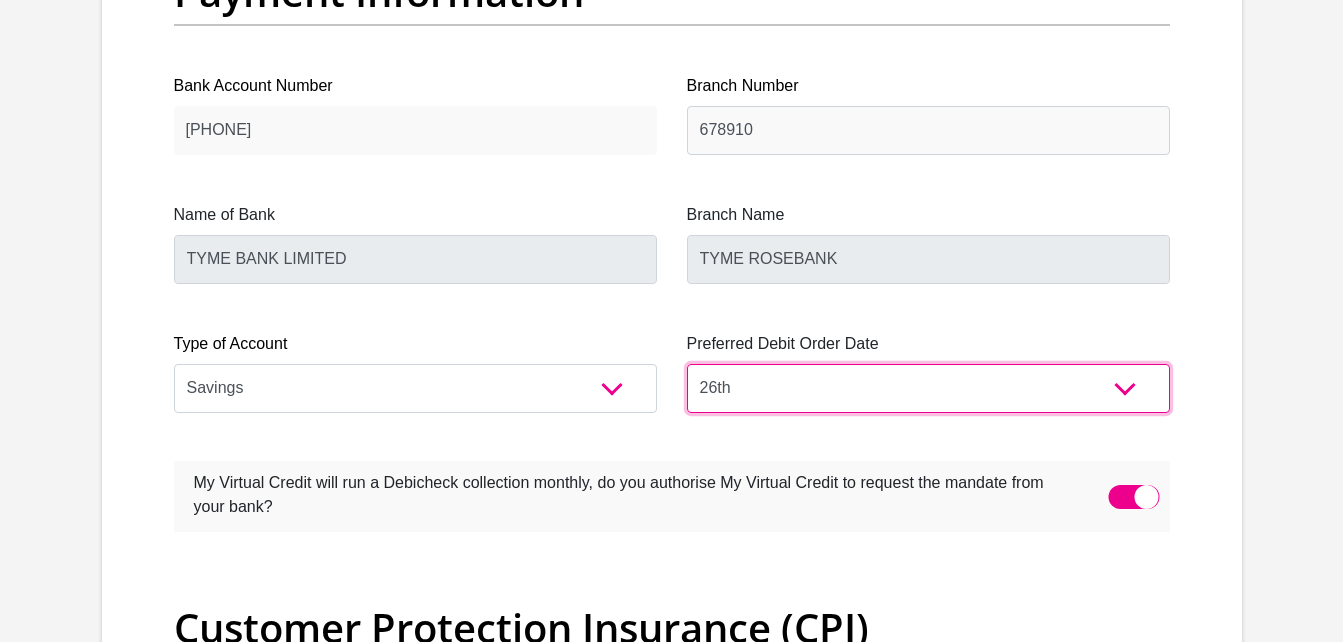 click on "1st
2nd
3rd
4th
5th
7th
18th
19th
20th
21st
22nd
23rd
24th
25th
26th
27th
28th
29th
30th" at bounding box center (928, 388) 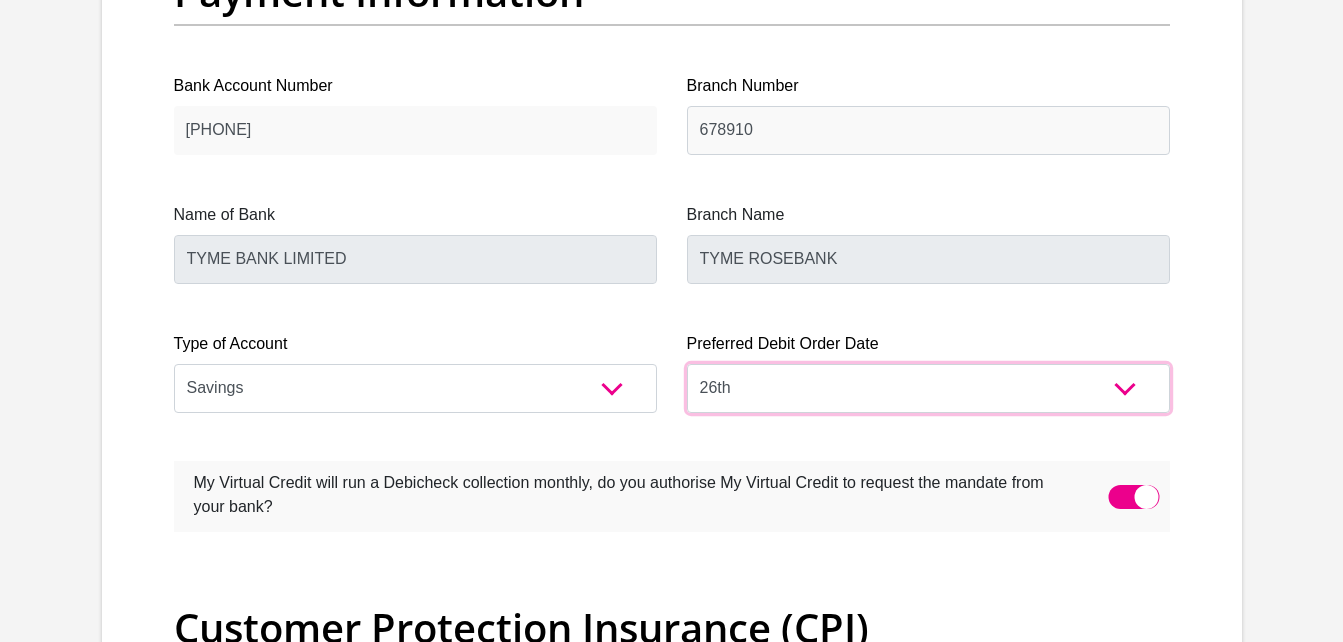 click on "1st
2nd
3rd
4th
5th
7th
18th
19th
20th
21st
22nd
23rd
24th
25th
26th
27th
28th
29th
30th" at bounding box center [928, 388] 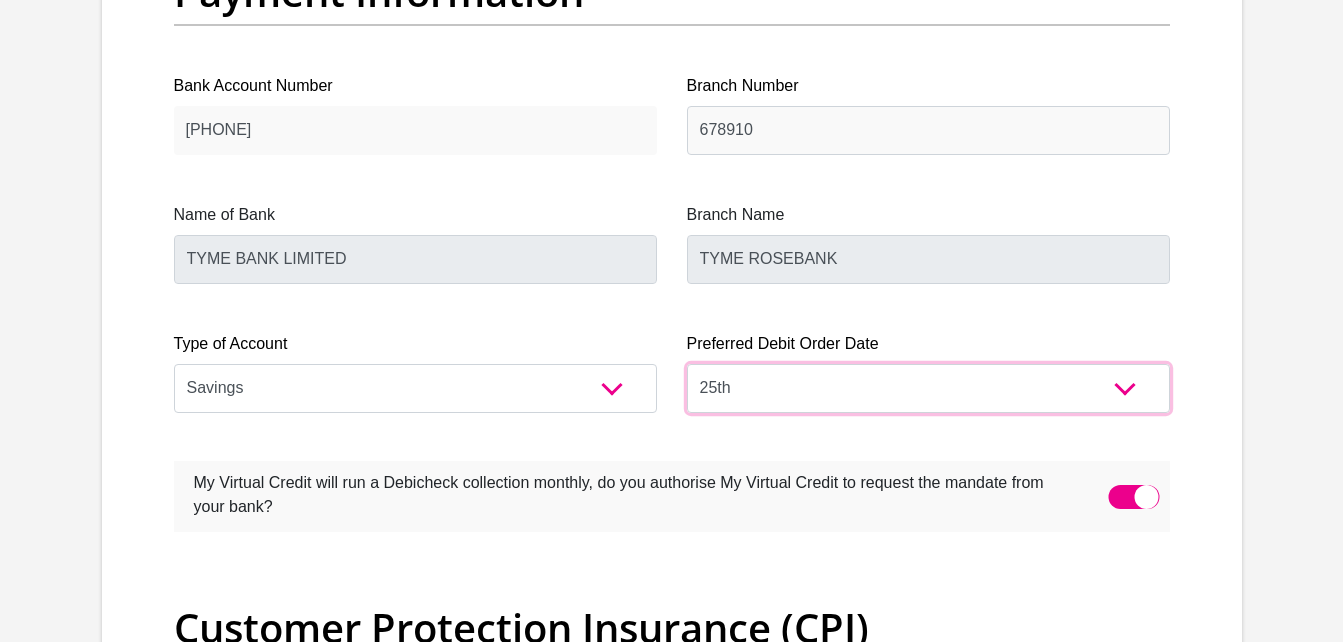 click on "1st
2nd
3rd
4th
5th
7th
18th
19th
20th
21st
22nd
23rd
24th
25th
26th
27th
28th
29th
30th" at bounding box center [928, 388] 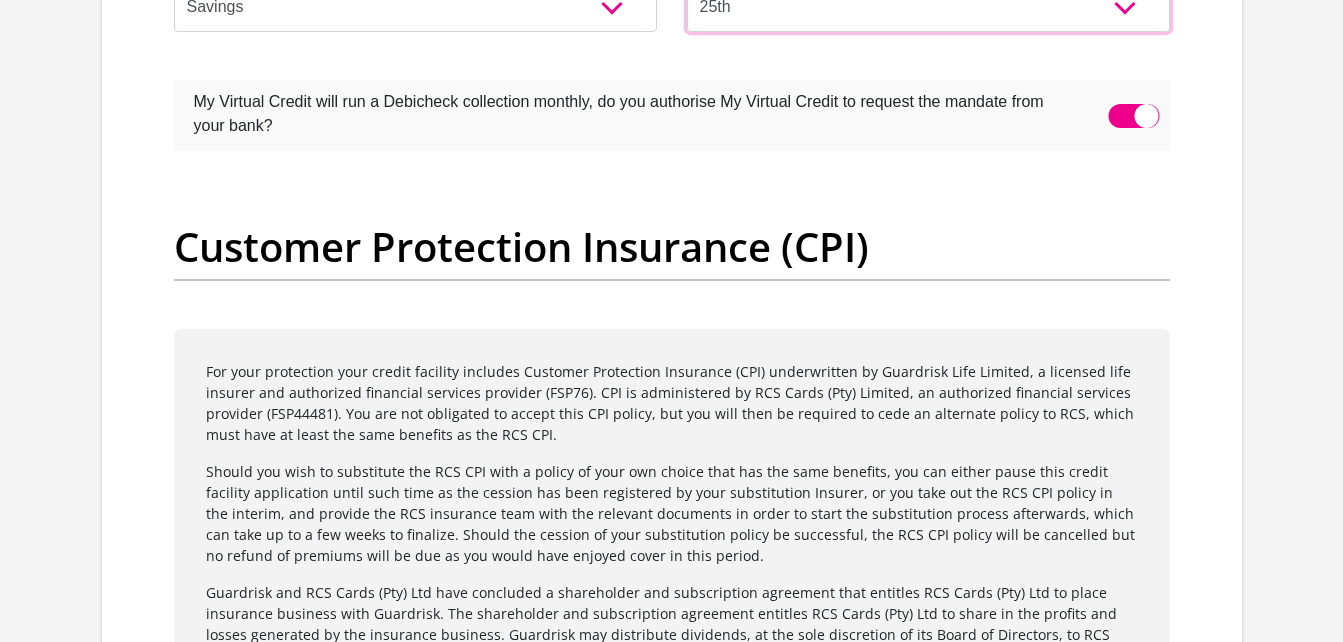 scroll, scrollTop: 5171, scrollLeft: 0, axis: vertical 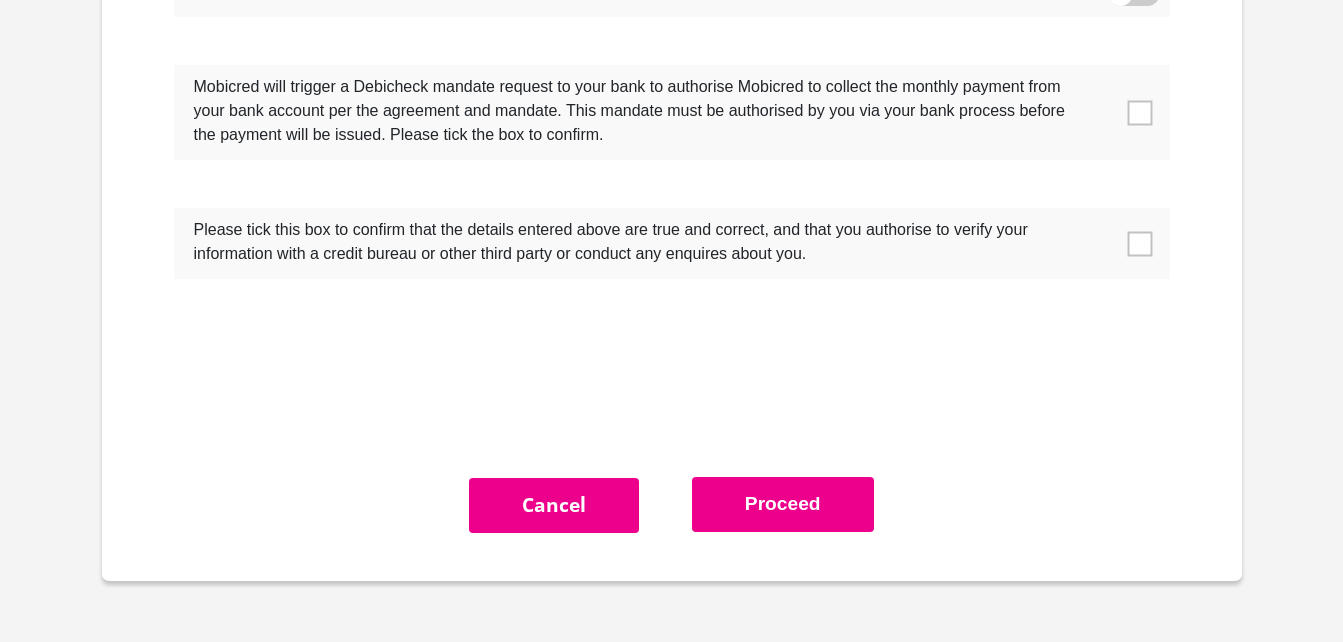 click at bounding box center [1139, 243] 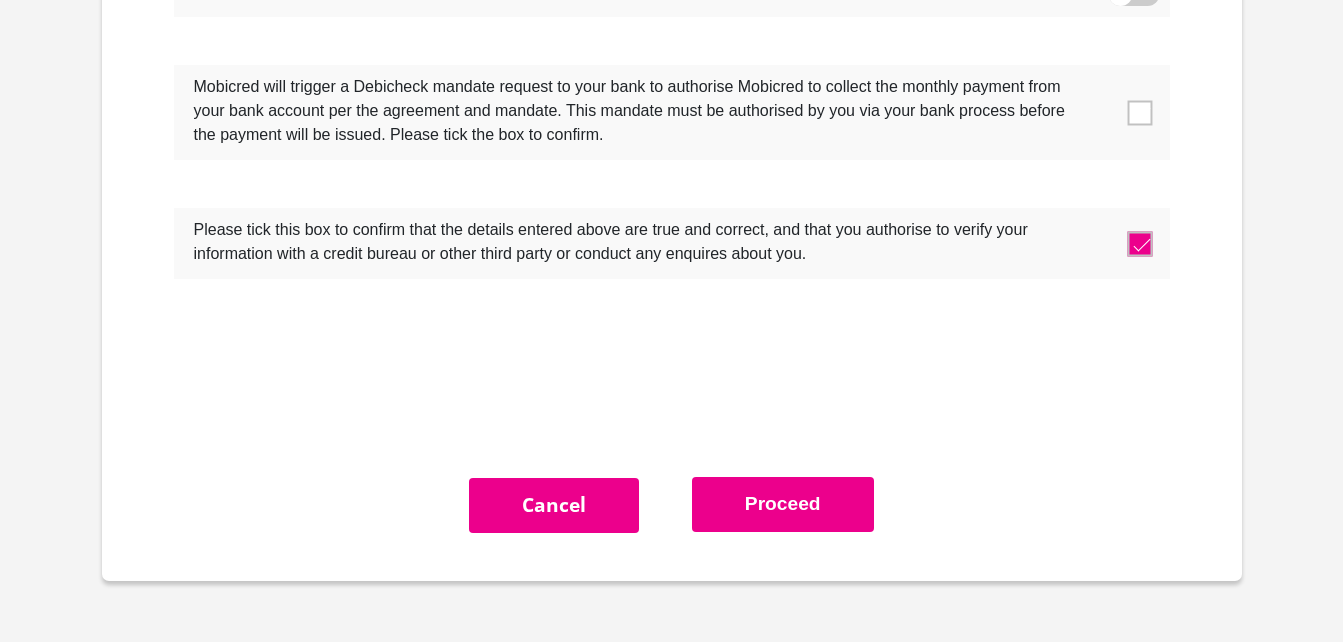 click at bounding box center [1139, 112] 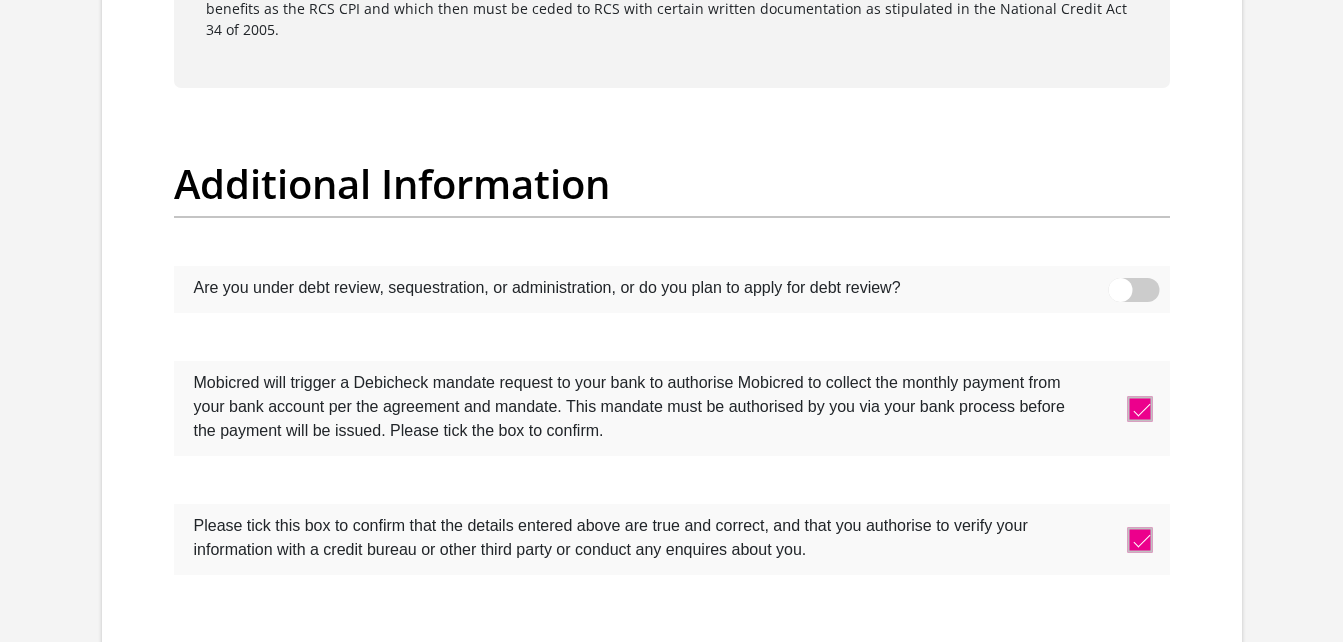 scroll, scrollTop: 6312, scrollLeft: 0, axis: vertical 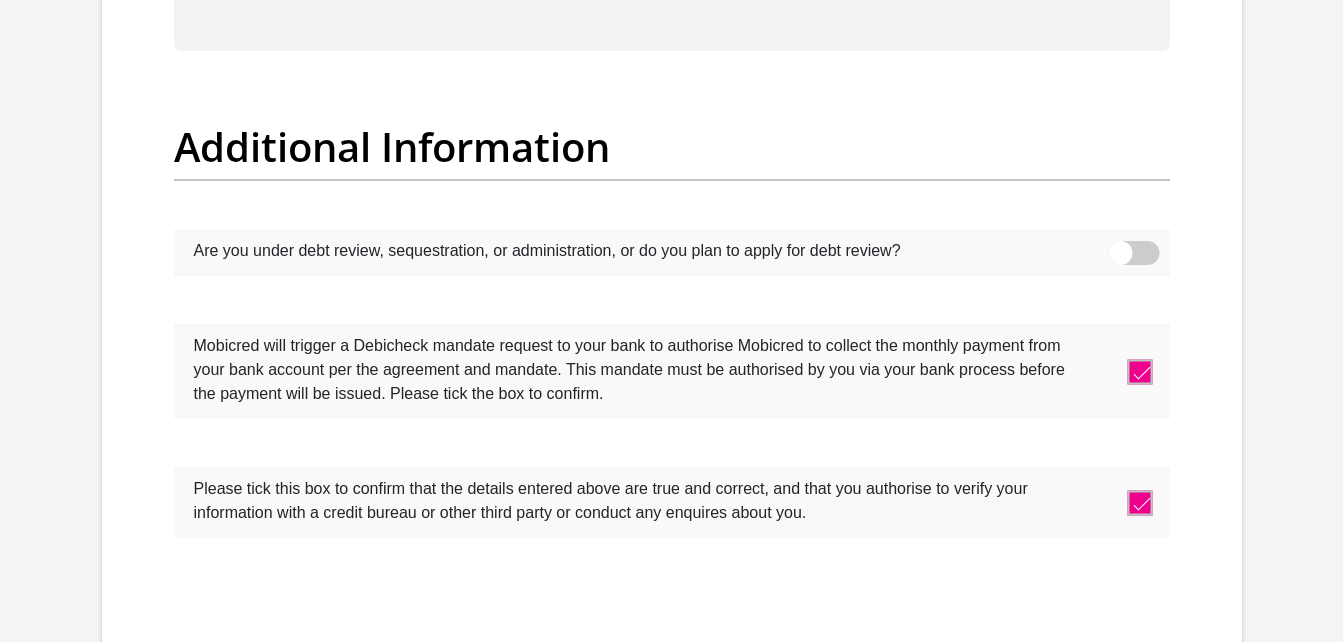 click at bounding box center [1133, 253] 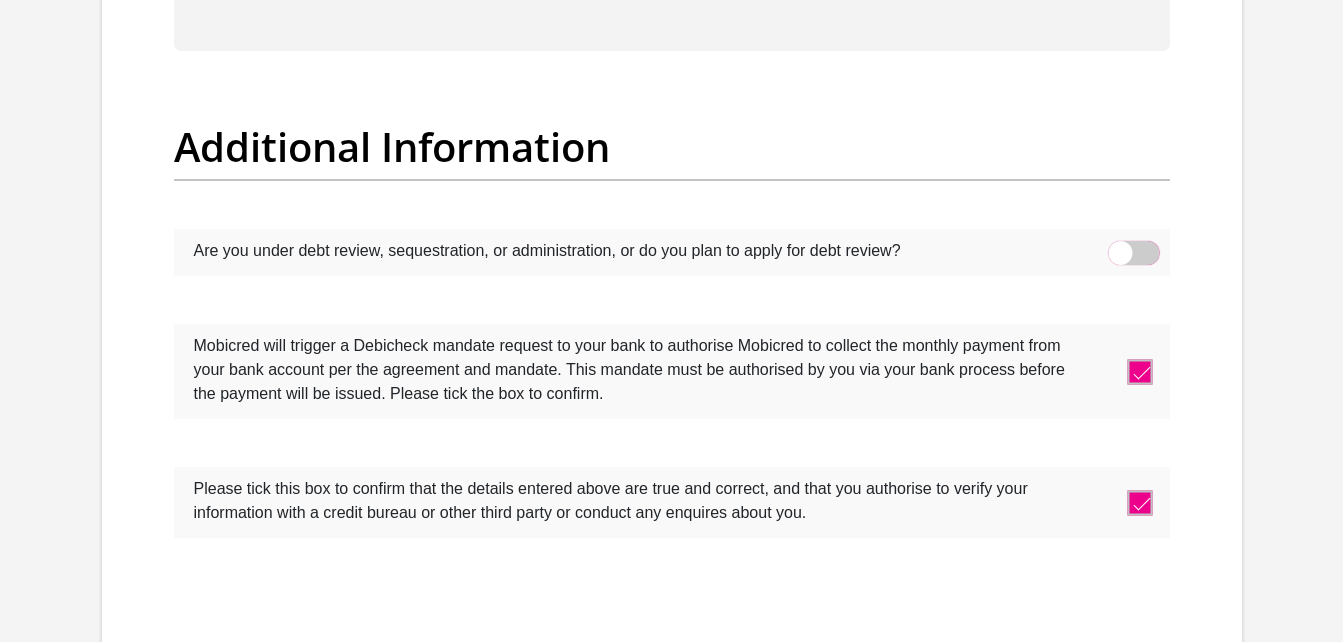 click at bounding box center [1120, 246] 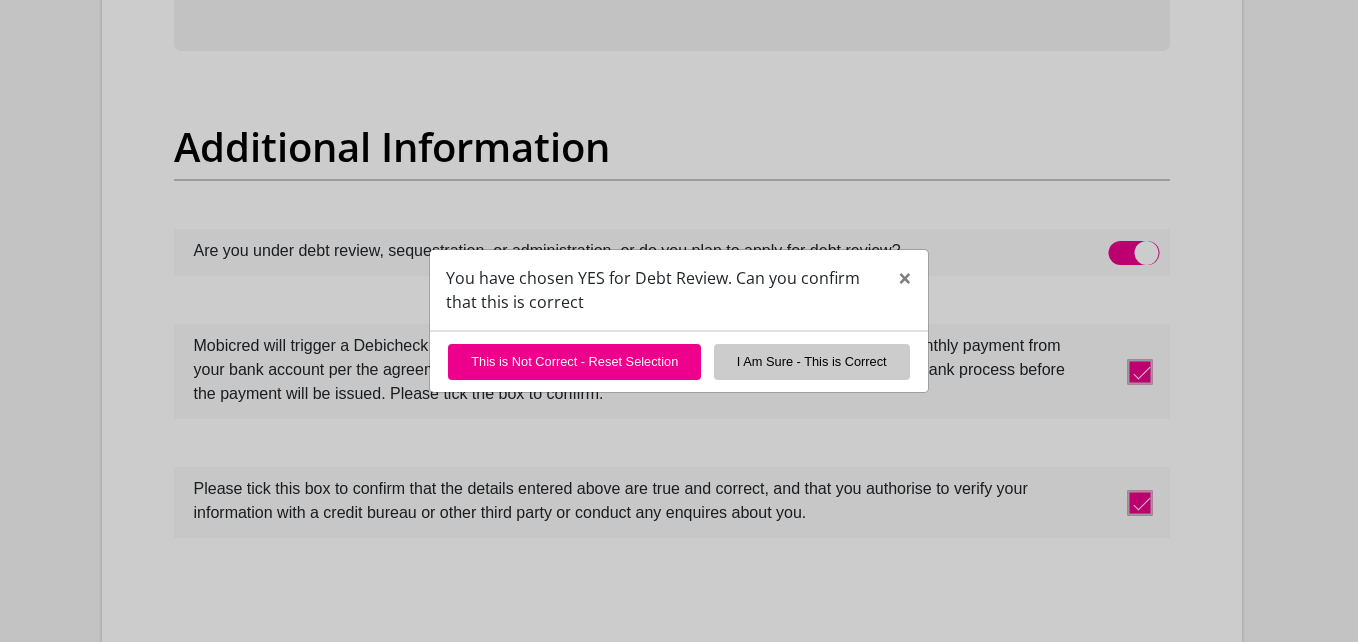 click on "You have chosen YES for Debt Review.
Can you confirm that this is correct
×
This is Not Correct - Reset Selection
I Am Sure - This is Correct" at bounding box center [679, 321] 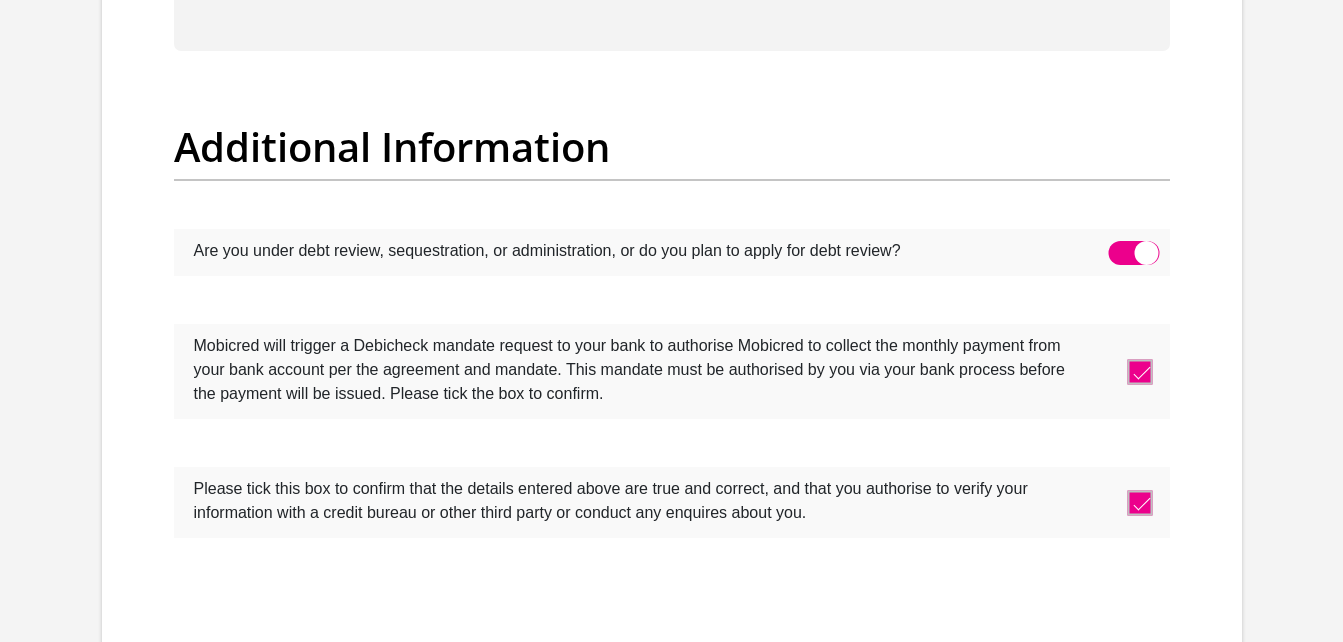 click at bounding box center [1133, 253] 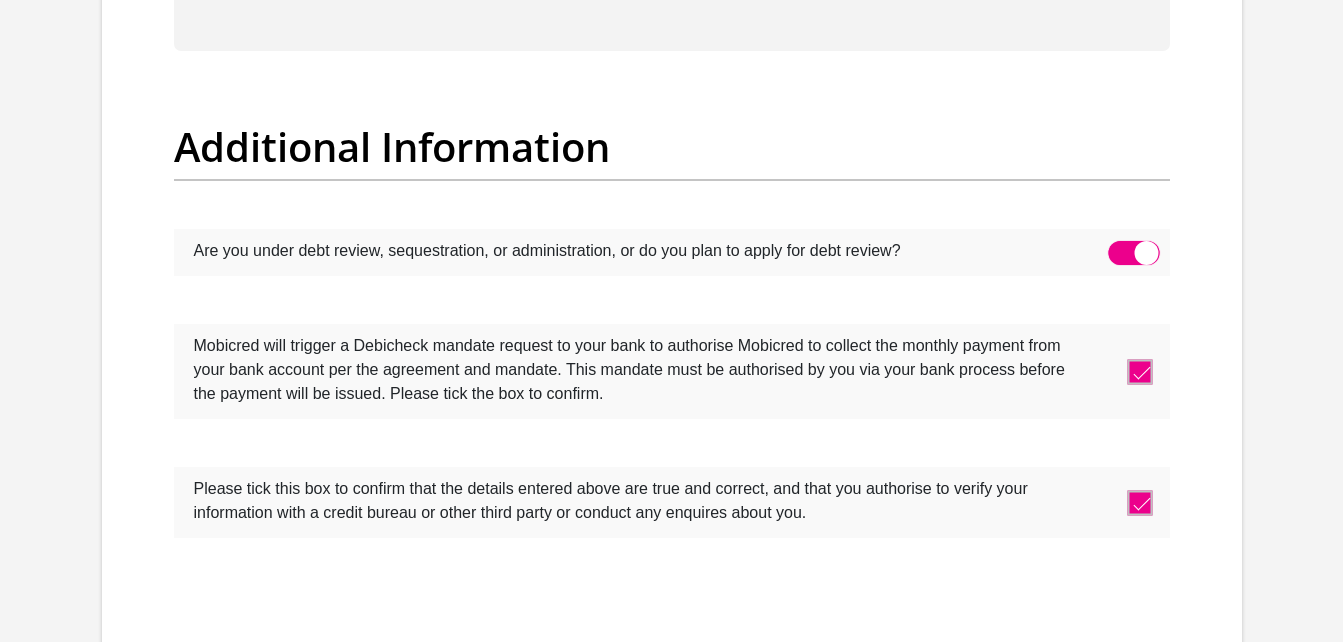 click at bounding box center (1120, 246) 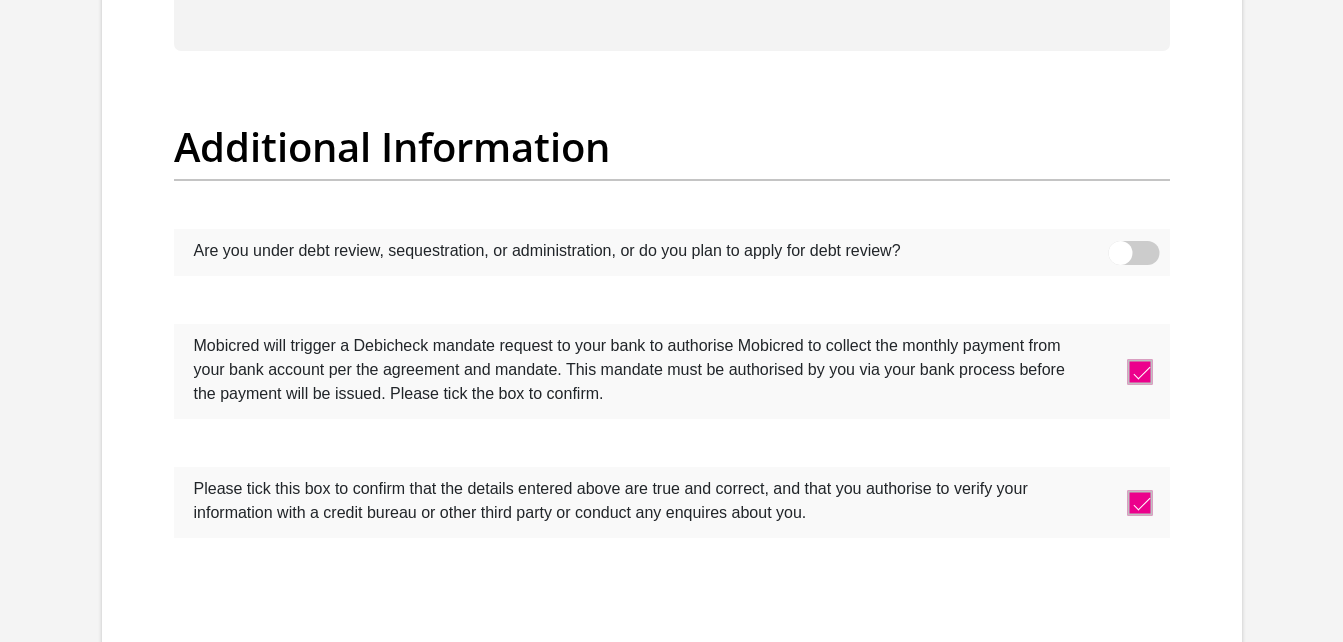 click at bounding box center (1133, 253) 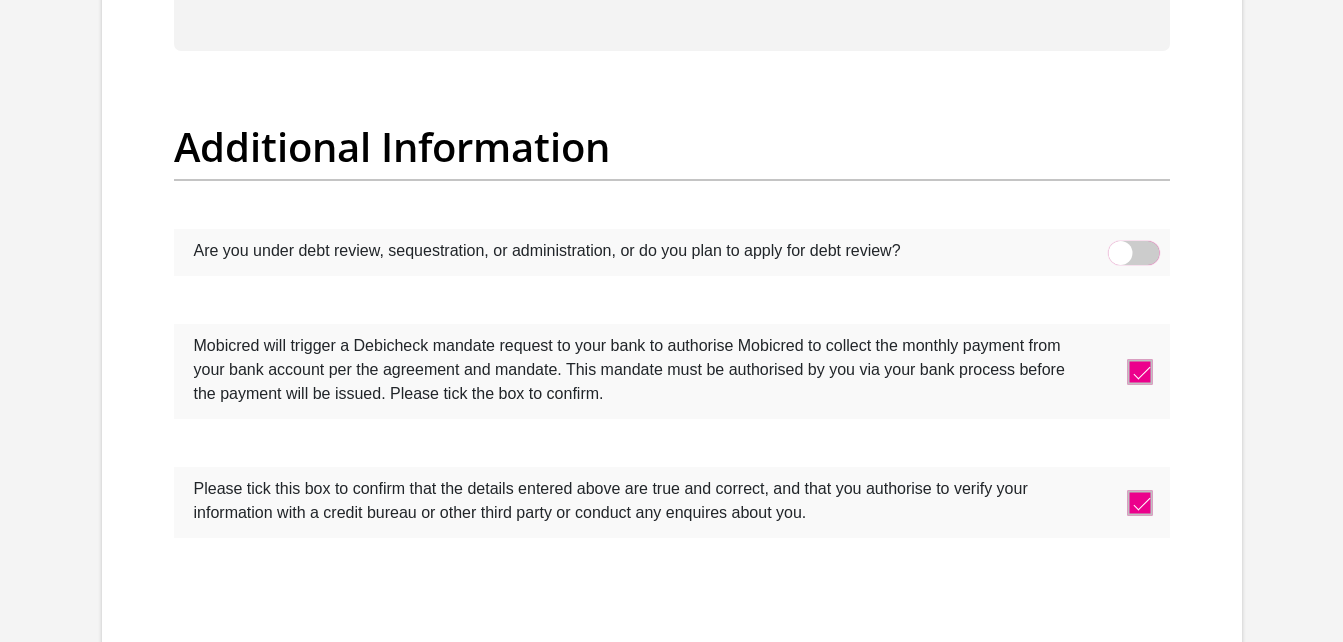 click at bounding box center (1120, 246) 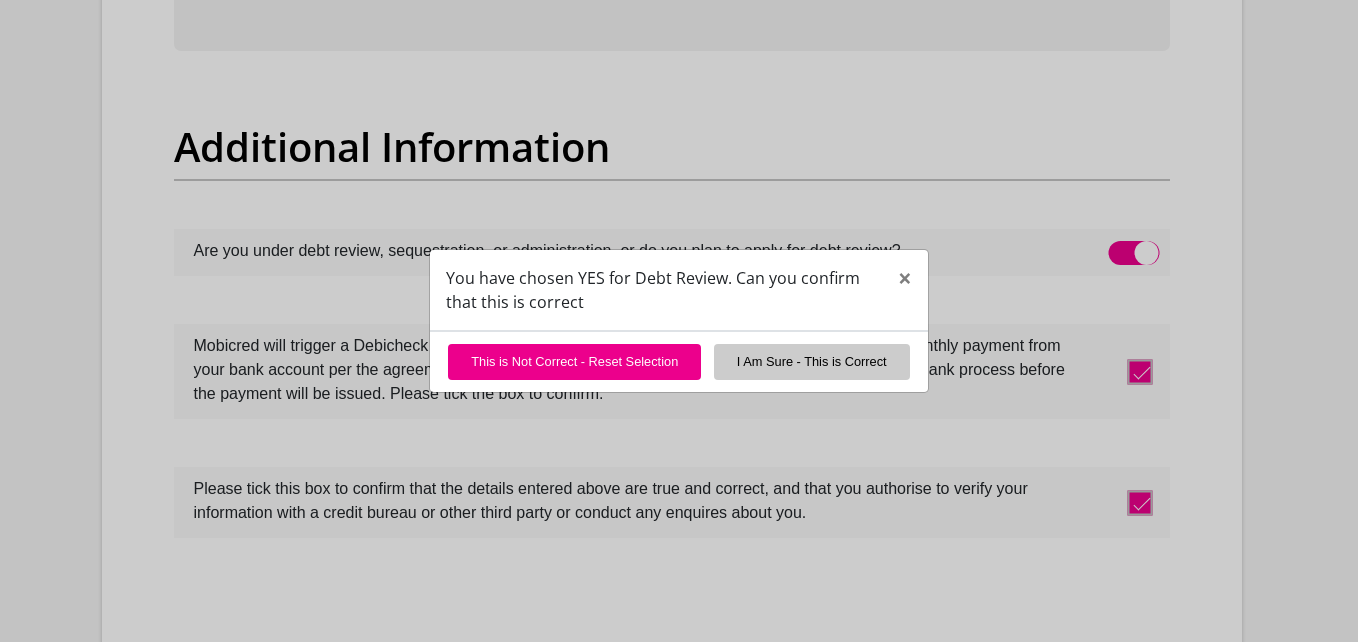 click on "You have chosen YES for Debt Review.
Can you confirm that this is correct
×
This is Not Correct - Reset Selection
I Am Sure - This is Correct" at bounding box center (679, 321) 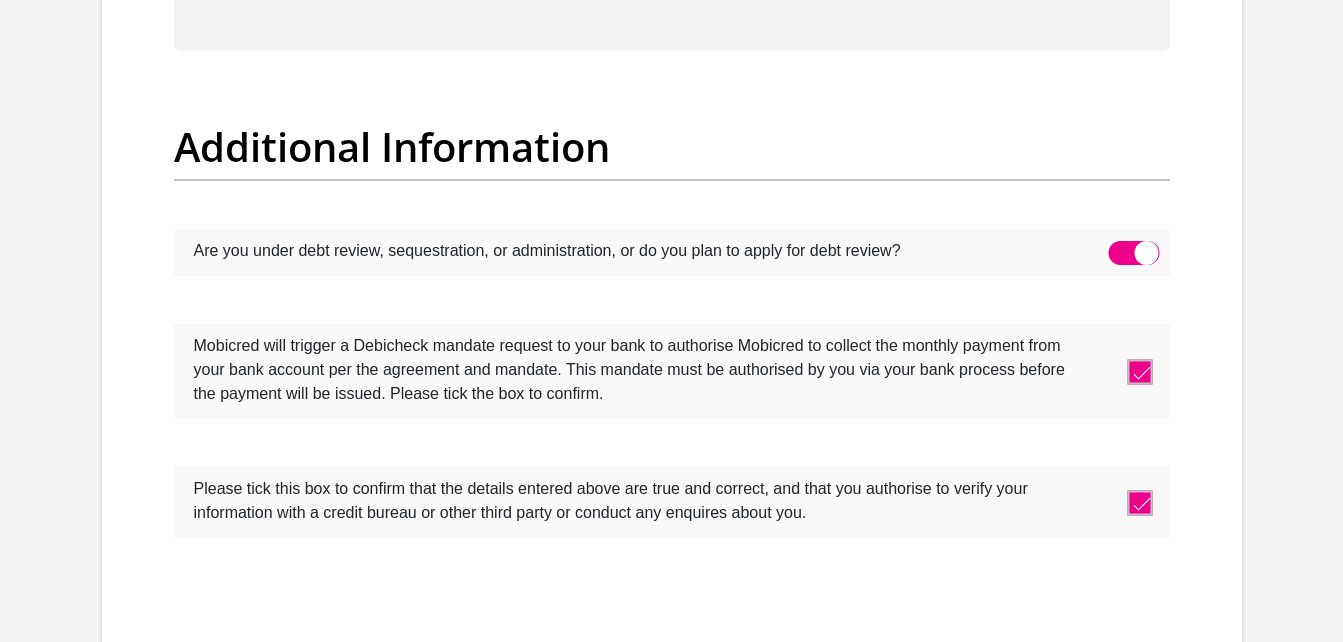 click at bounding box center (1133, 253) 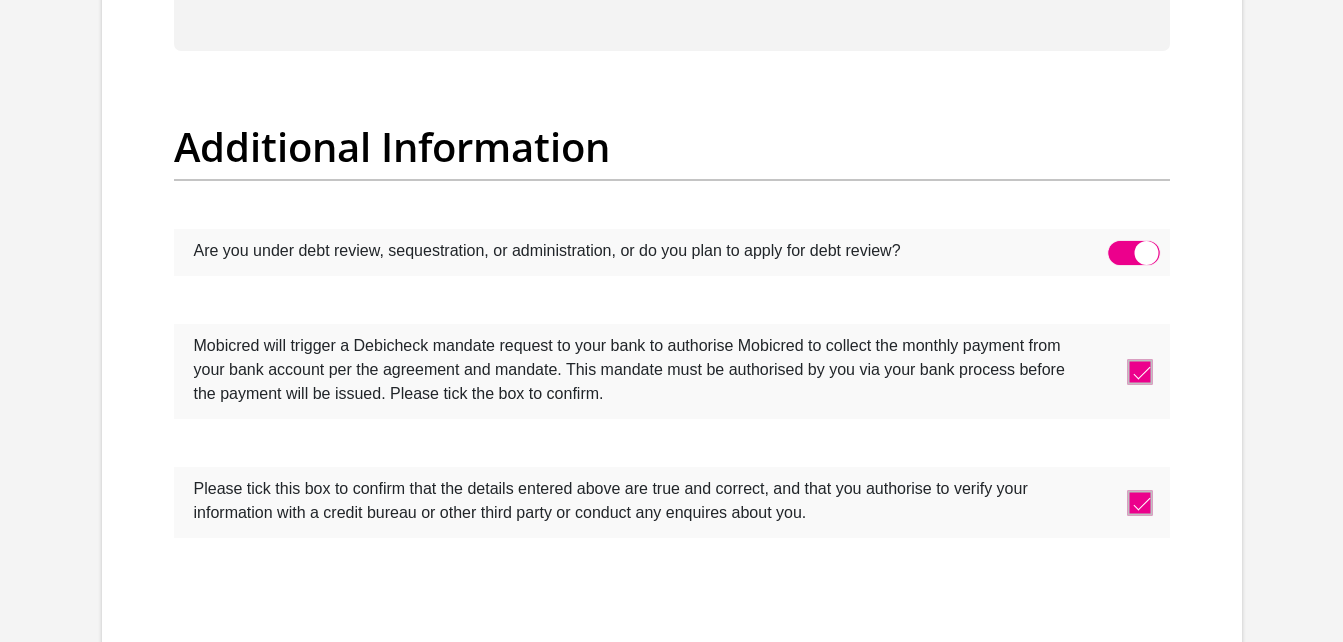 click at bounding box center (1120, 246) 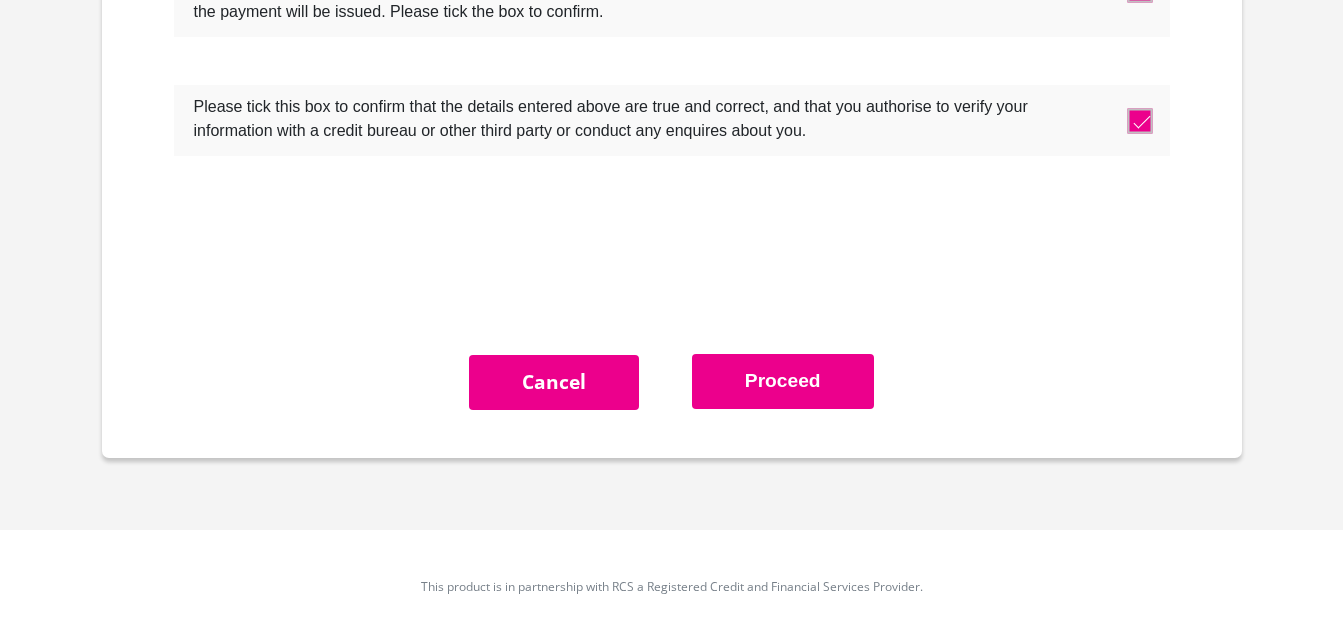 scroll, scrollTop: 6698, scrollLeft: 0, axis: vertical 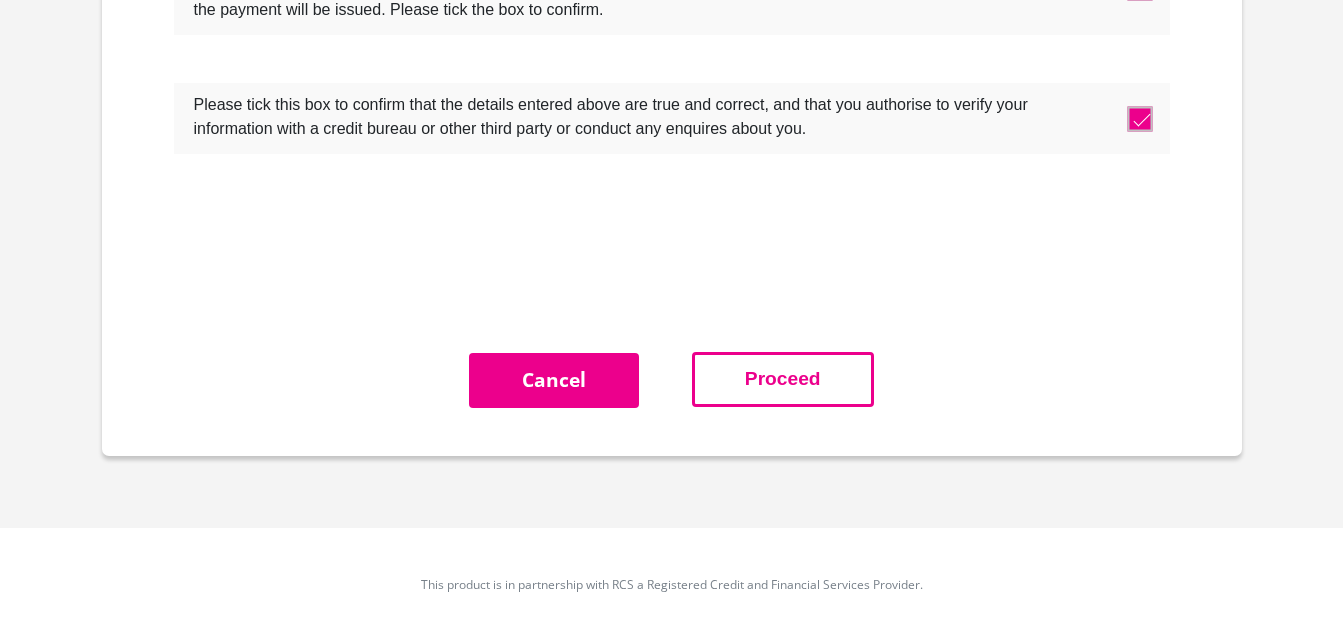 click on "Proceed" at bounding box center [783, 379] 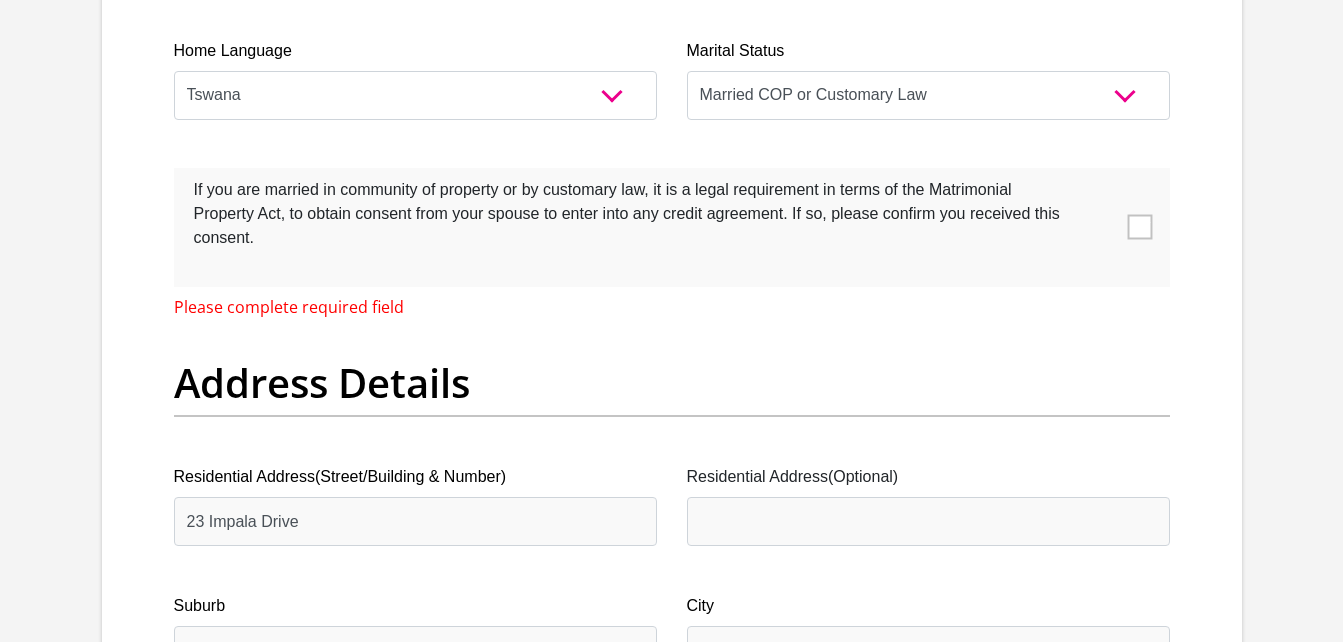 scroll, scrollTop: 823, scrollLeft: 0, axis: vertical 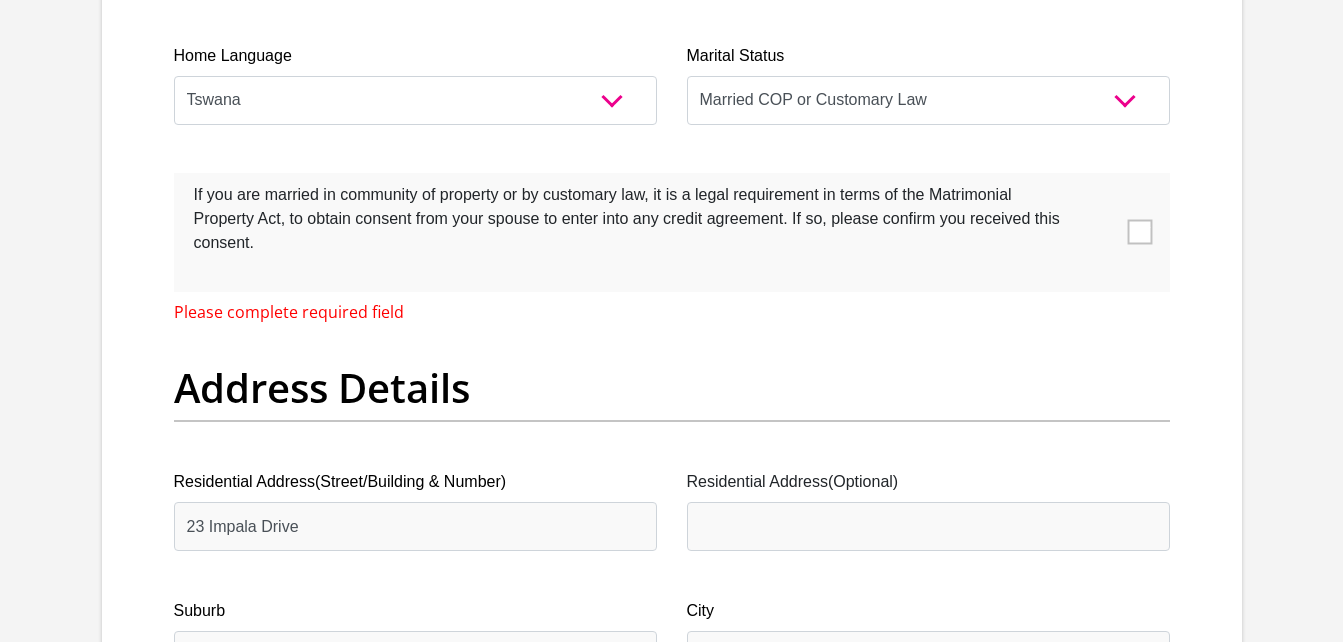 click at bounding box center (1139, 232) 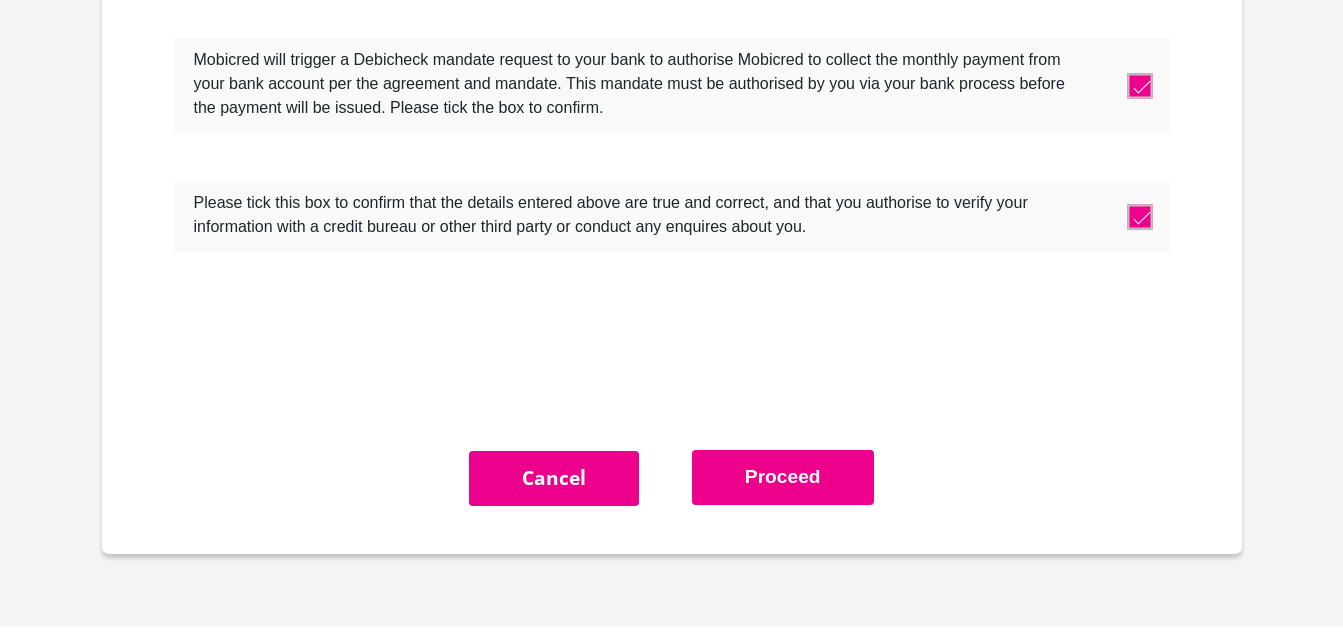 scroll, scrollTop: 6698, scrollLeft: 0, axis: vertical 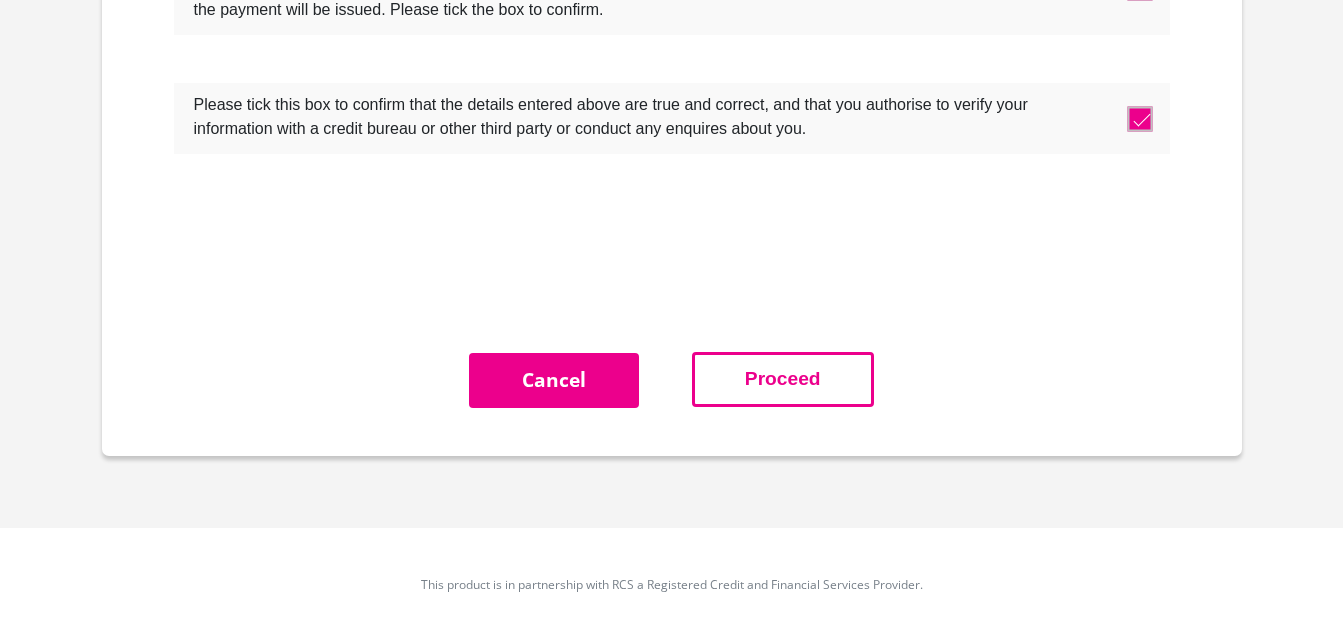 click on "Proceed" at bounding box center (783, 379) 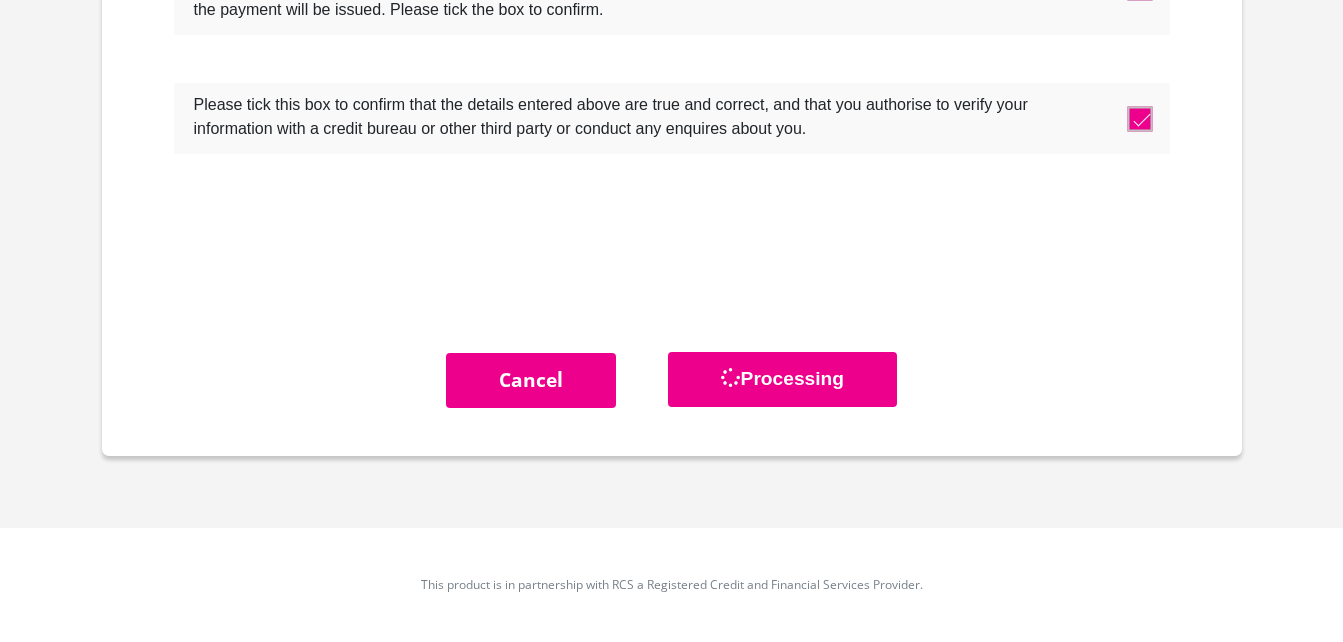 scroll, scrollTop: 0, scrollLeft: 0, axis: both 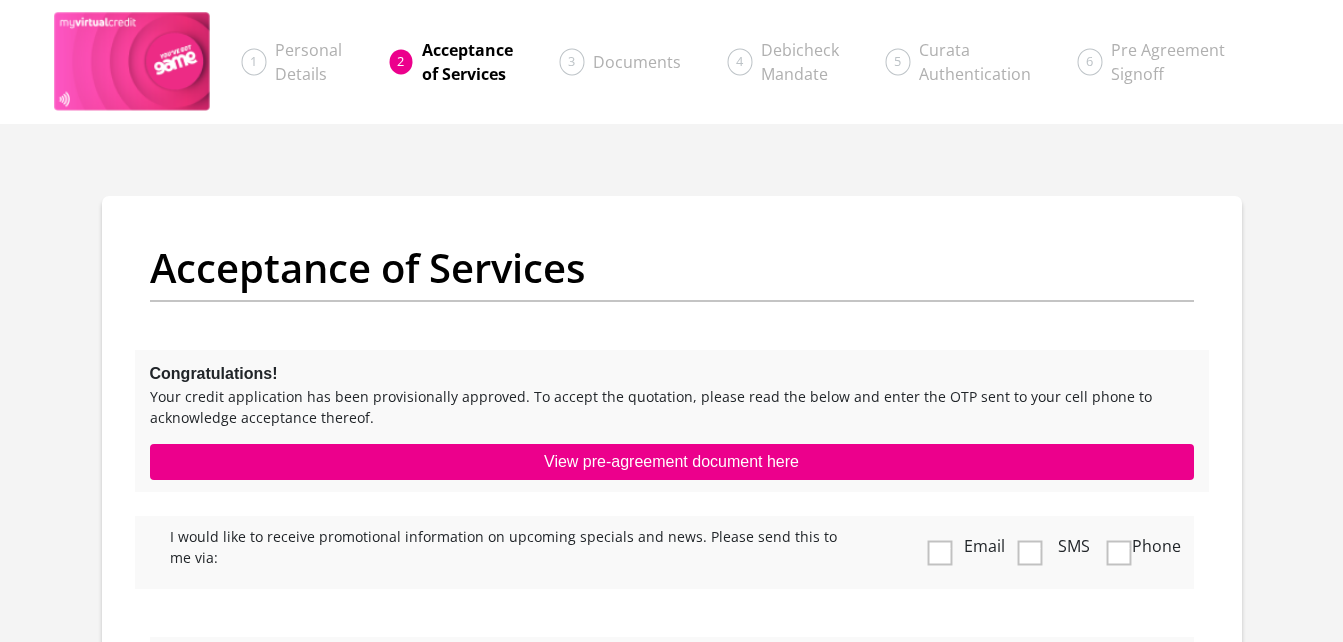 click at bounding box center (940, 552) 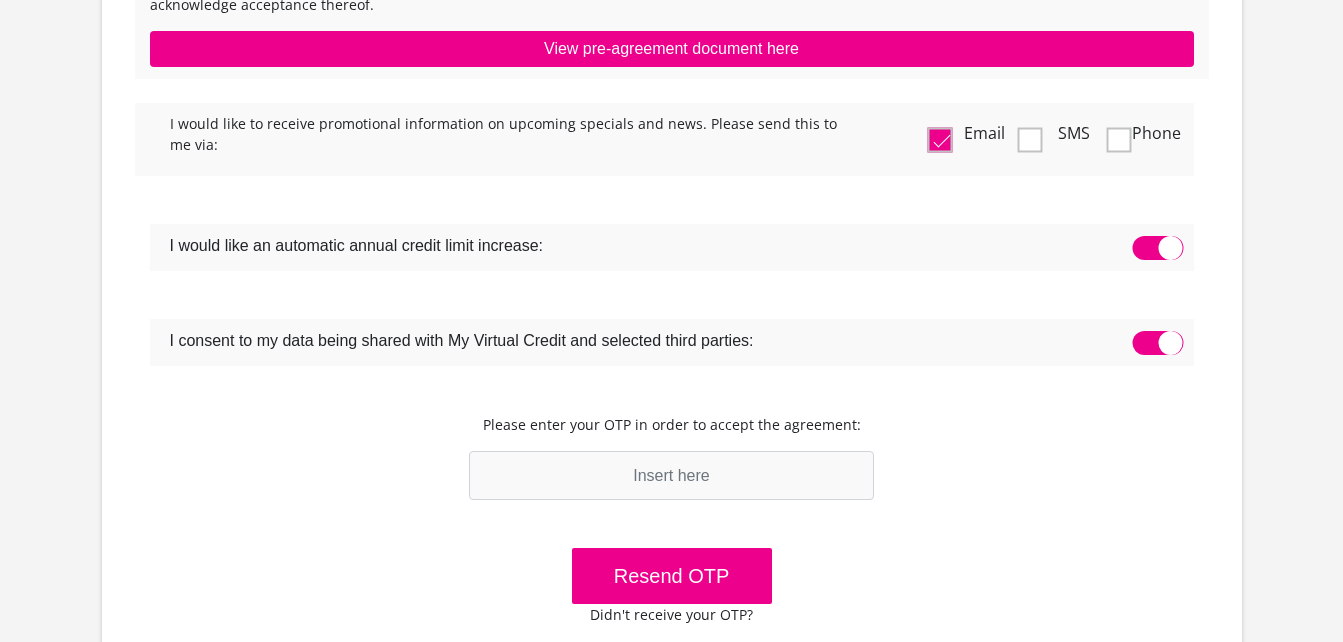 scroll, scrollTop: 410, scrollLeft: 0, axis: vertical 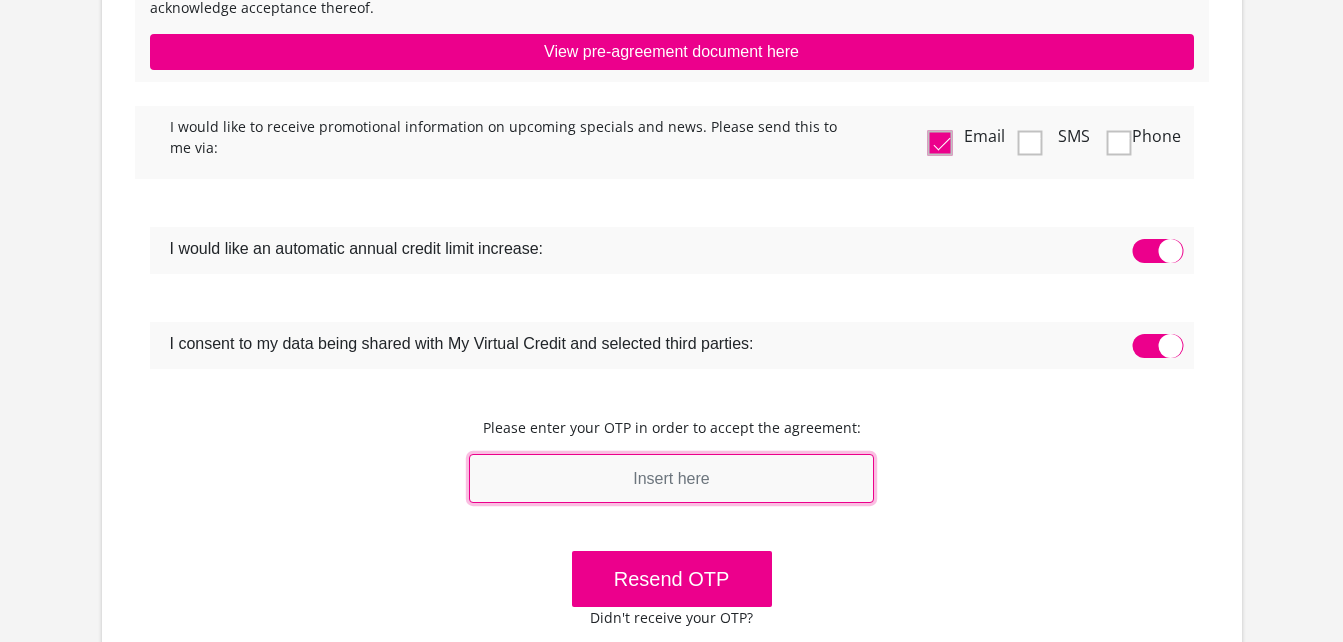 click at bounding box center (672, 478) 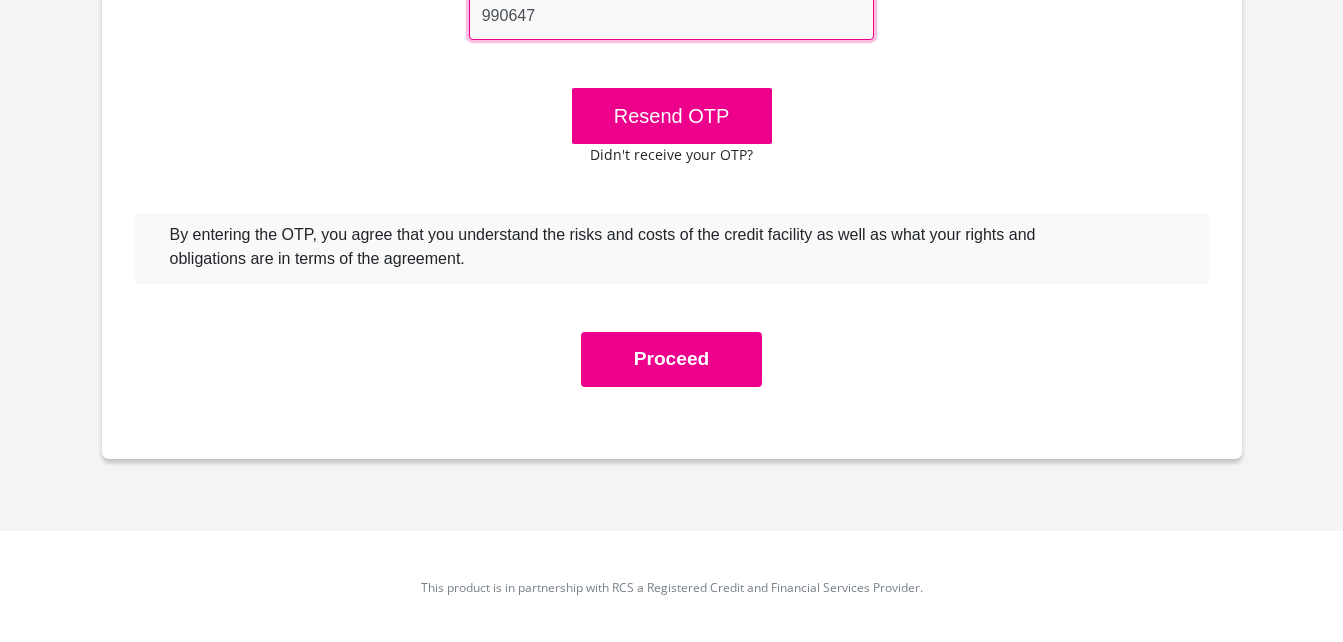 scroll, scrollTop: 876, scrollLeft: 0, axis: vertical 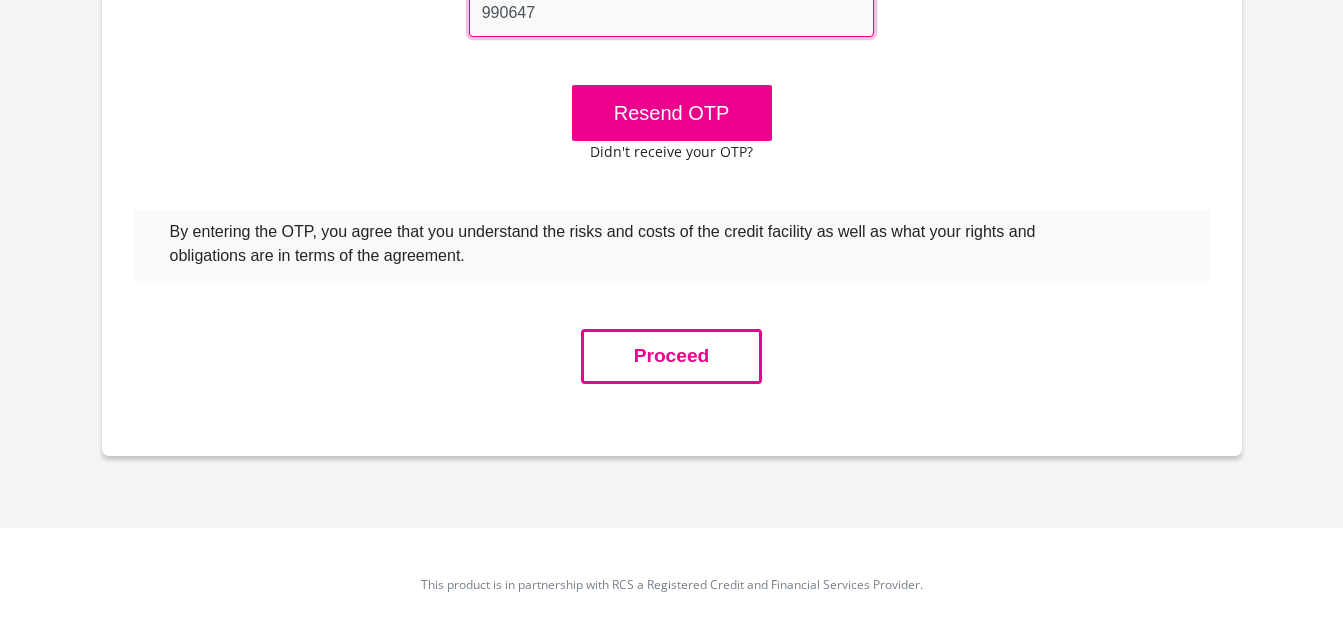 type on "990647" 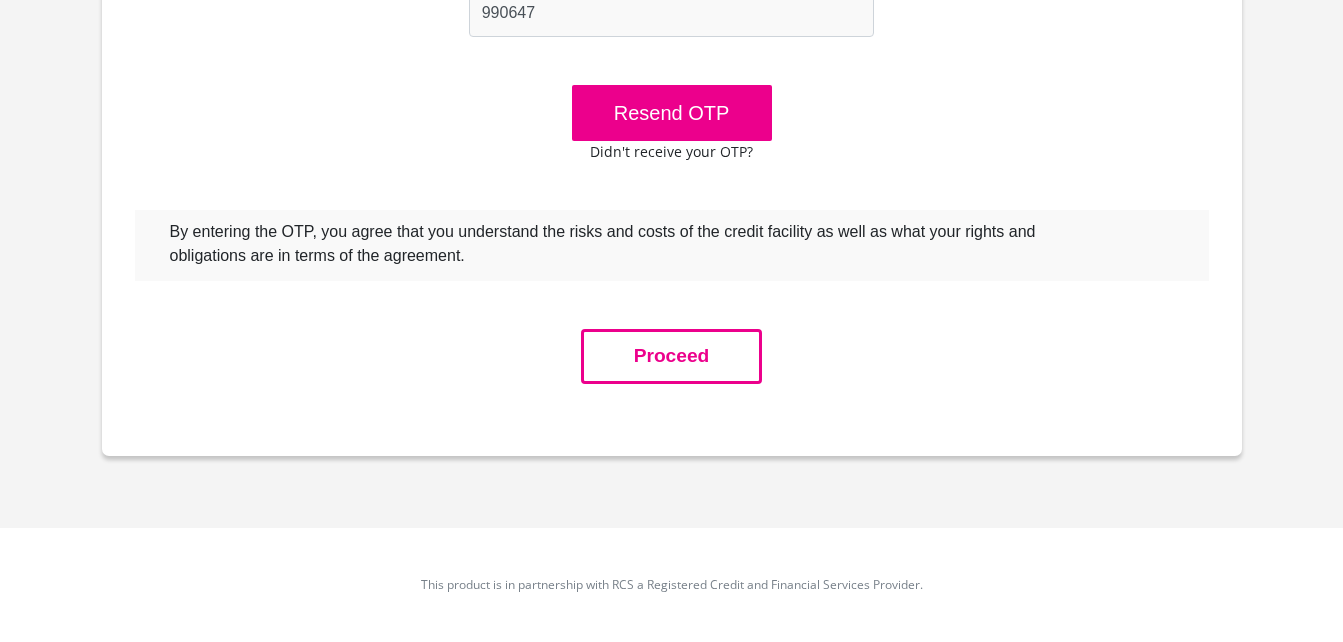click on "Proceed" at bounding box center [672, 356] 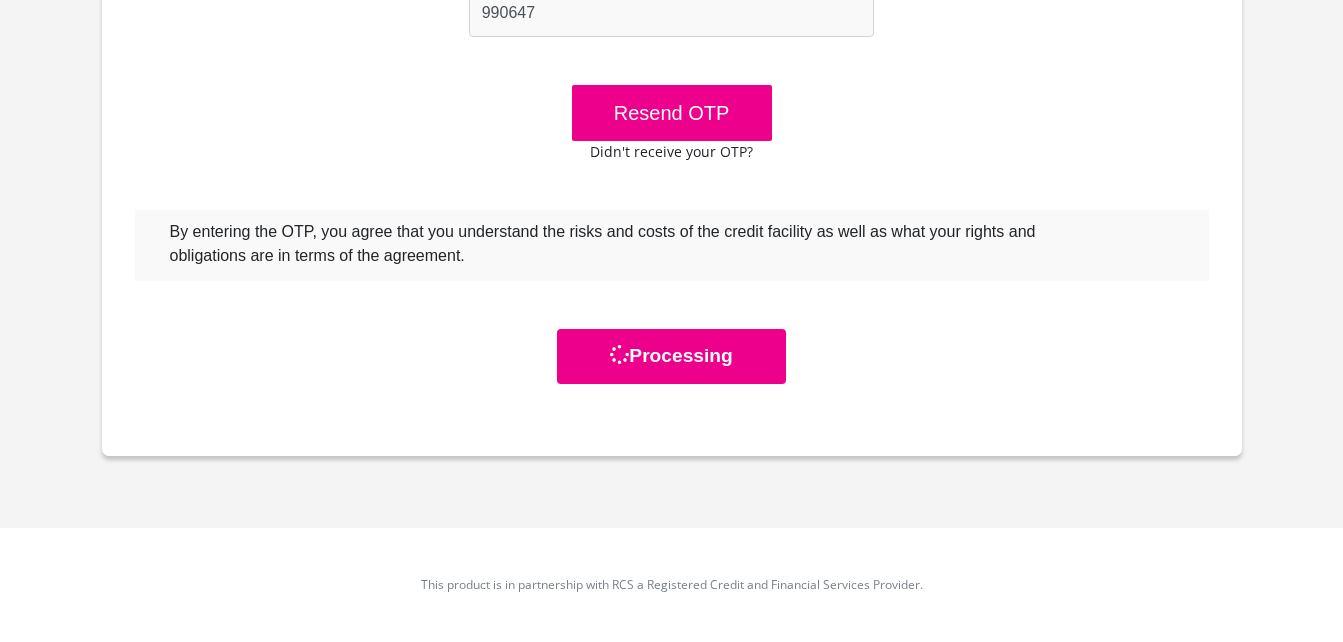 scroll, scrollTop: 0, scrollLeft: 0, axis: both 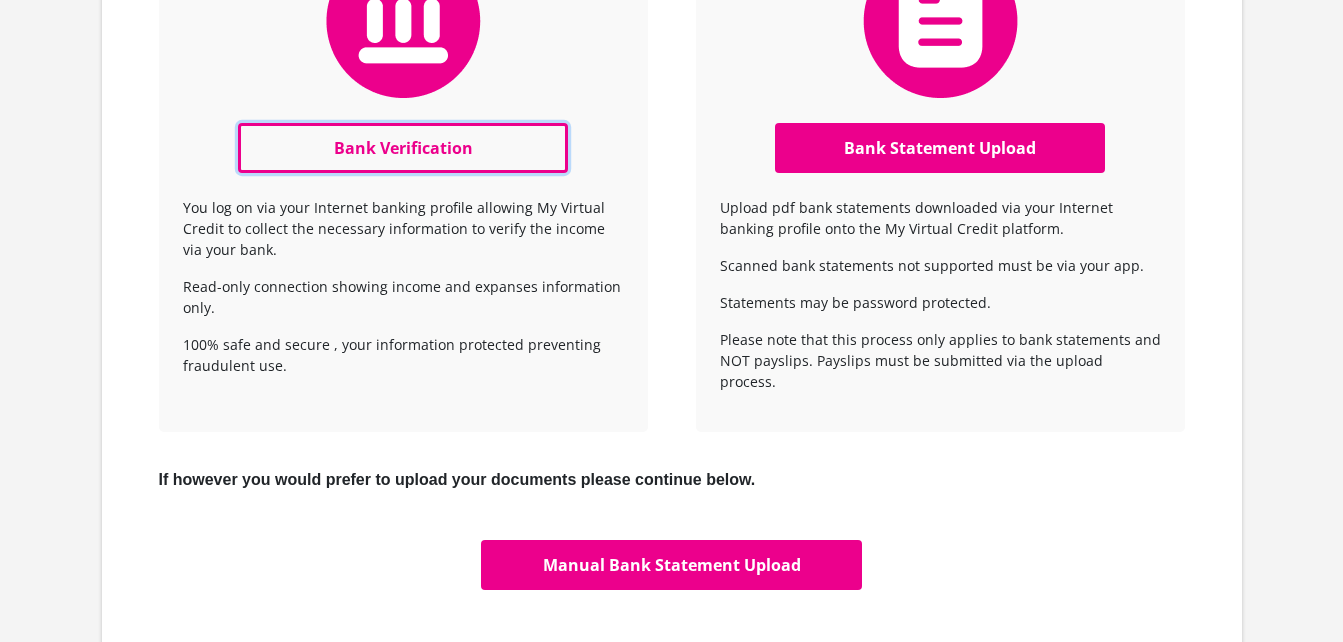 click on "Bank Verification" at bounding box center (403, 148) 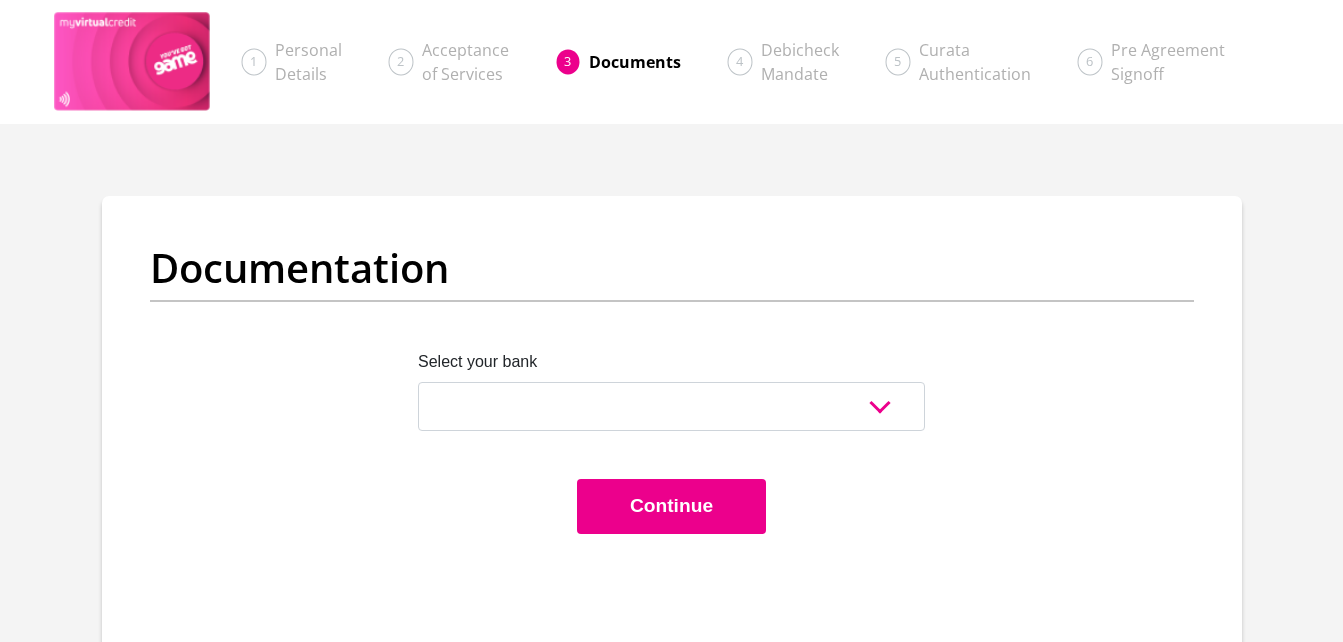 scroll, scrollTop: 0, scrollLeft: 0, axis: both 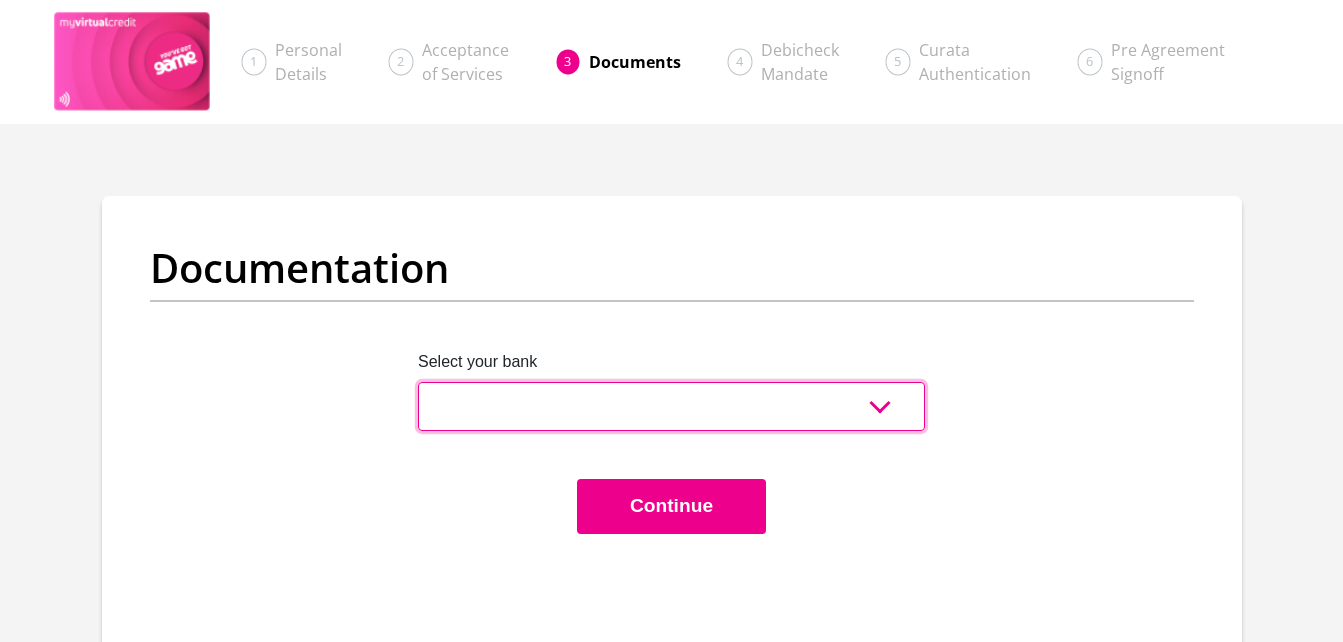 click on "Absa
Capitec Bank
Discovery Bank
First National Bank
Nedbank
Standard Bank
TymeBank" at bounding box center [671, 406] 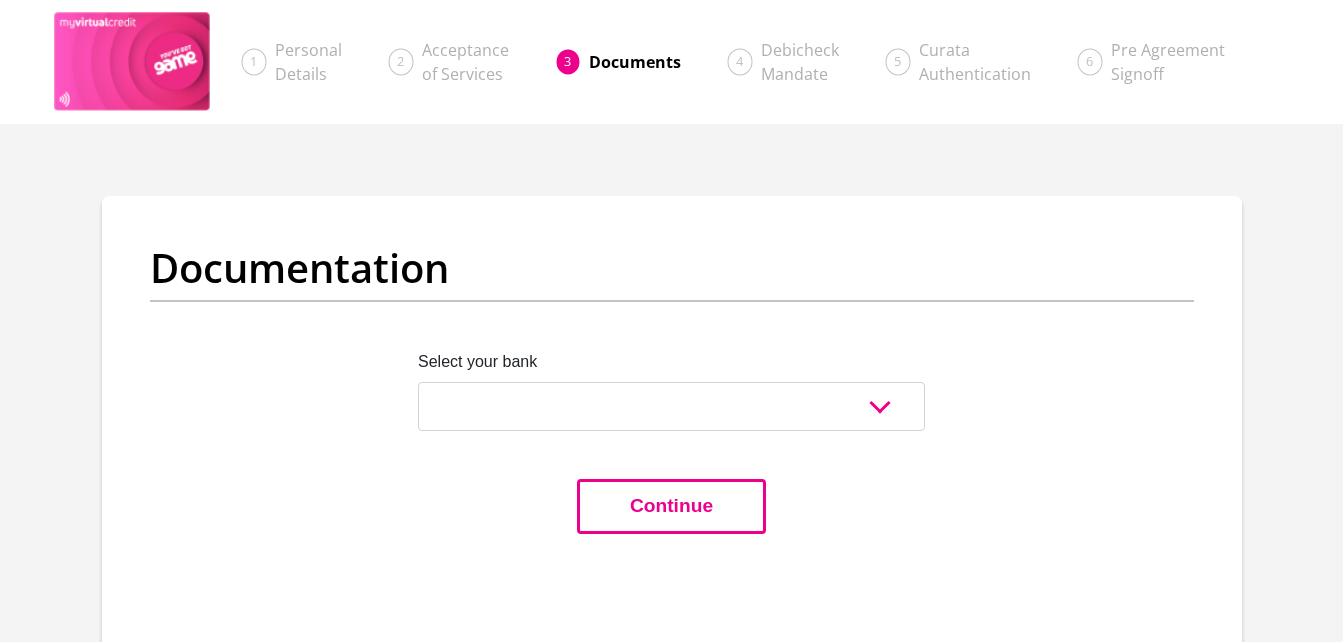click on "Continue" at bounding box center [671, 506] 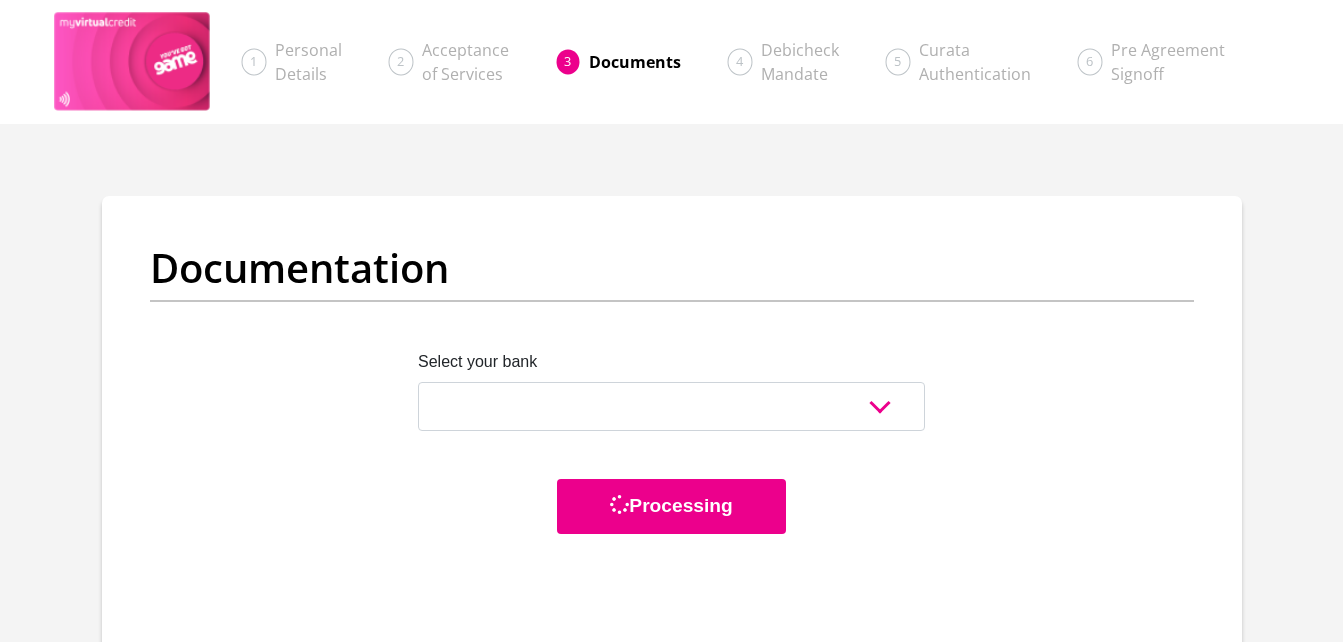 scroll, scrollTop: 0, scrollLeft: 0, axis: both 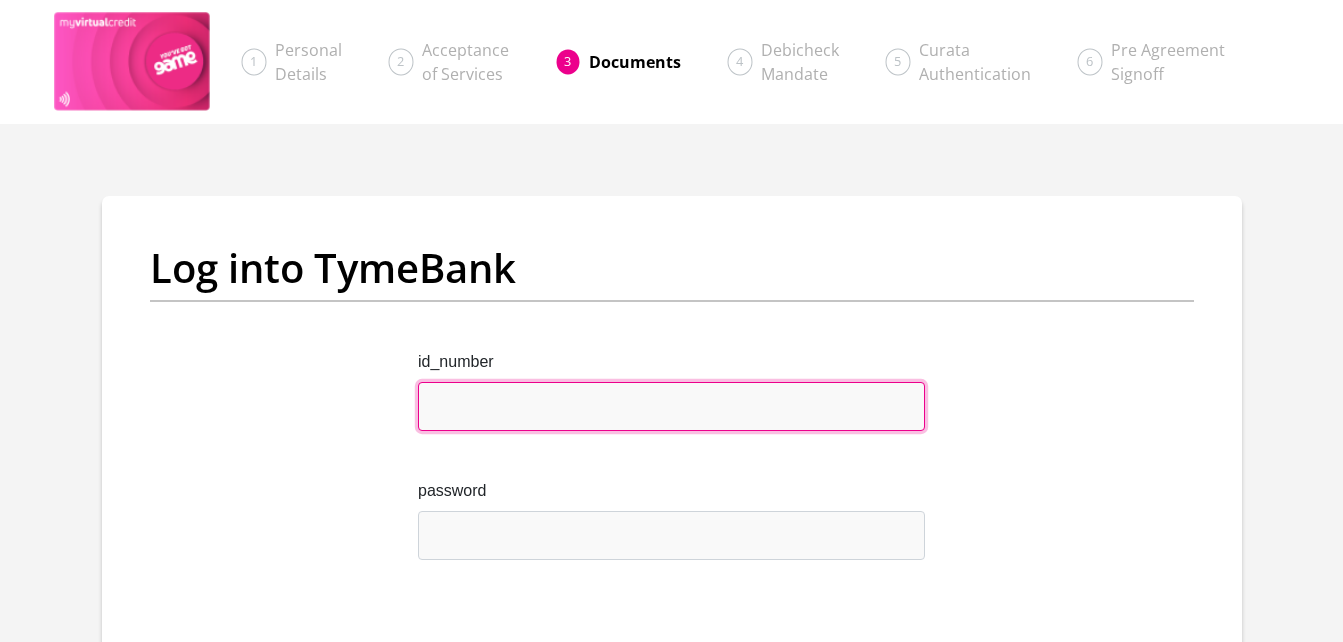 click on "id_number" at bounding box center [671, 406] 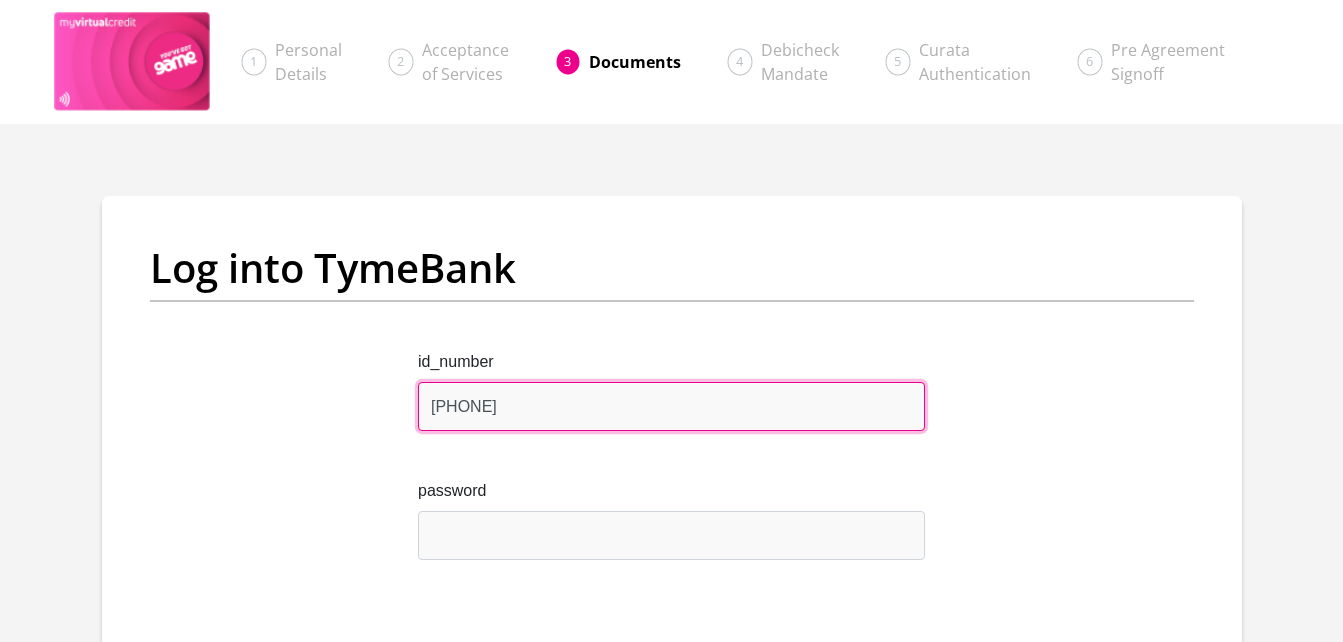 type on "[PHONE]" 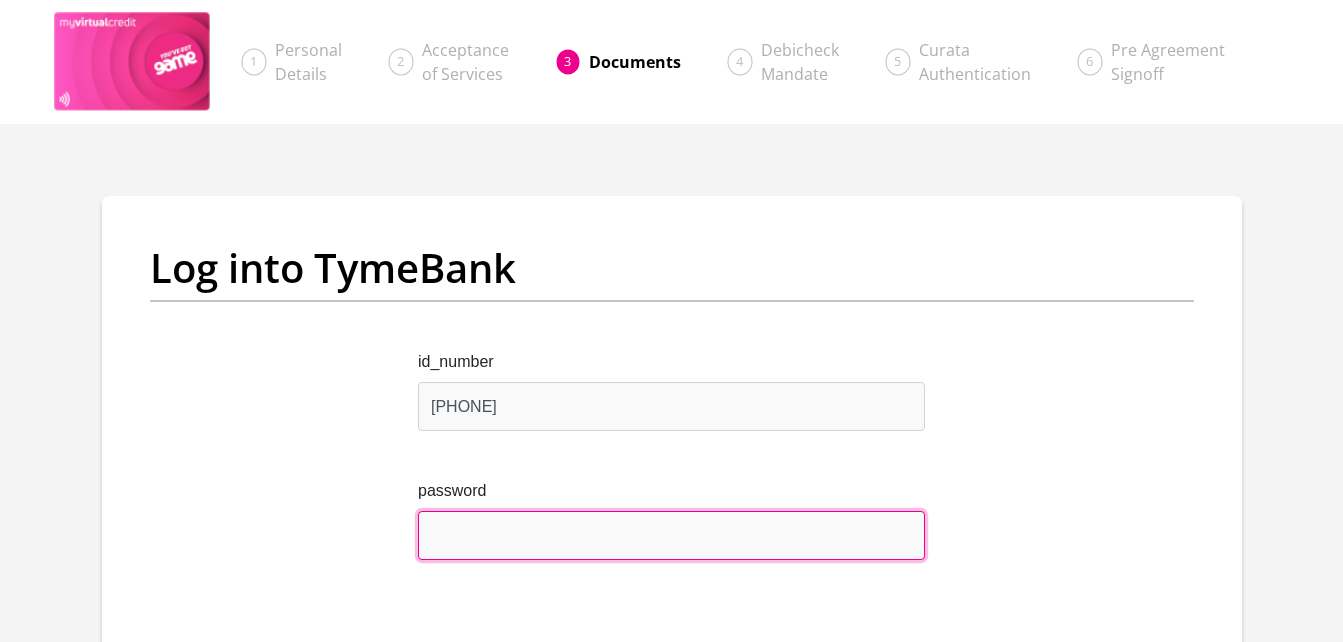 click on "password" at bounding box center (671, 535) 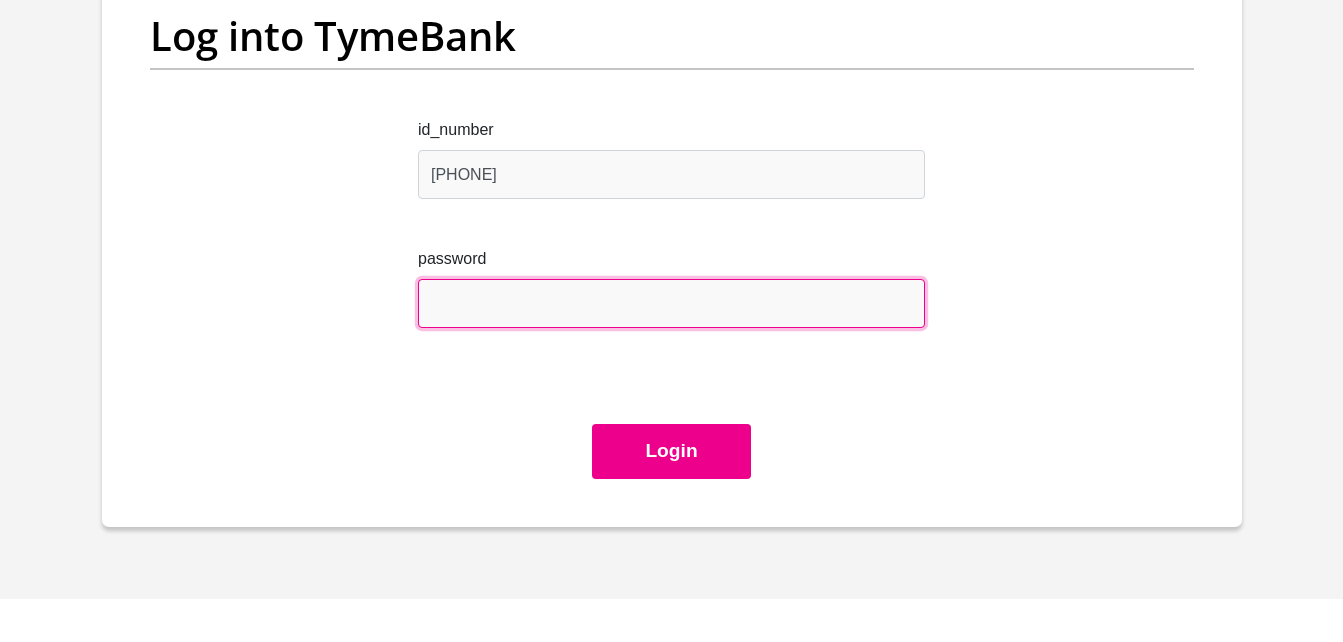scroll, scrollTop: 238, scrollLeft: 0, axis: vertical 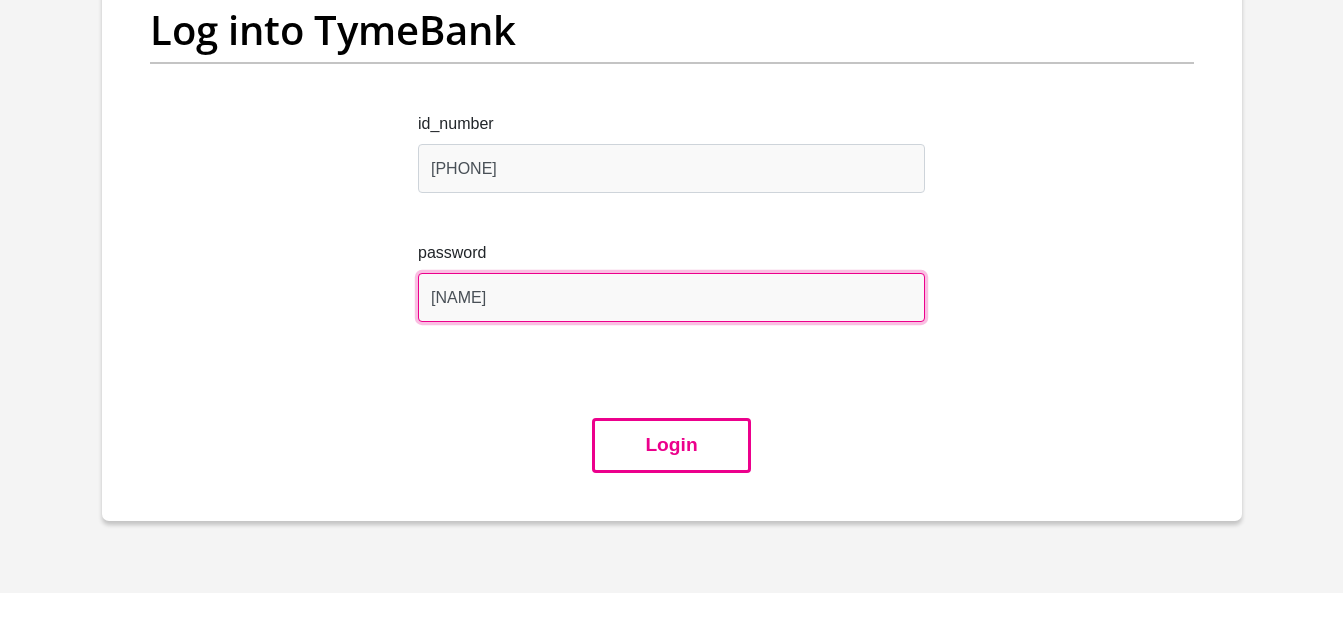 type on "[NAME]*)(&^%$#@1" 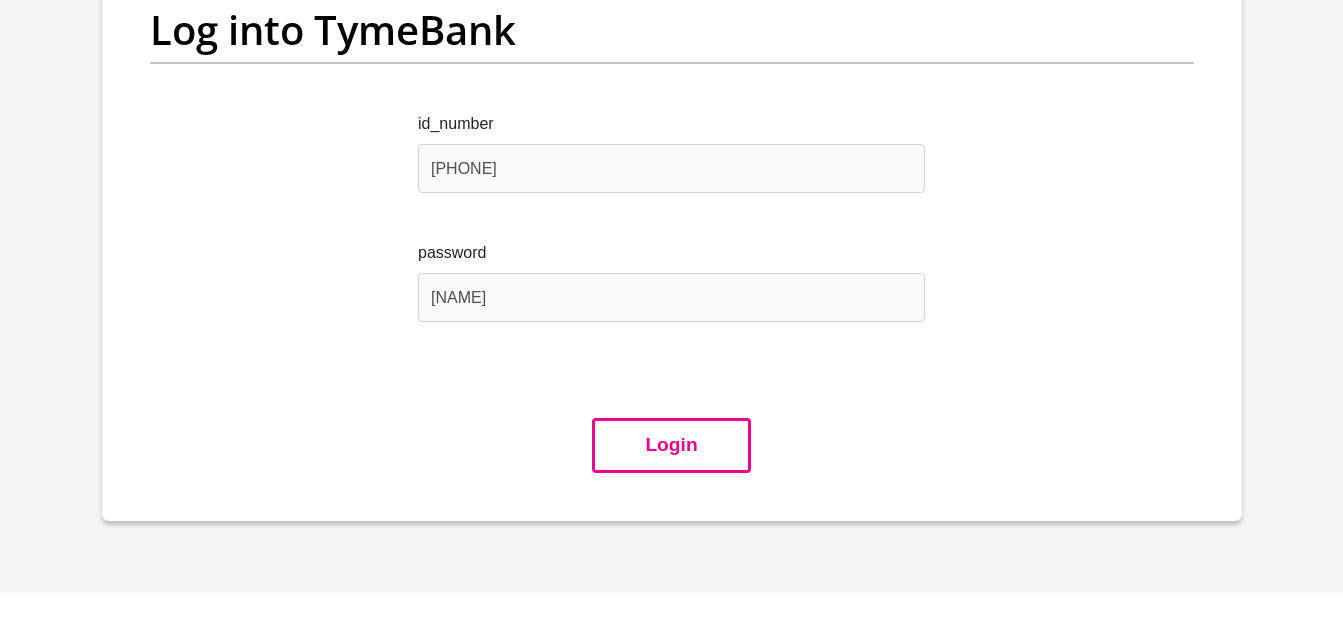 click on "Login" at bounding box center [671, 445] 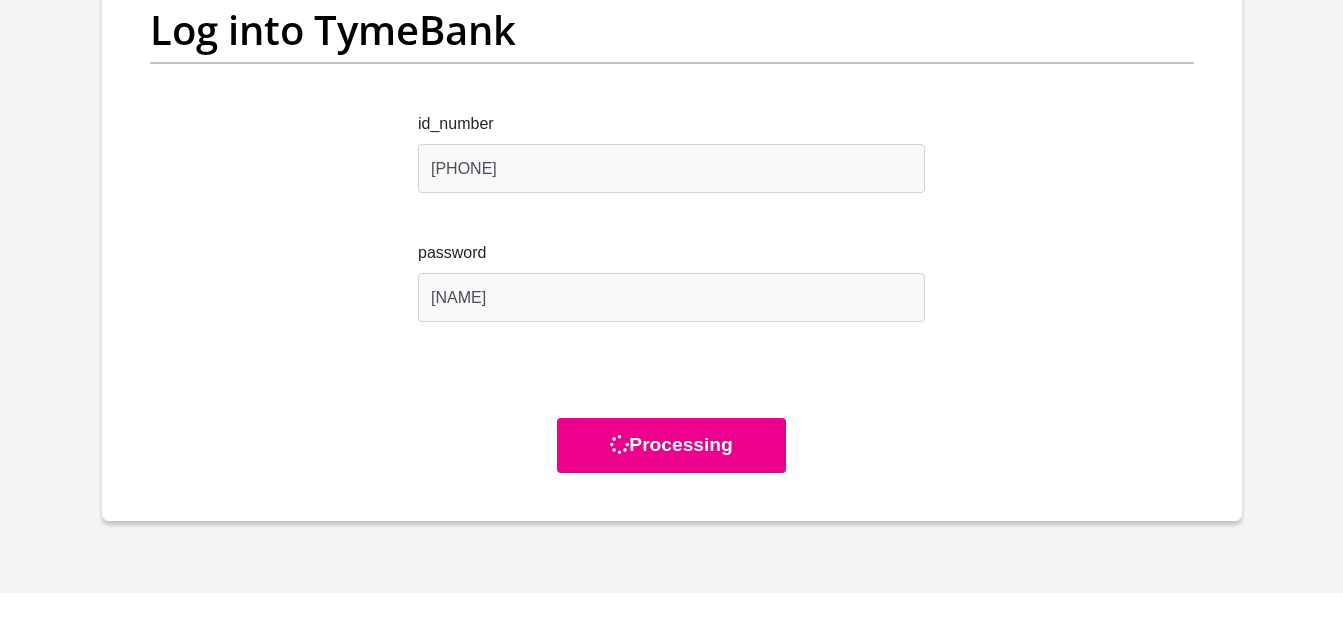 scroll, scrollTop: 0, scrollLeft: 0, axis: both 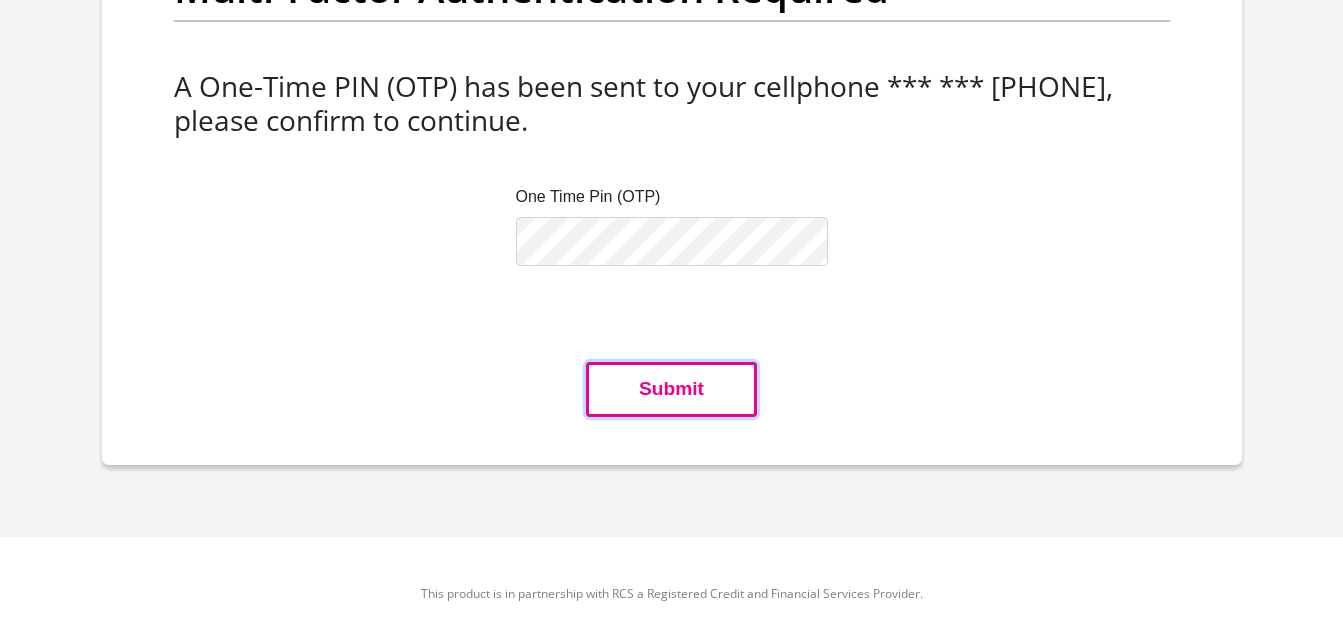 click on "Submit" at bounding box center [671, 389] 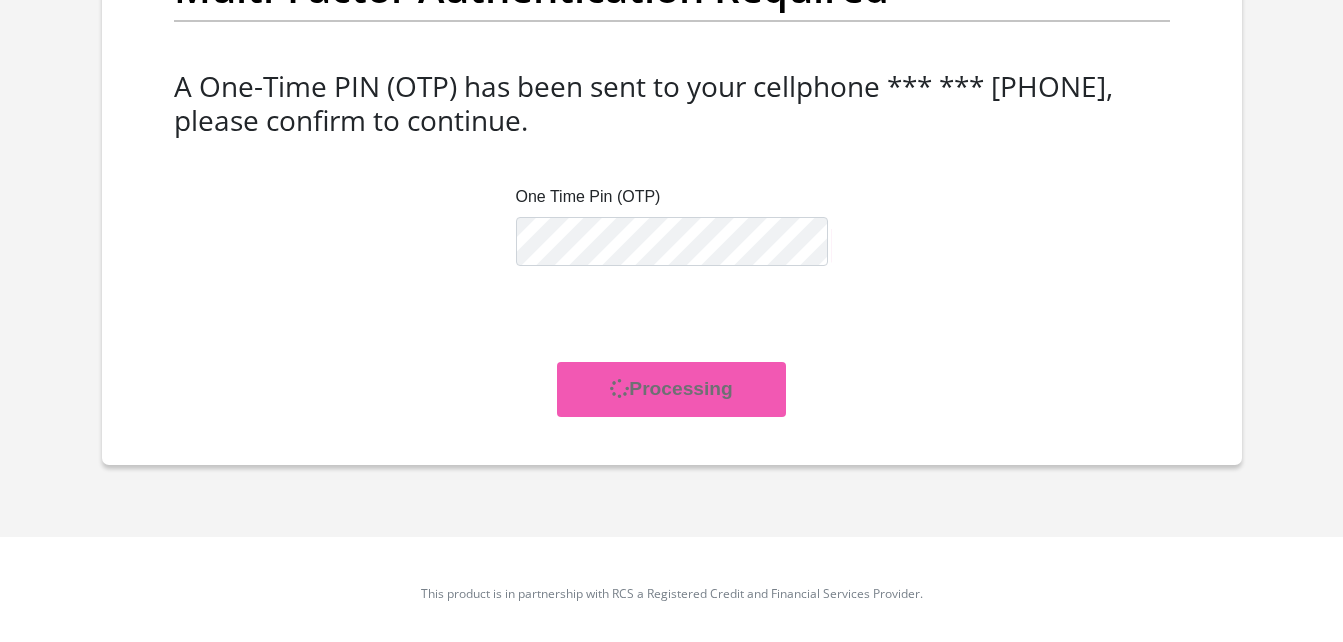 scroll, scrollTop: 0, scrollLeft: 0, axis: both 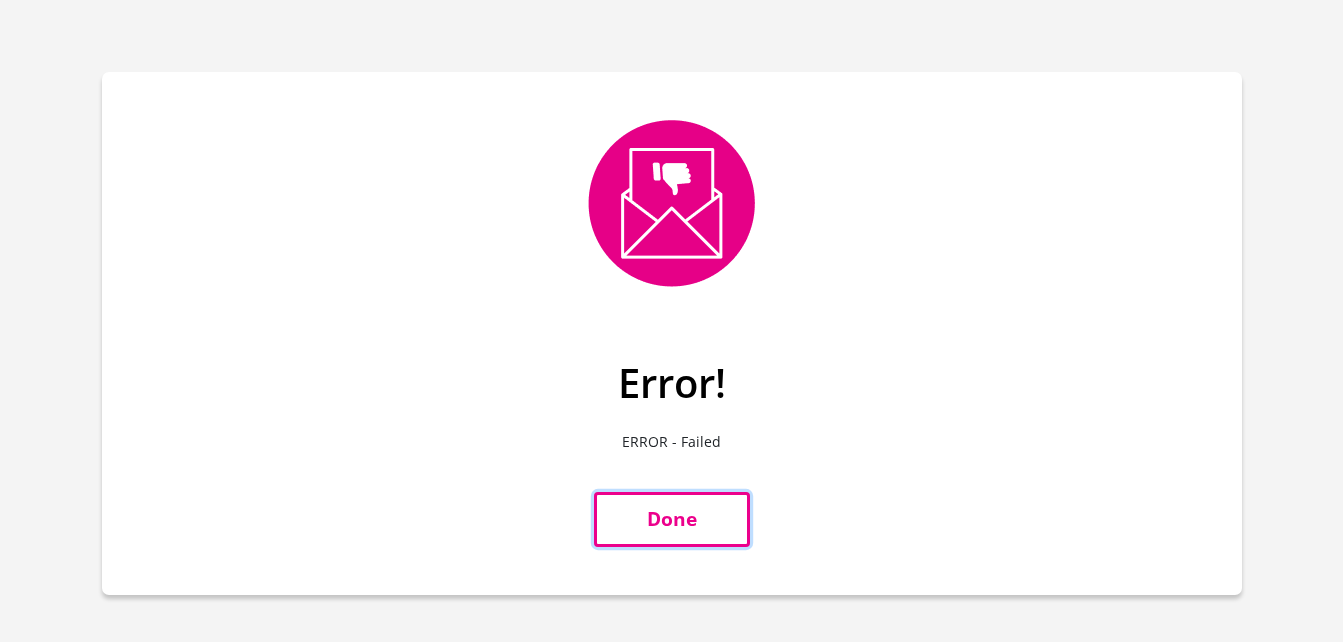 click on "Done" at bounding box center (672, 519) 